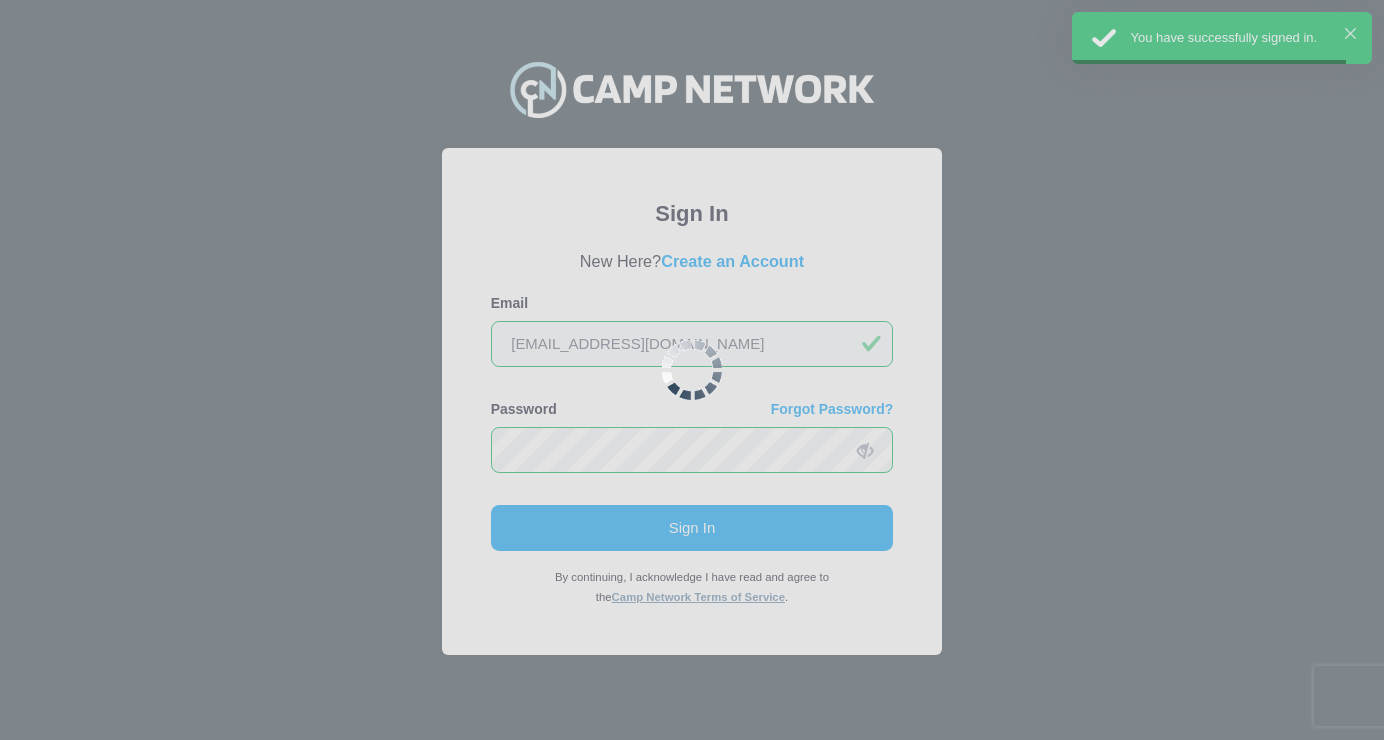 scroll, scrollTop: 0, scrollLeft: 0, axis: both 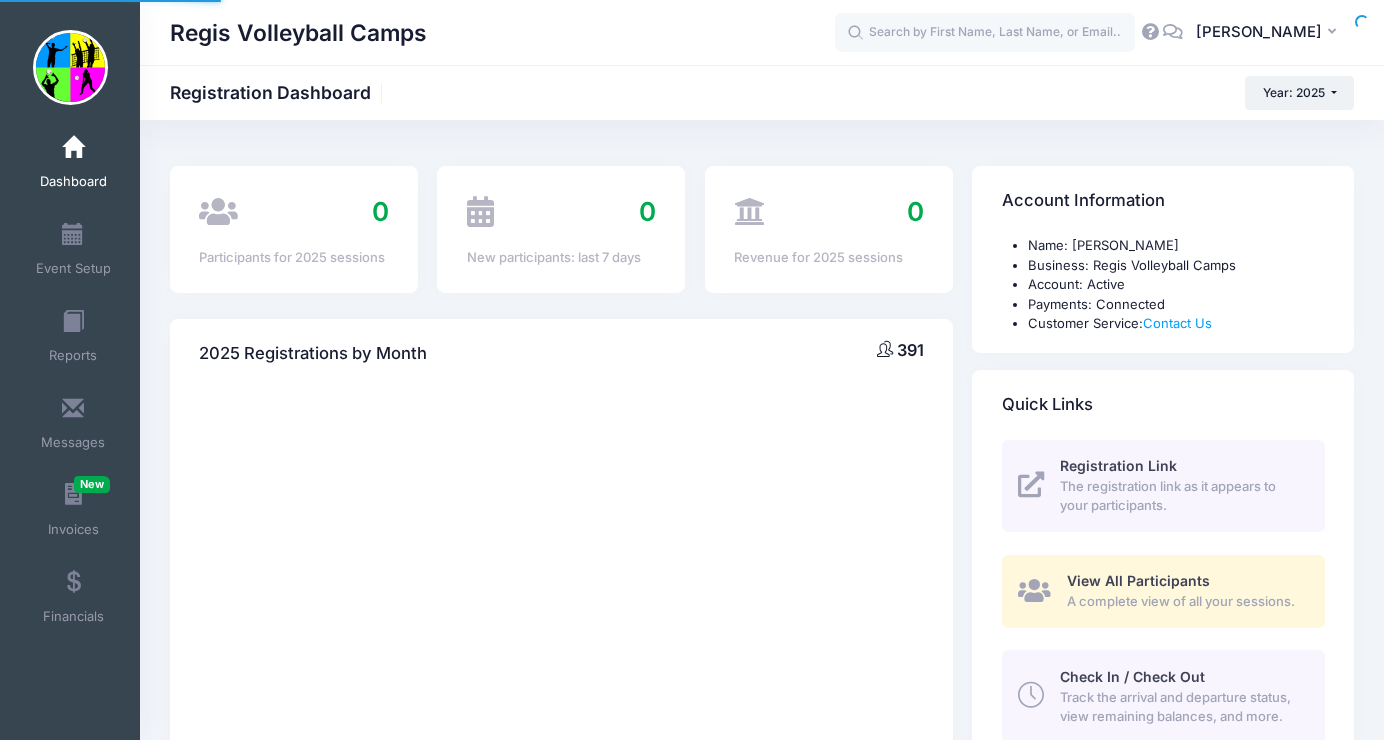 select 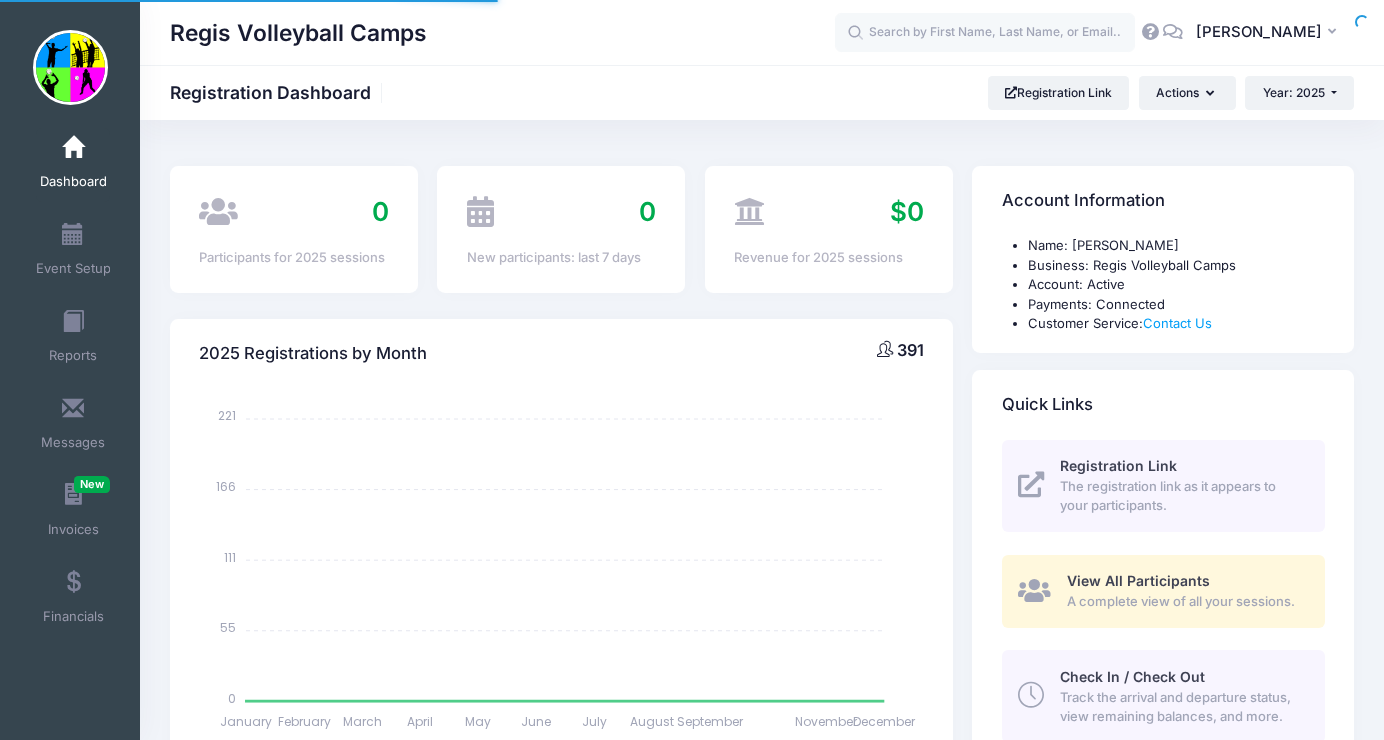 scroll, scrollTop: 0, scrollLeft: 0, axis: both 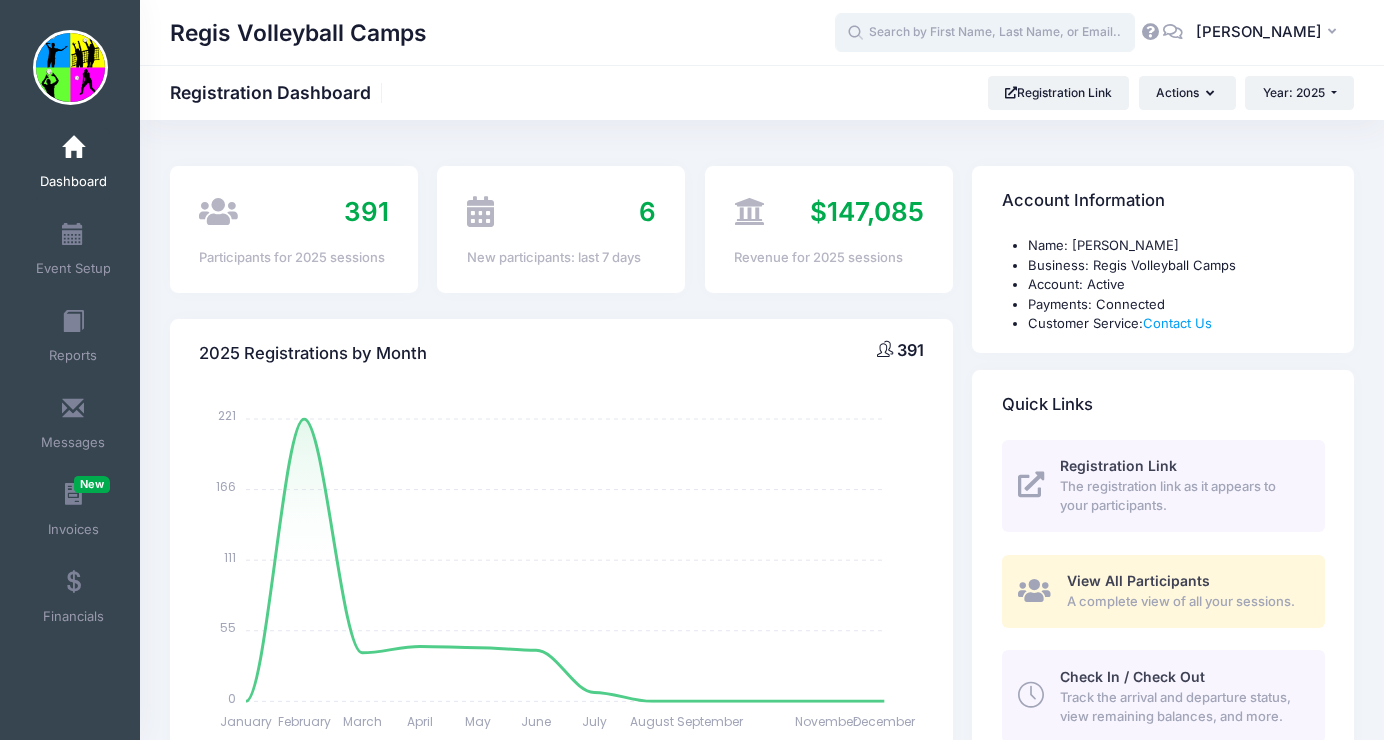 click at bounding box center [985, 33] 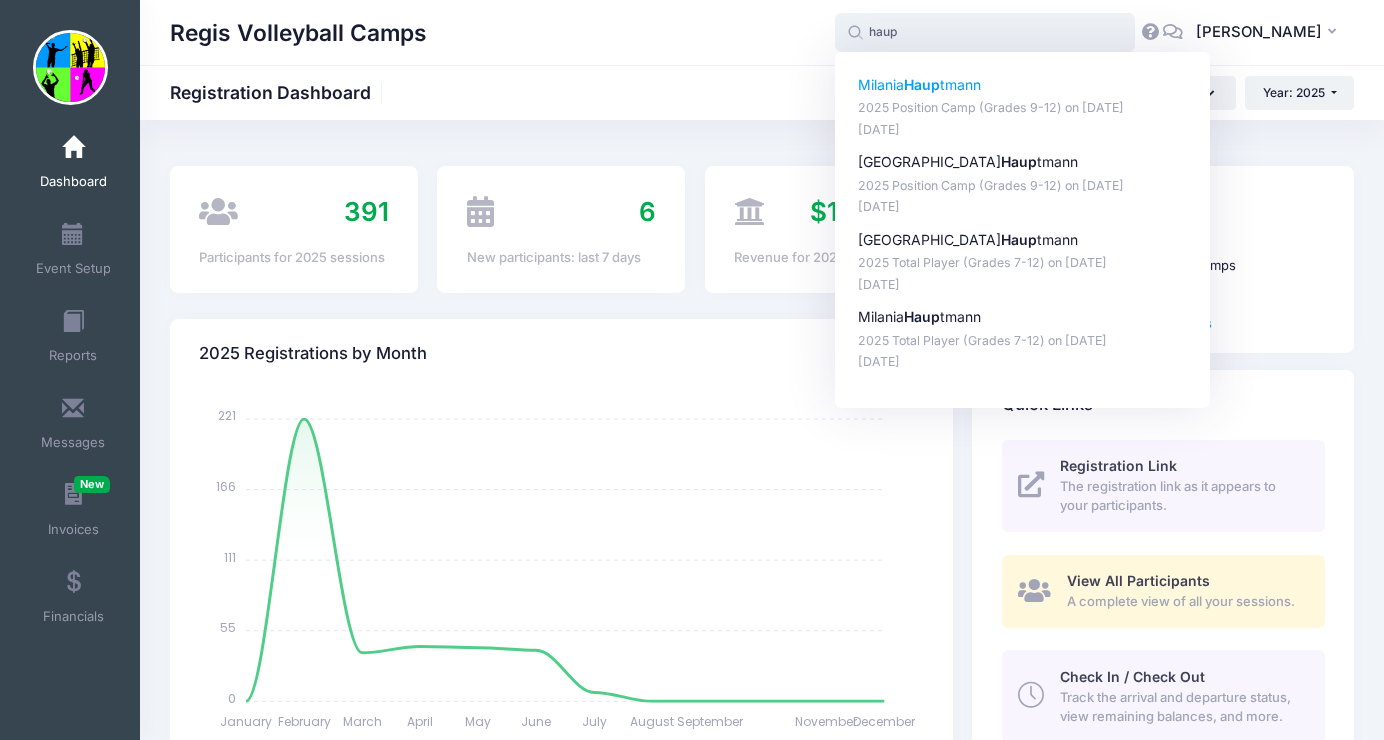 click on "Milania  Haup tmann" at bounding box center (1023, 85) 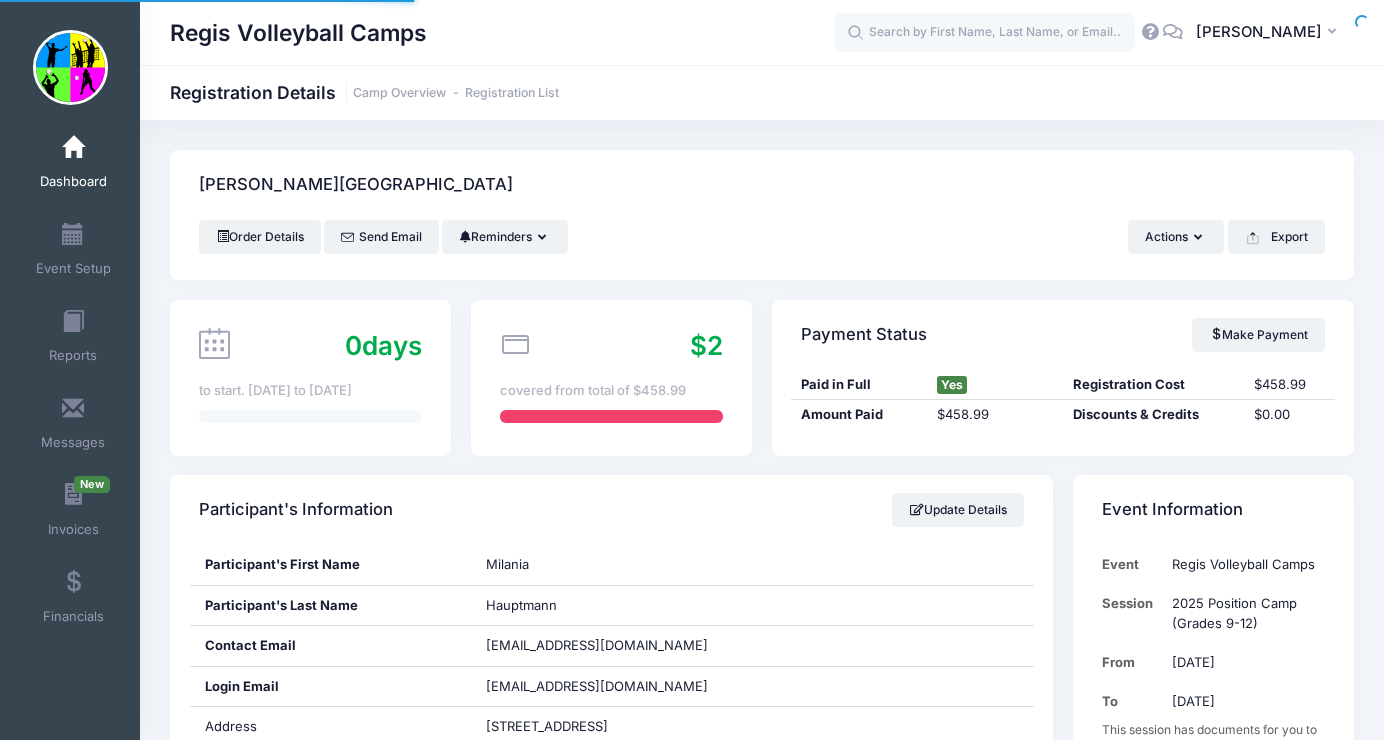 scroll, scrollTop: 0, scrollLeft: 0, axis: both 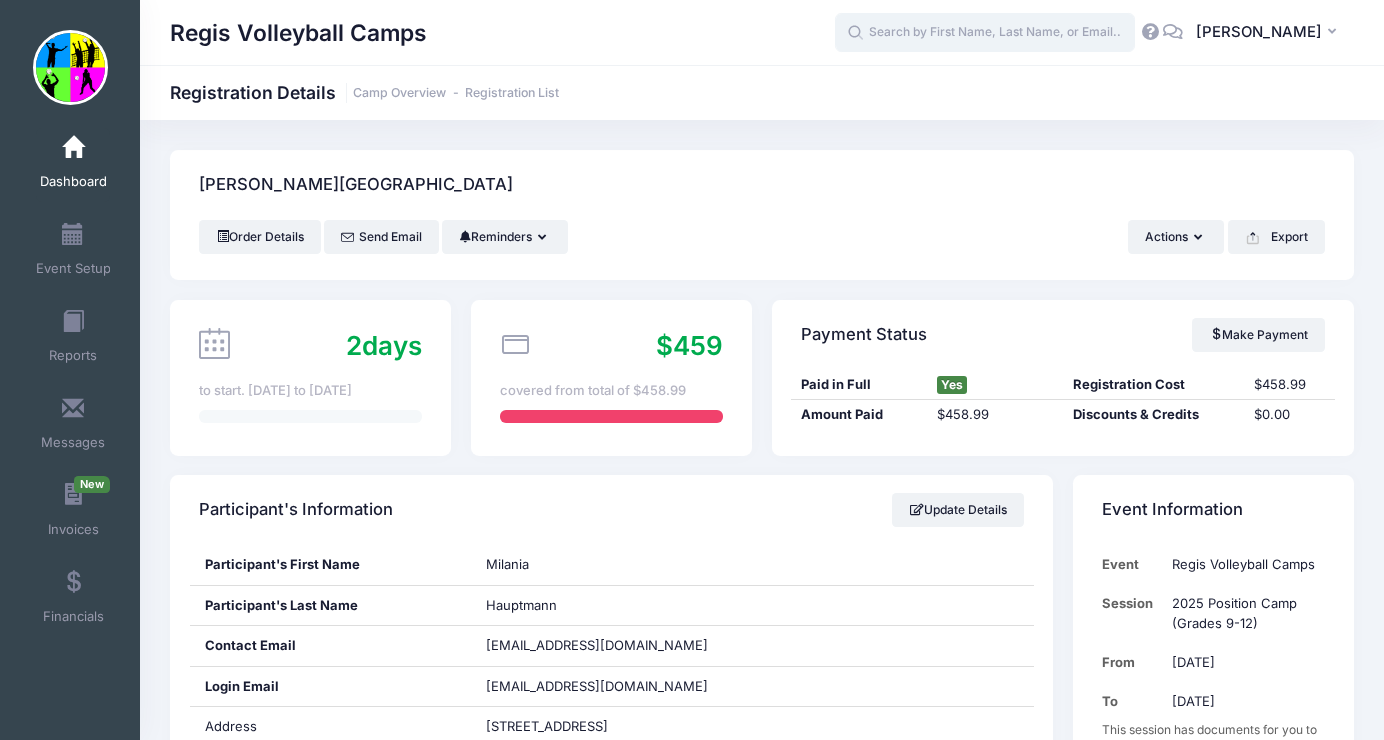 click at bounding box center (985, 33) 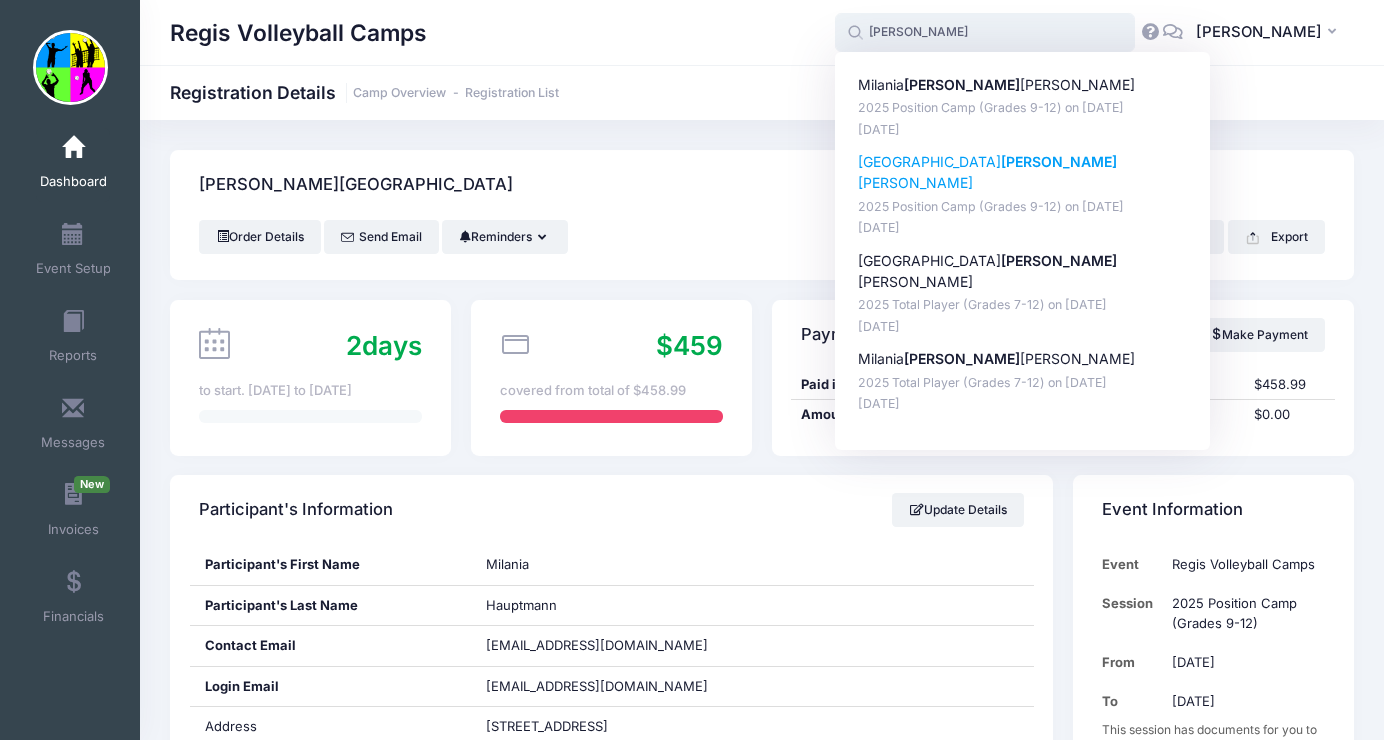 click on "[PERSON_NAME]" at bounding box center [1059, 161] 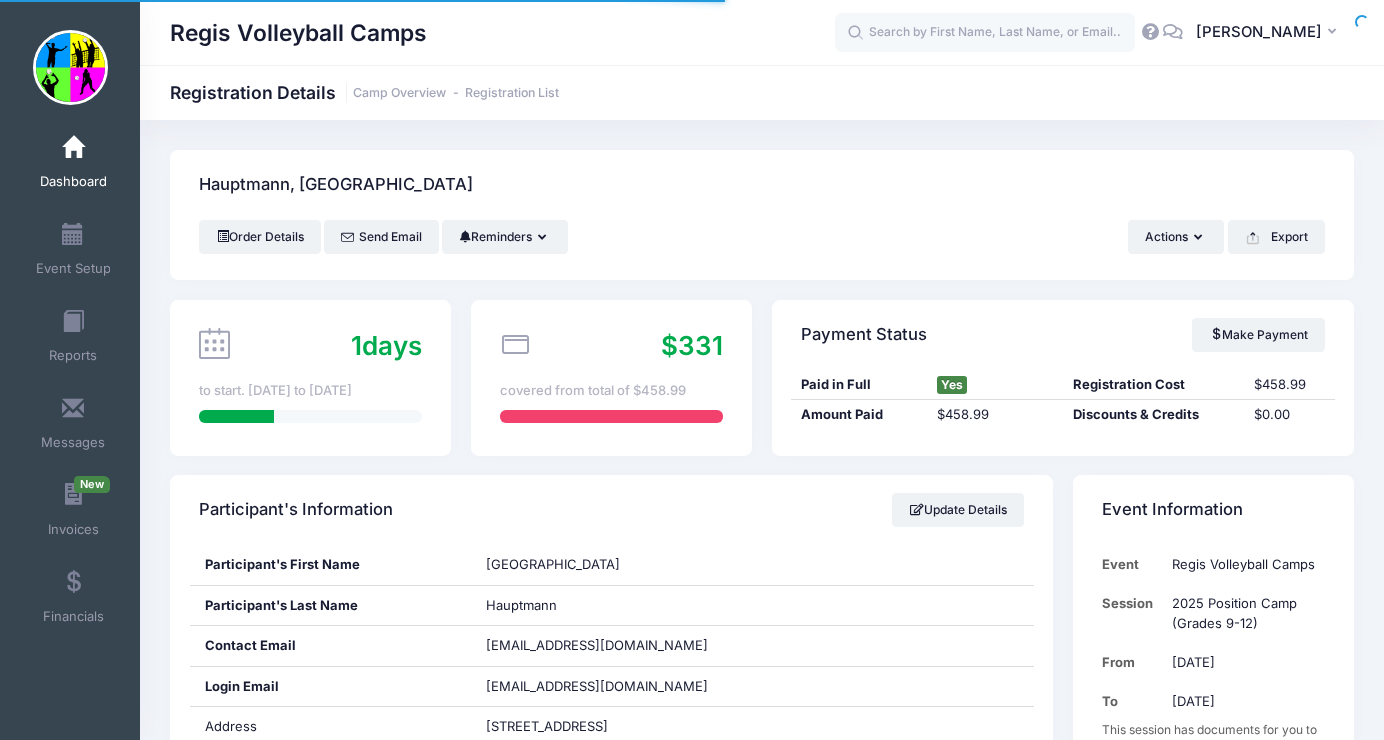 scroll, scrollTop: 0, scrollLeft: 0, axis: both 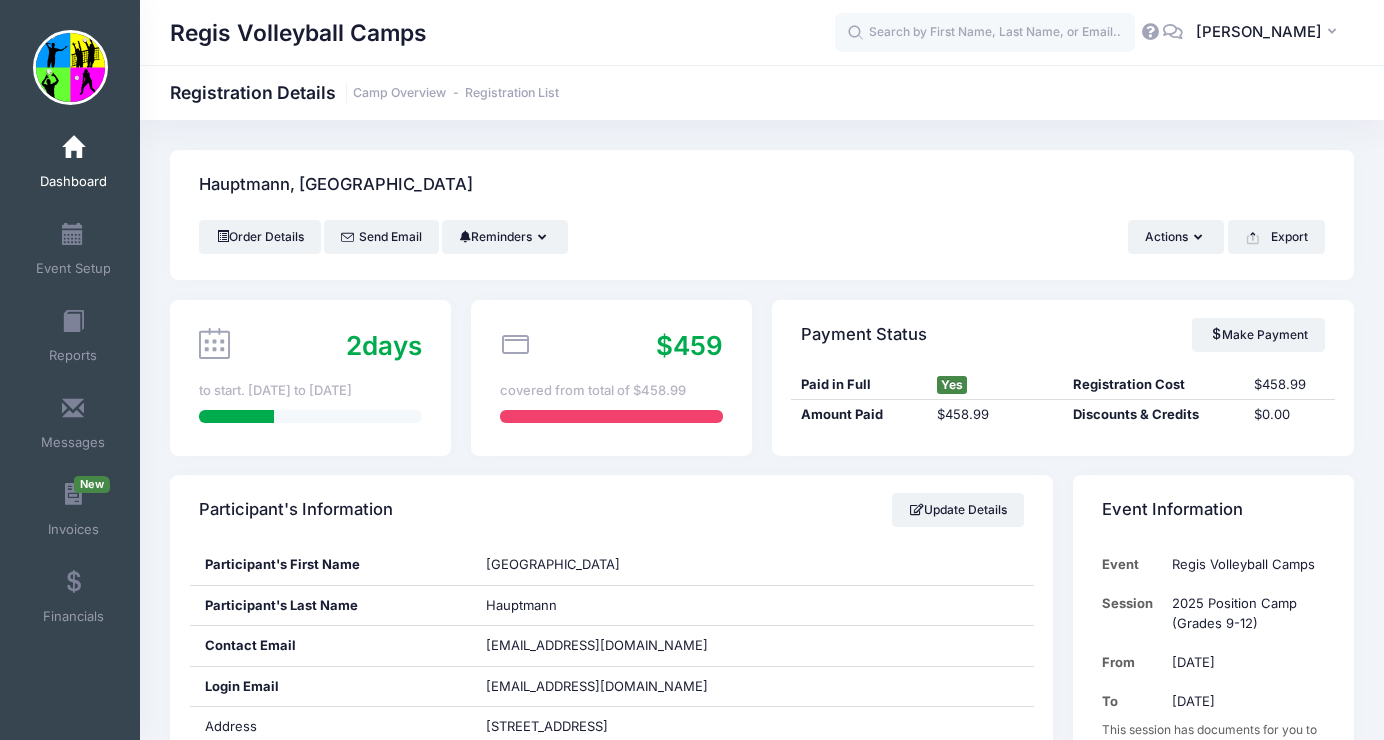 click on "Dashboard" at bounding box center [73, 165] 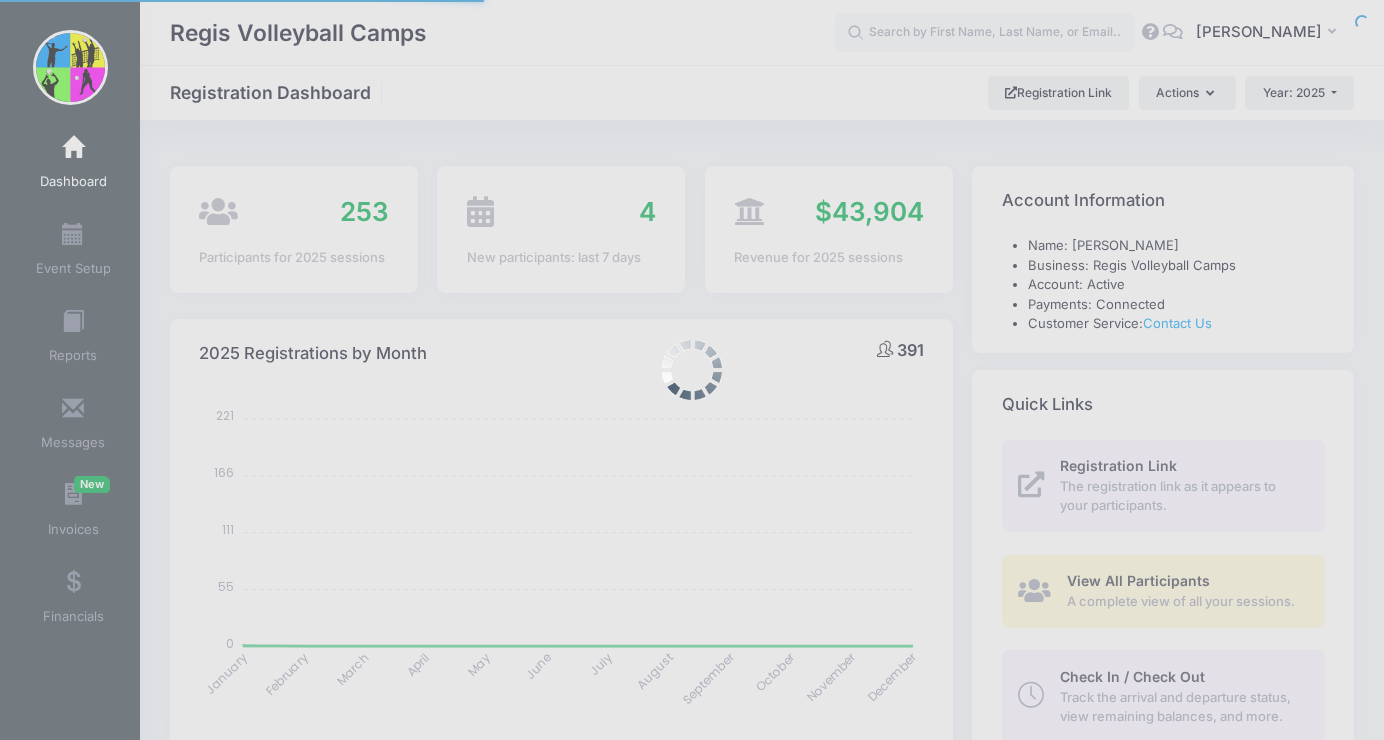 select 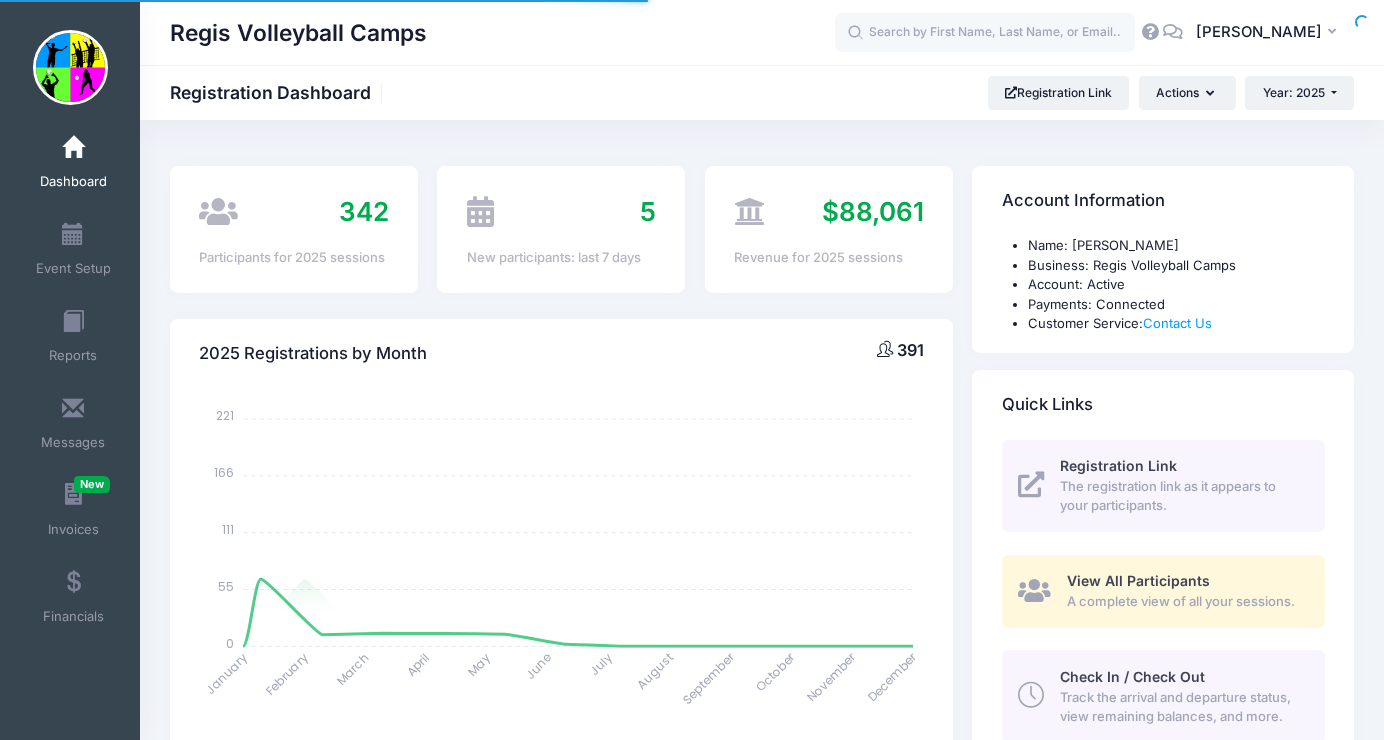 scroll, scrollTop: 0, scrollLeft: 0, axis: both 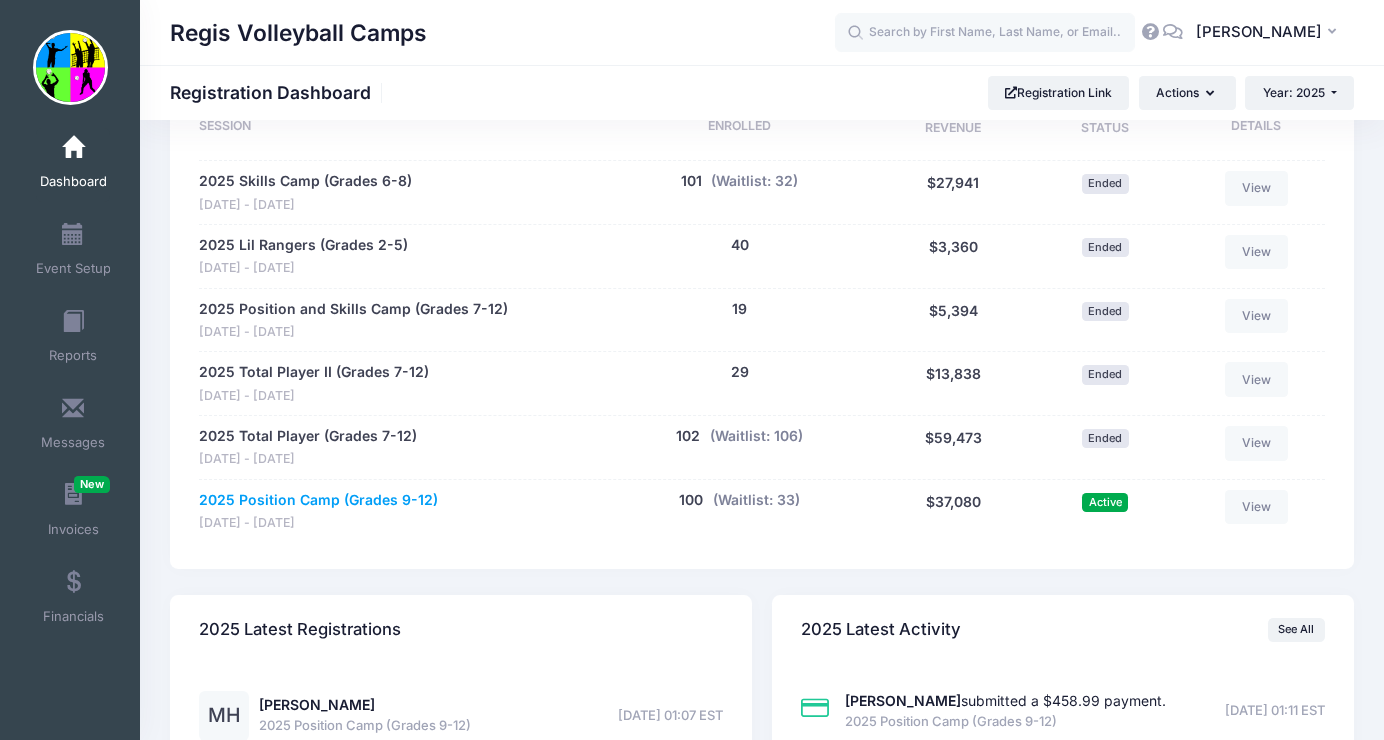 click on "2025 Position Camp (Grades 9-12)" at bounding box center (318, 500) 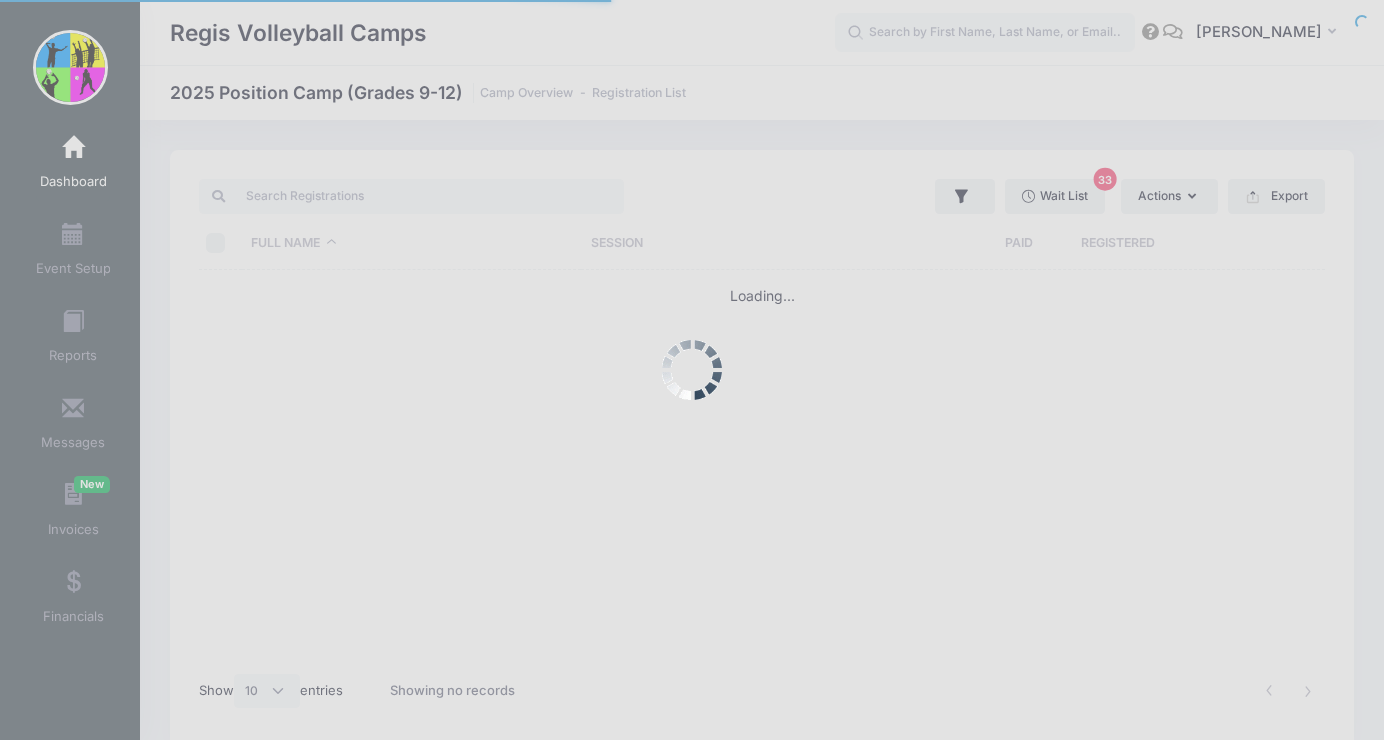 select on "10" 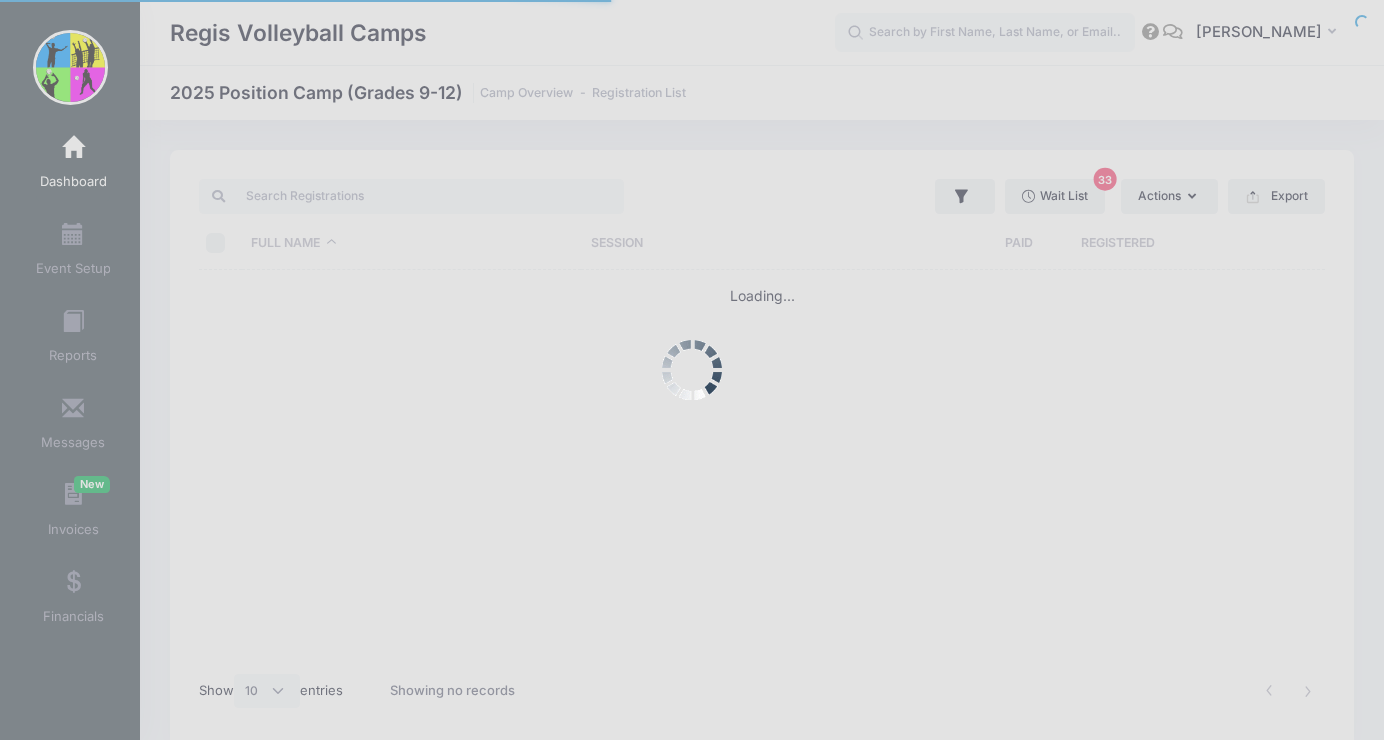 scroll, scrollTop: 0, scrollLeft: 0, axis: both 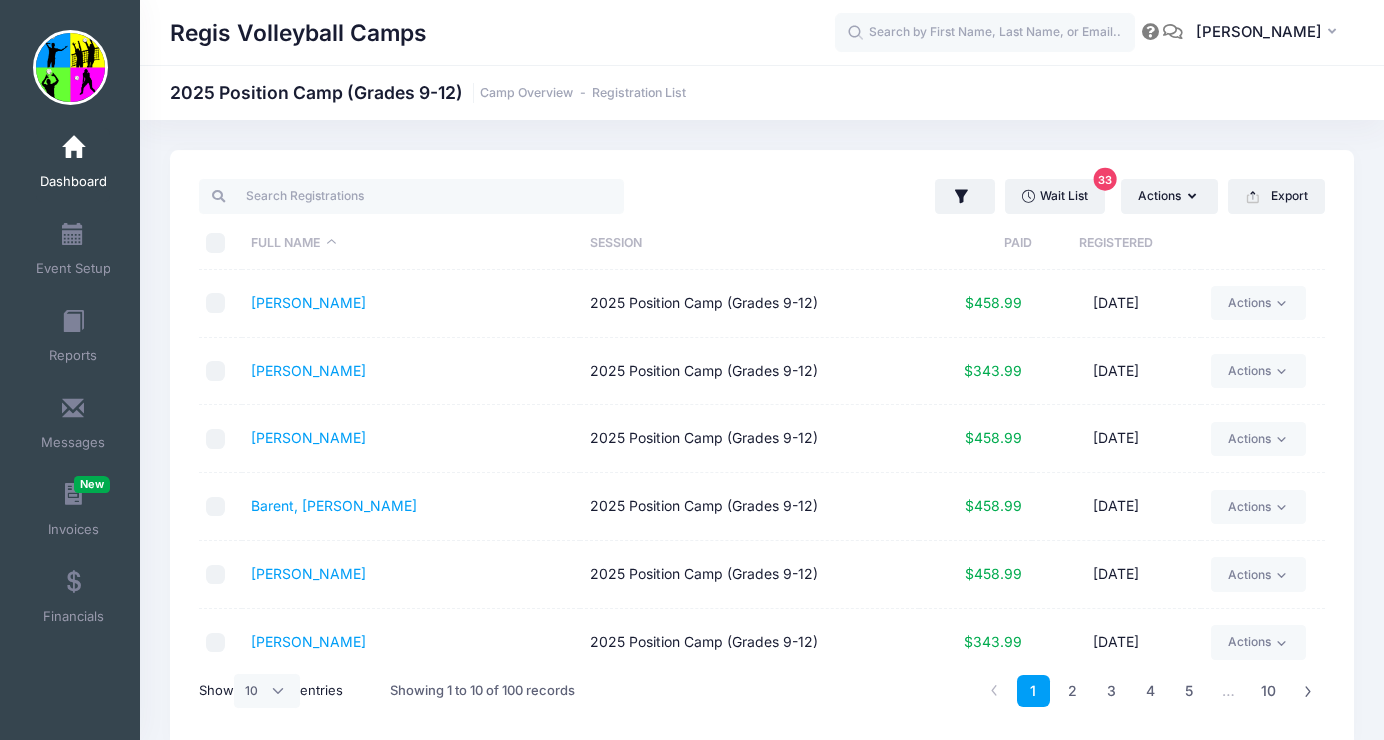 click on "Paid" at bounding box center [975, 243] 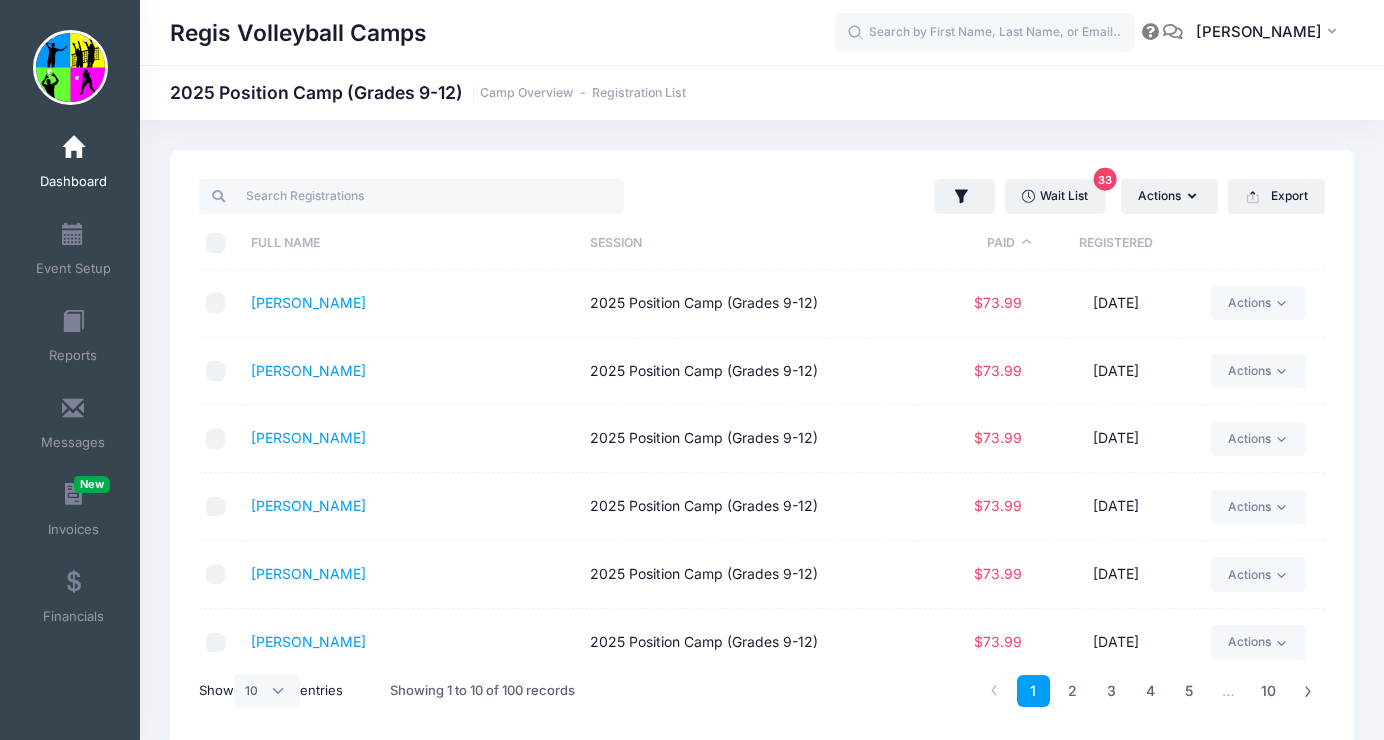 scroll, scrollTop: 287, scrollLeft: 0, axis: vertical 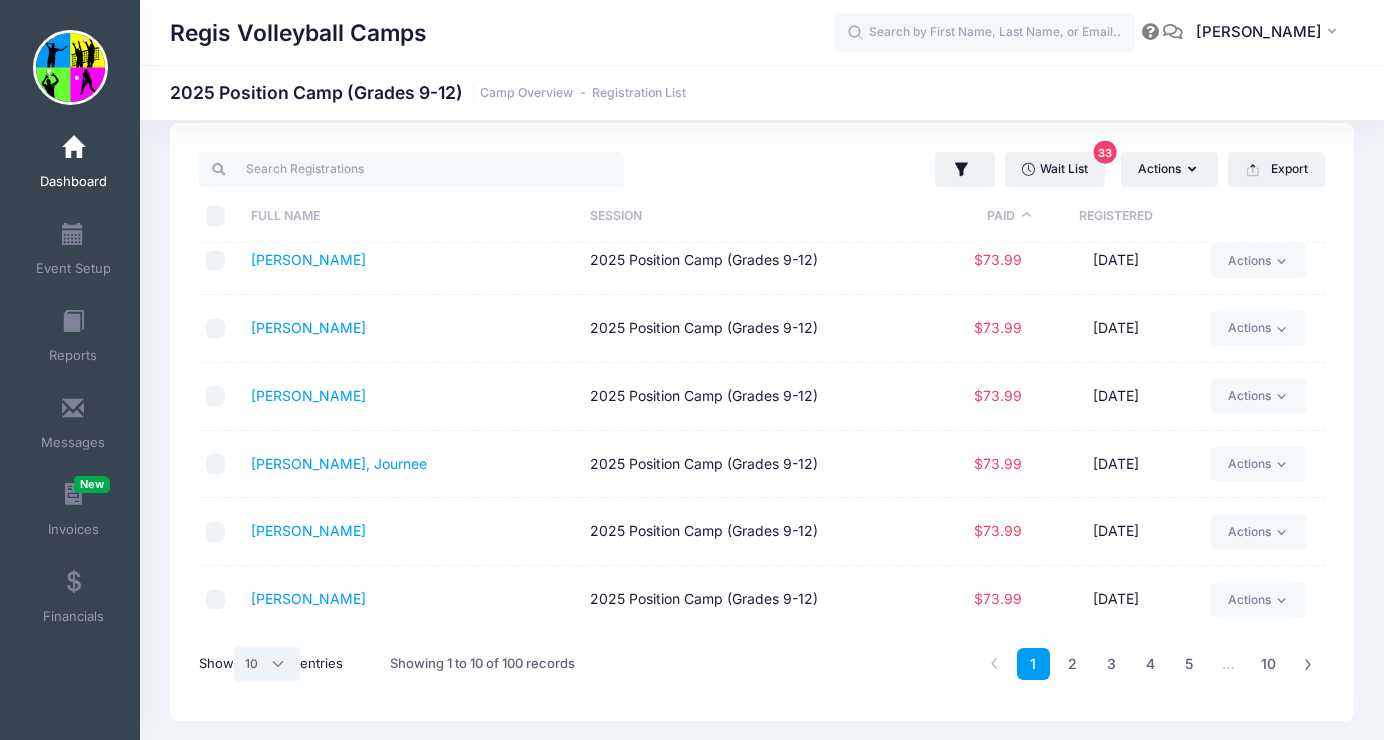 click on "All 10 25 50" at bounding box center (267, 664) 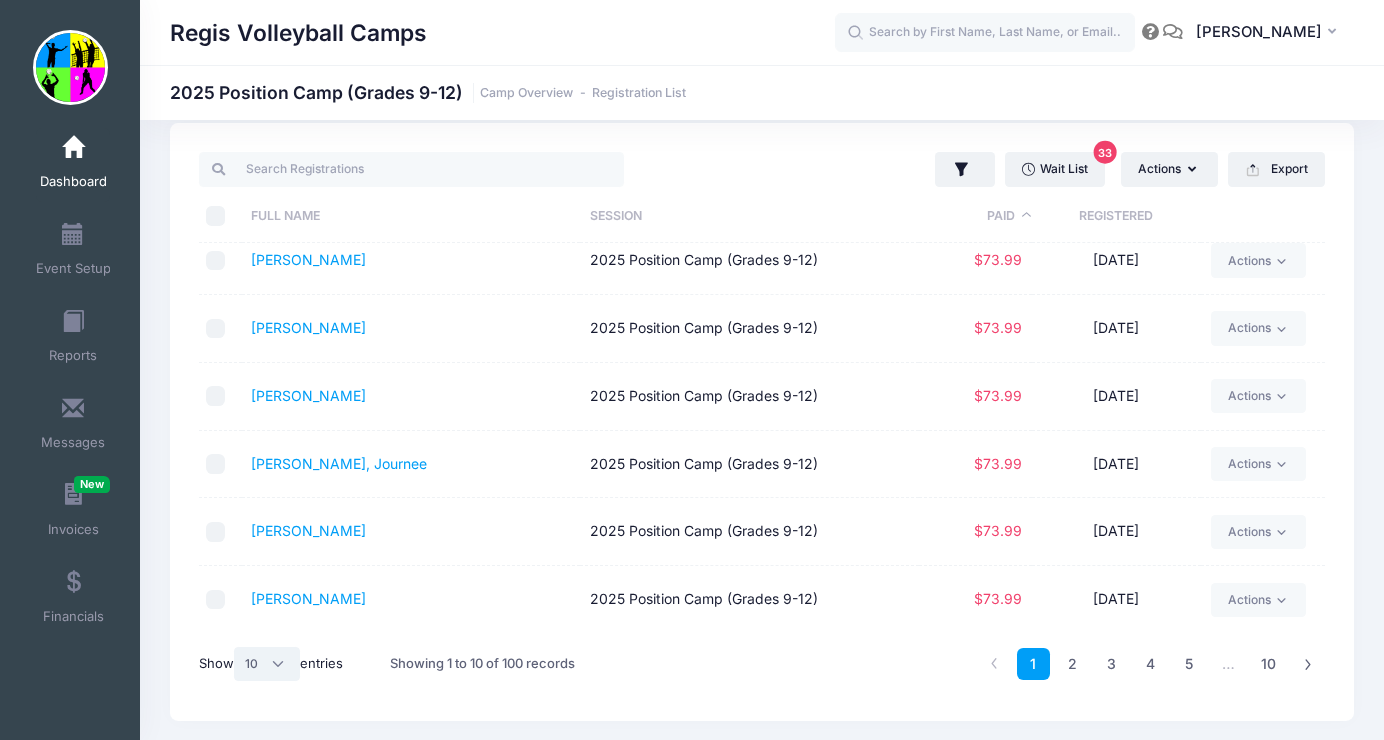 scroll, scrollTop: 84, scrollLeft: 0, axis: vertical 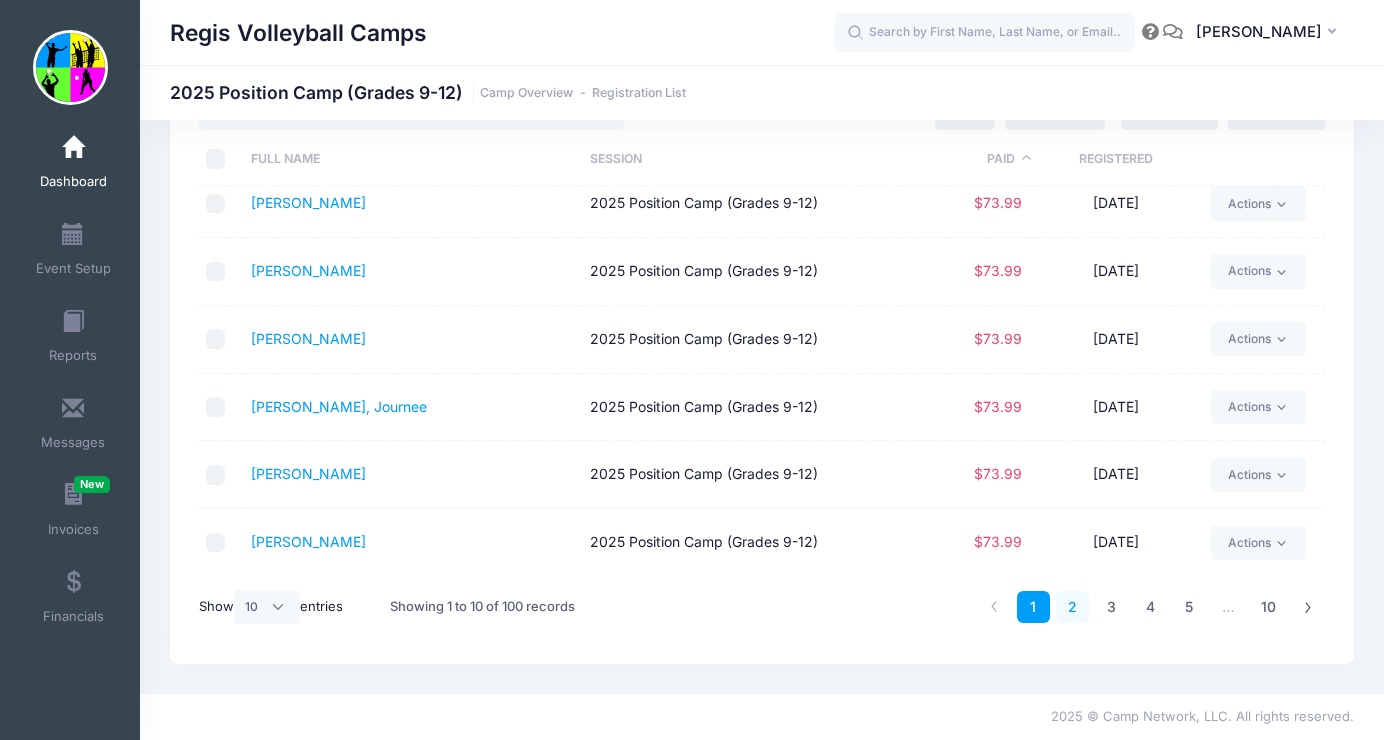click on "2" at bounding box center (1072, 607) 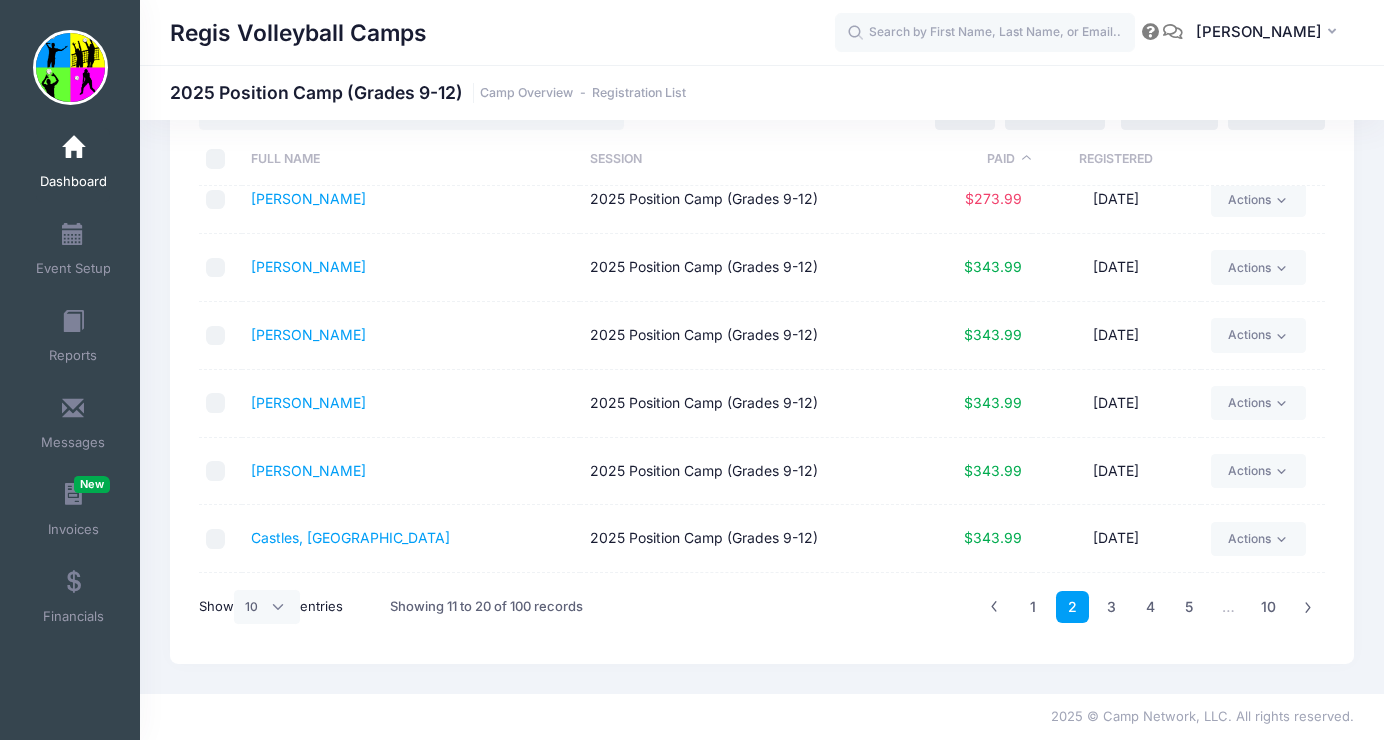 scroll, scrollTop: 0, scrollLeft: 0, axis: both 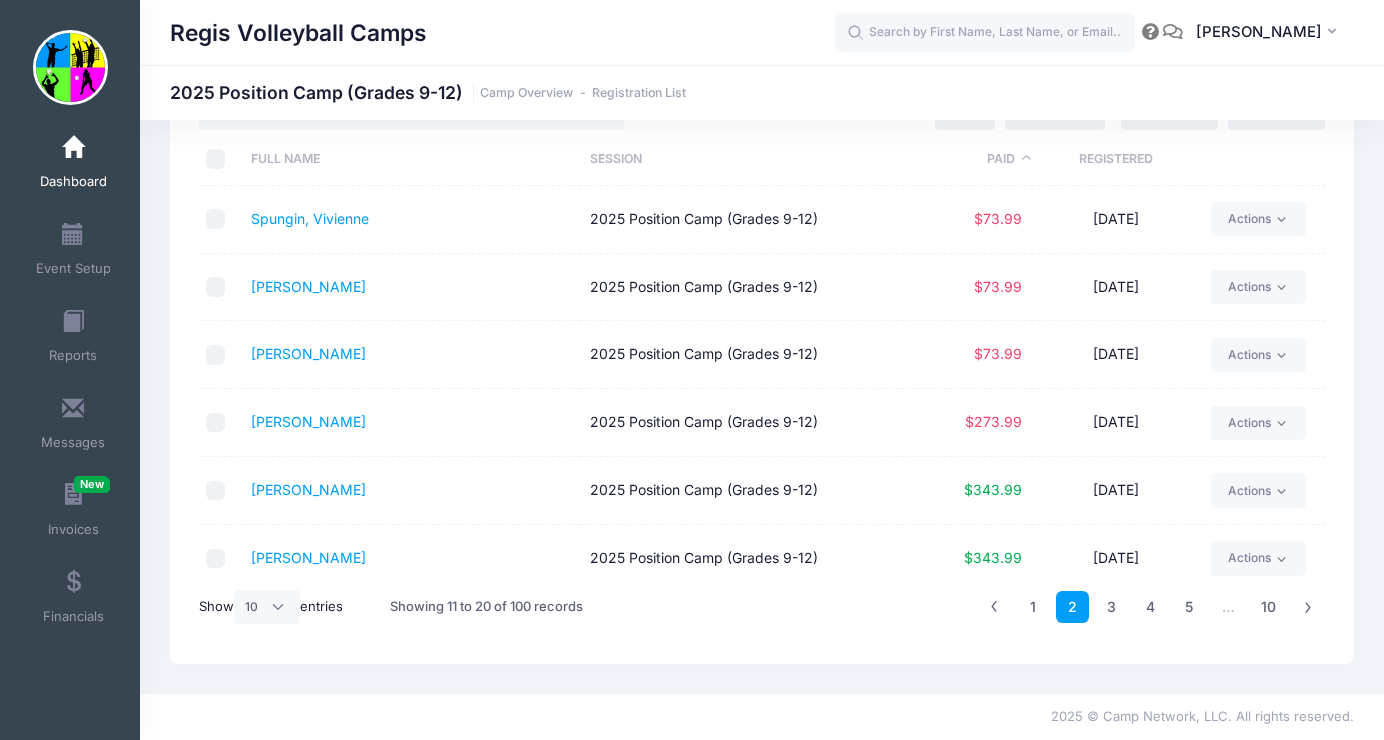 click at bounding box center (216, 423) 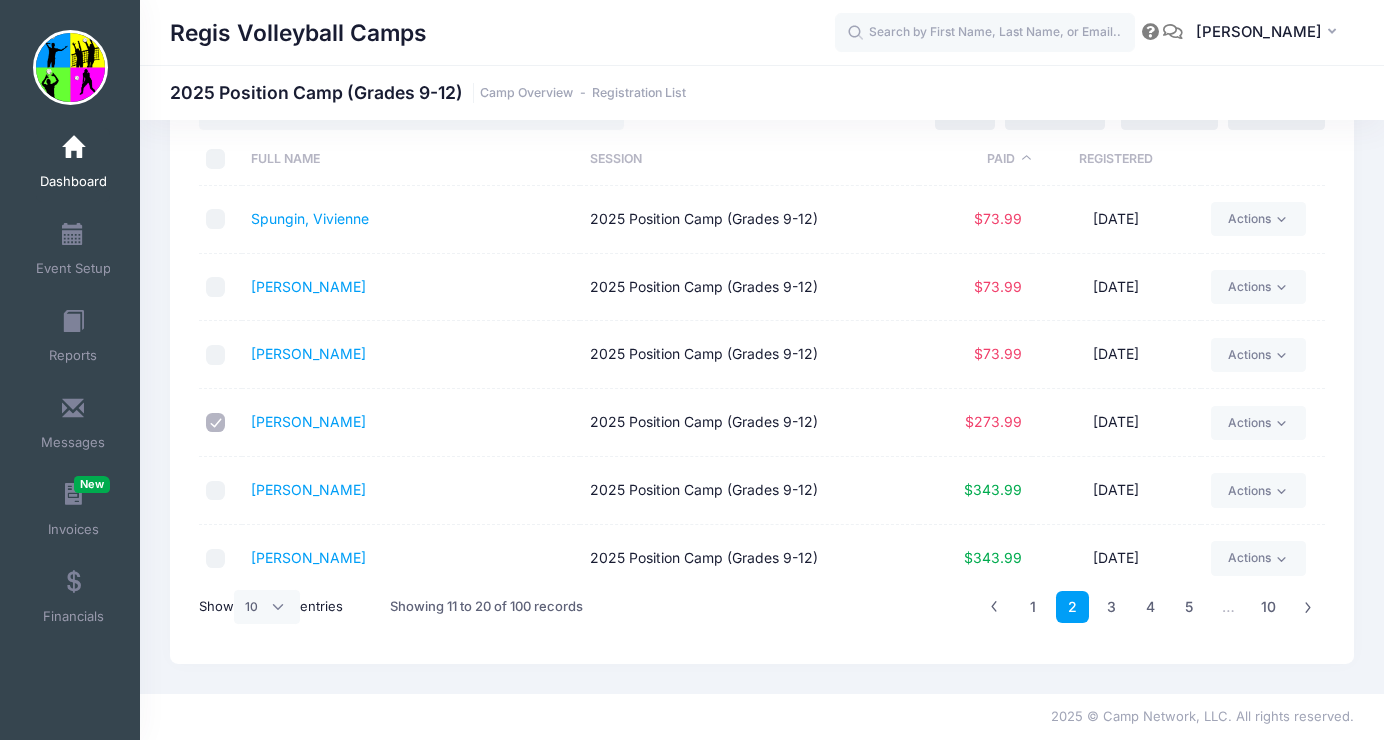 click at bounding box center [216, 355] 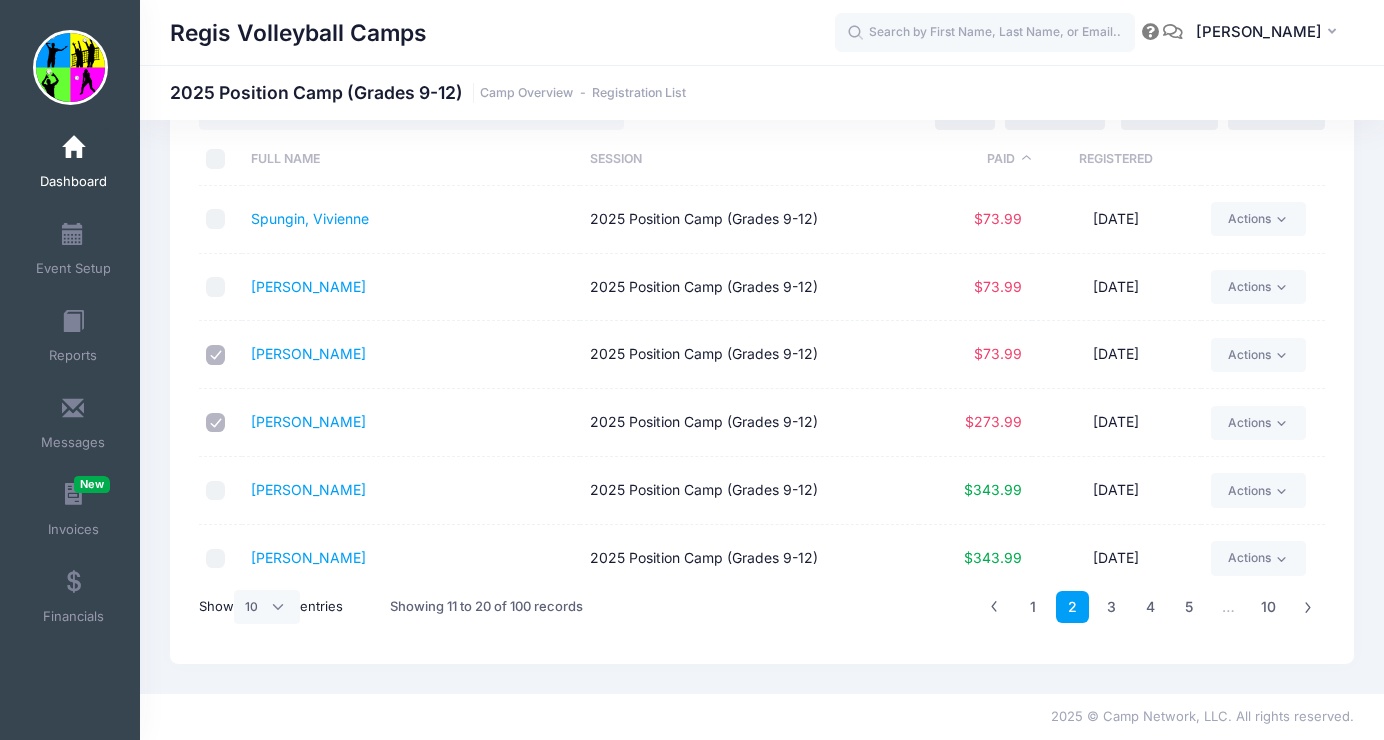 click at bounding box center [216, 287] 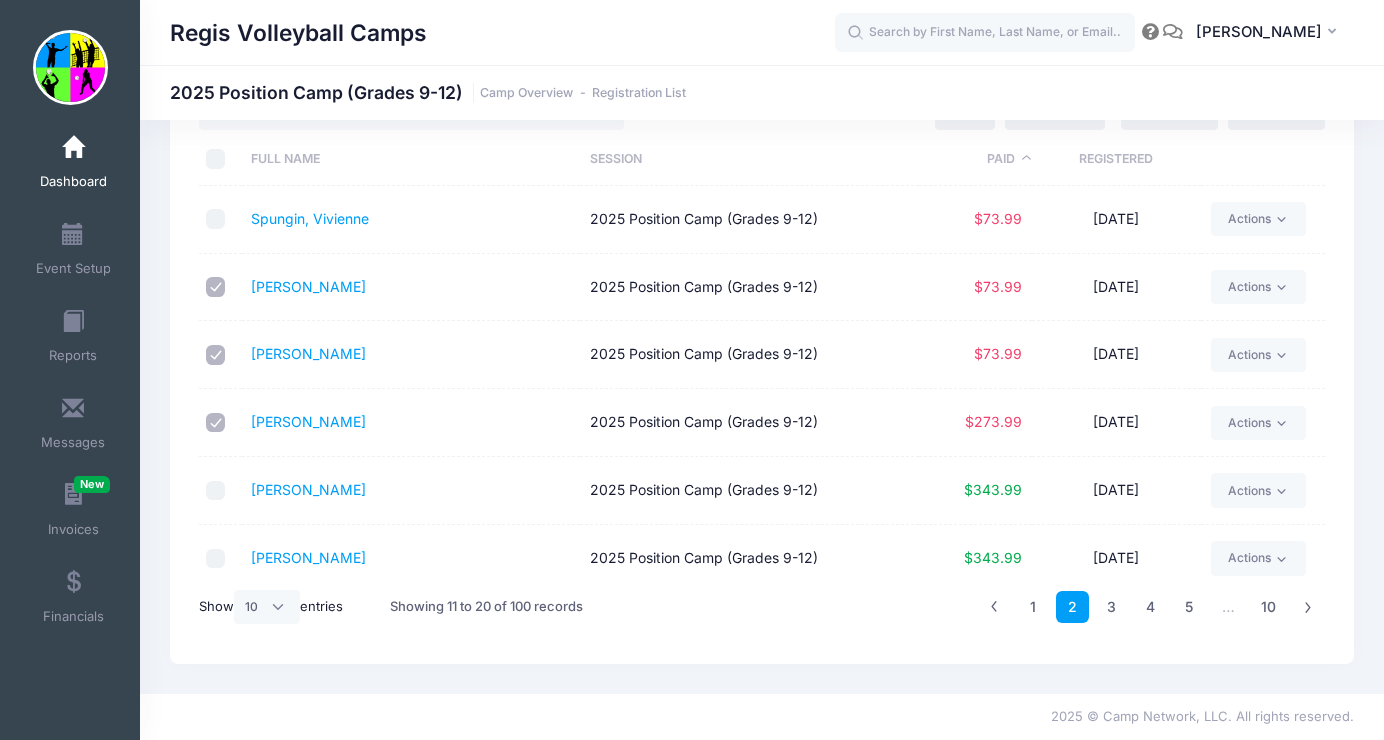 click at bounding box center (216, 219) 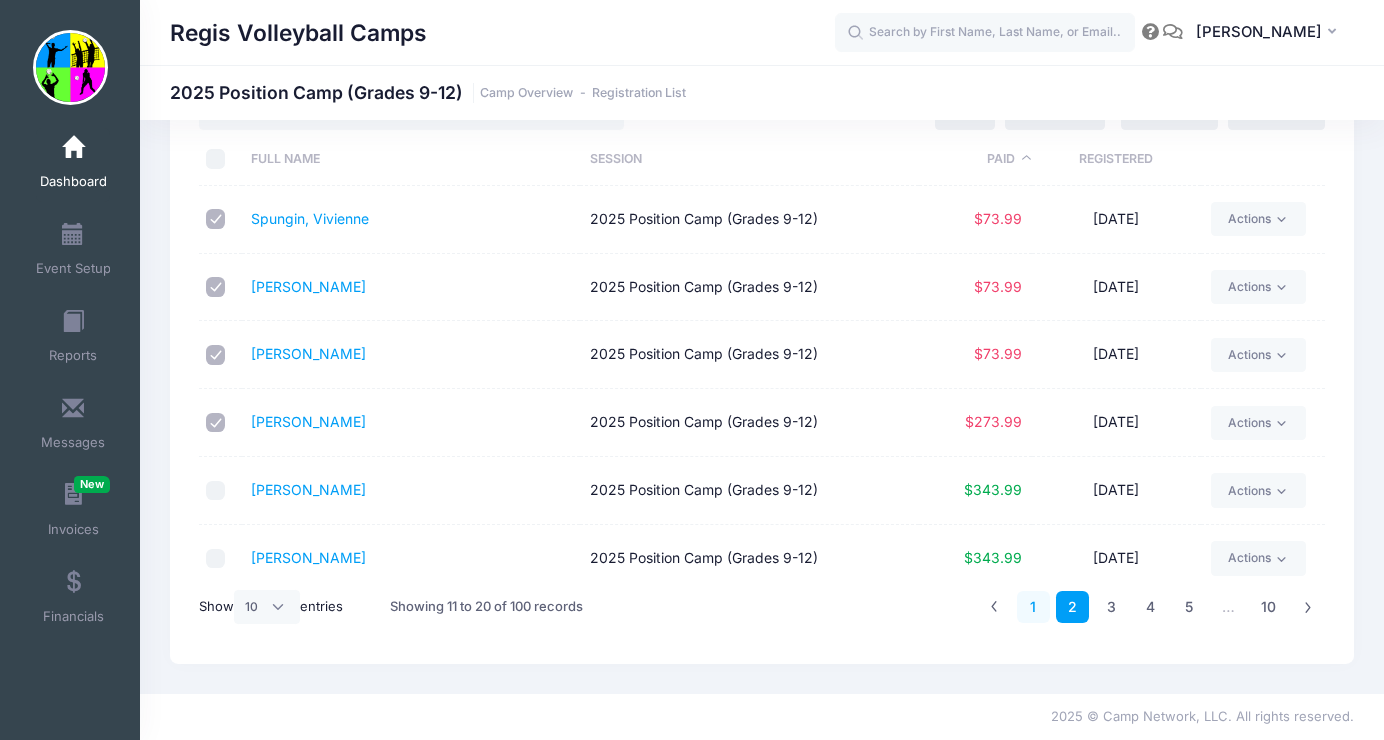 click on "1" at bounding box center (1033, 607) 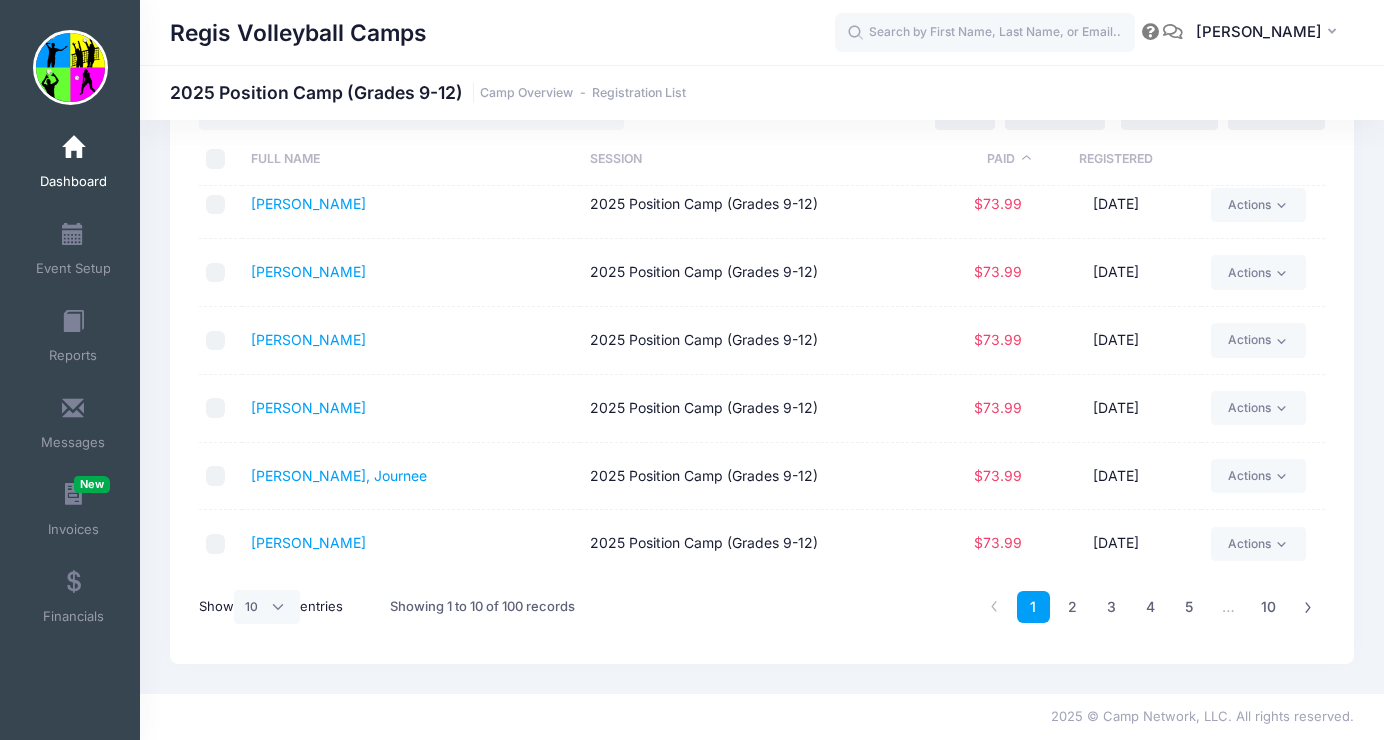 scroll, scrollTop: 0, scrollLeft: 0, axis: both 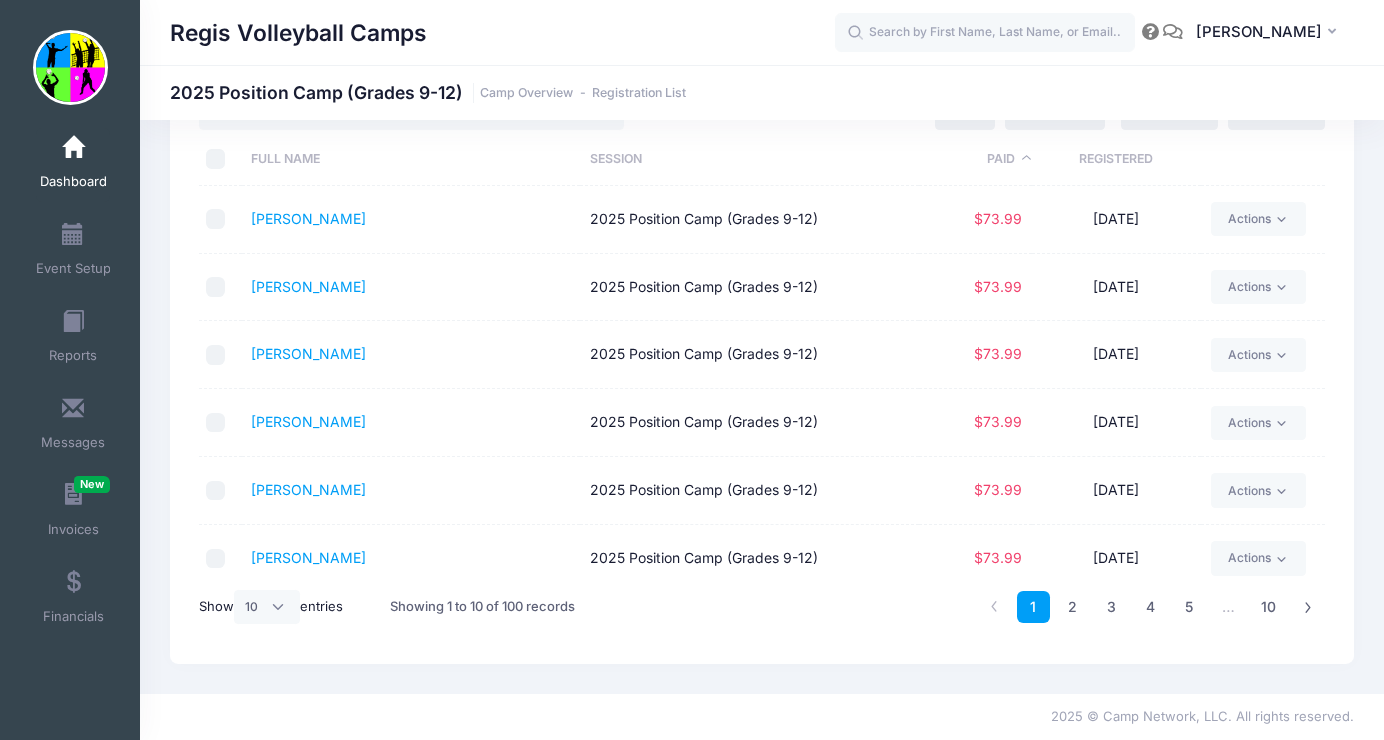 click at bounding box center [216, 159] 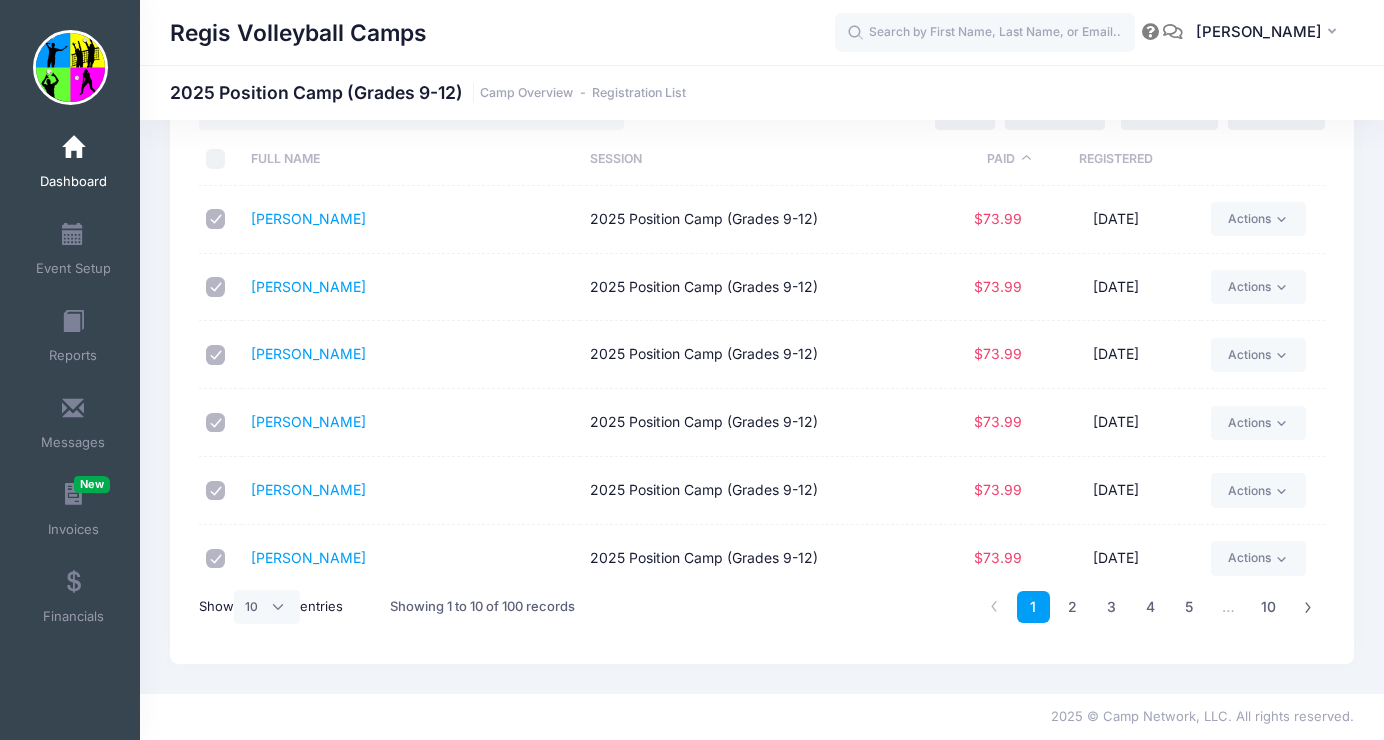 checkbox on "true" 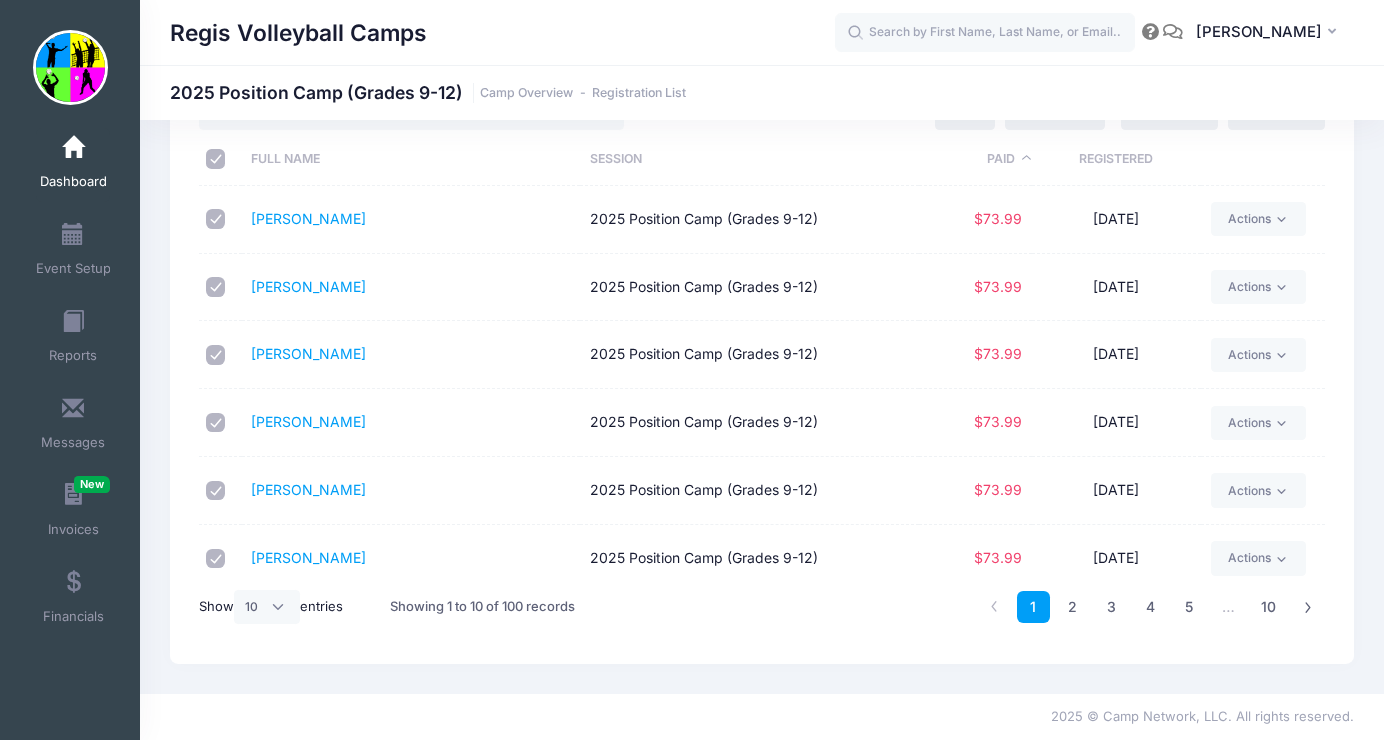 checkbox on "true" 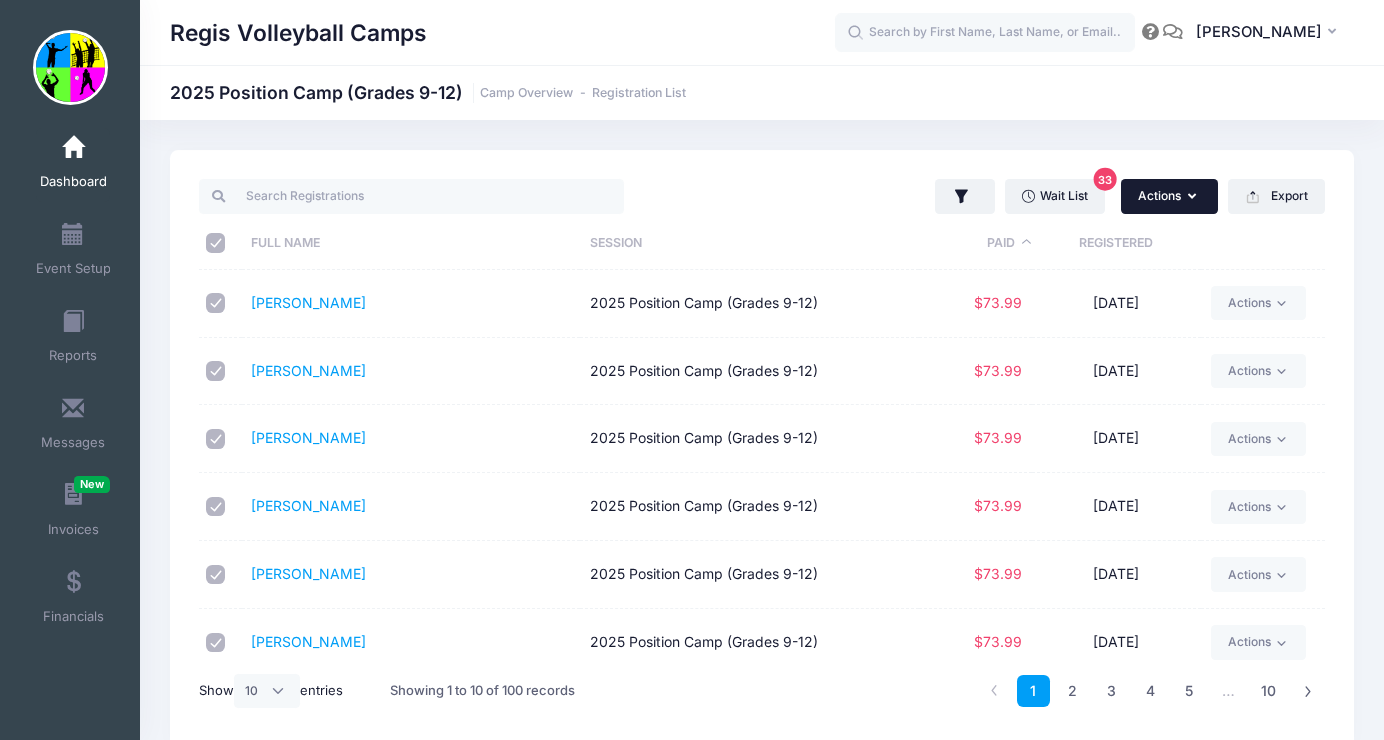click at bounding box center [1194, 197] 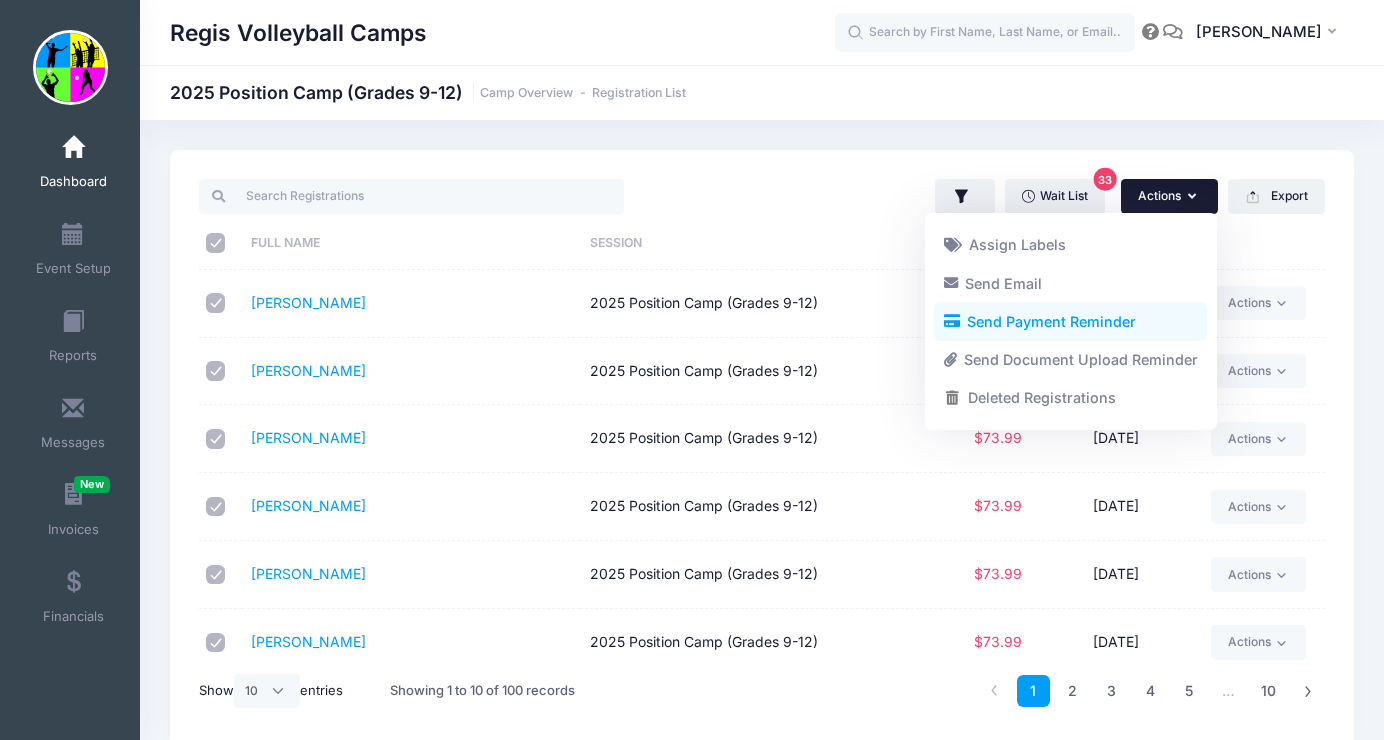 click on "Send Payment Reminder" at bounding box center [1070, 322] 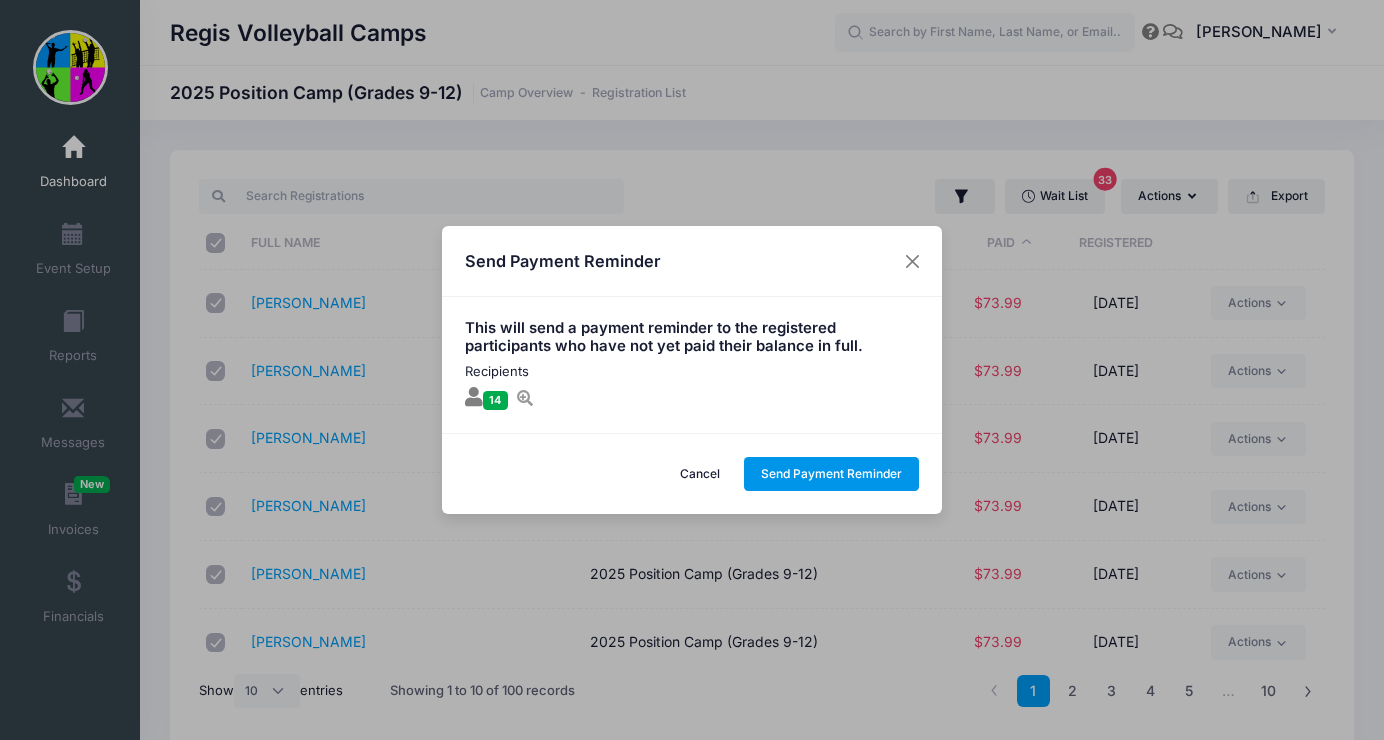 click on "Send Payment Reminder" at bounding box center (832, 474) 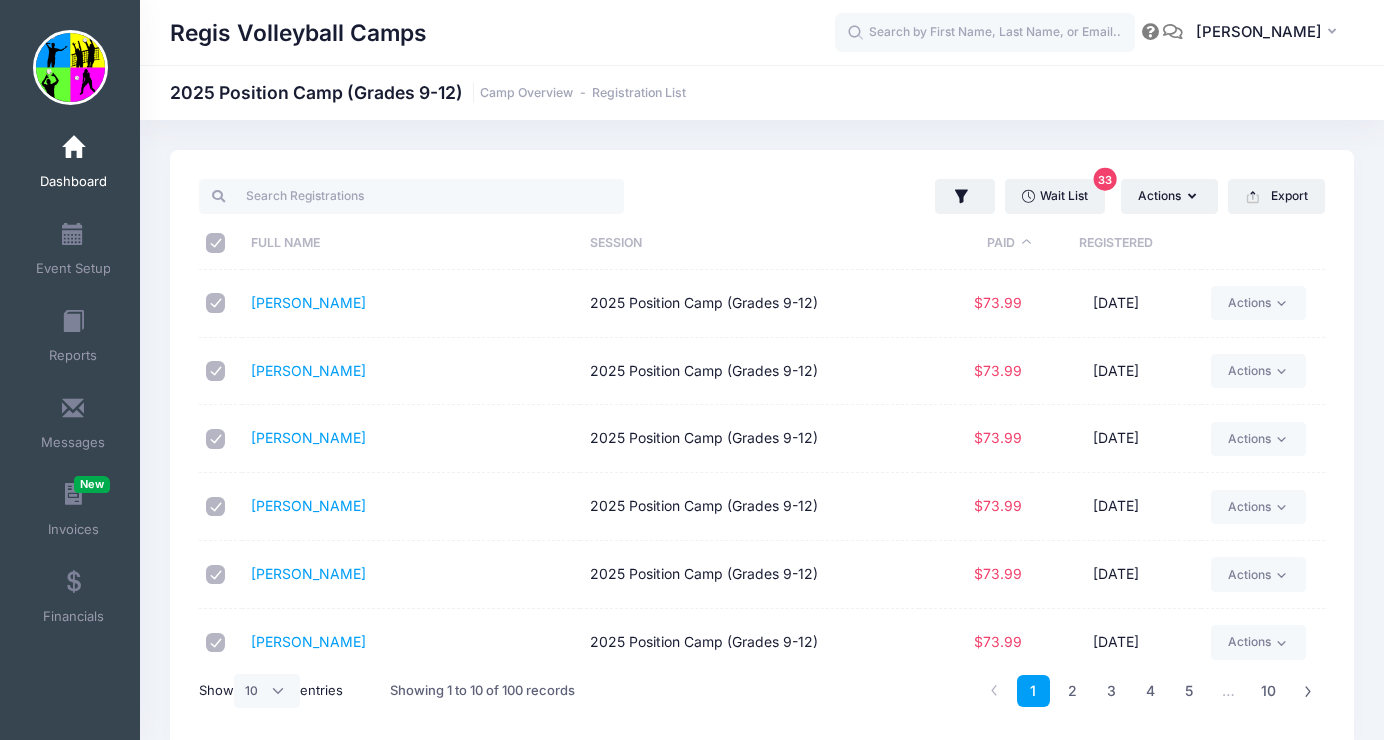 click at bounding box center (73, 148) 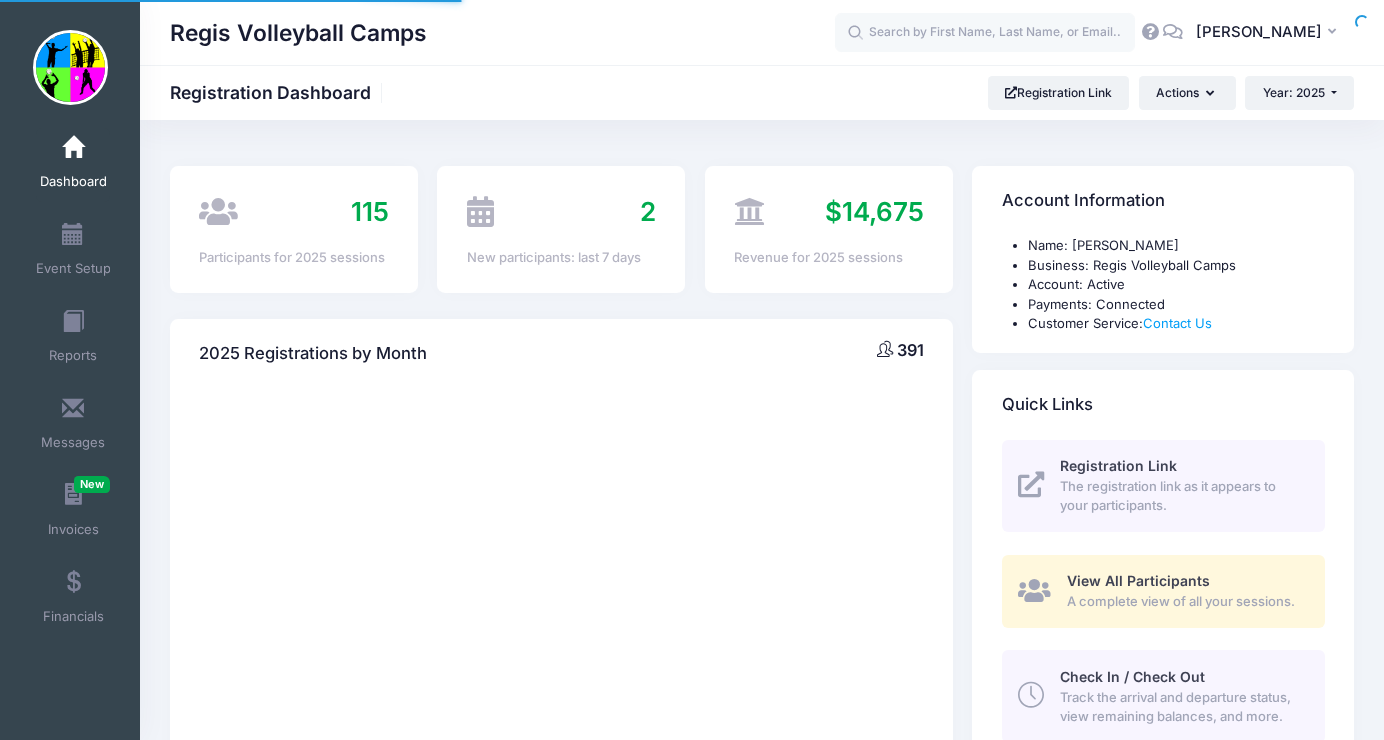 scroll, scrollTop: 0, scrollLeft: 0, axis: both 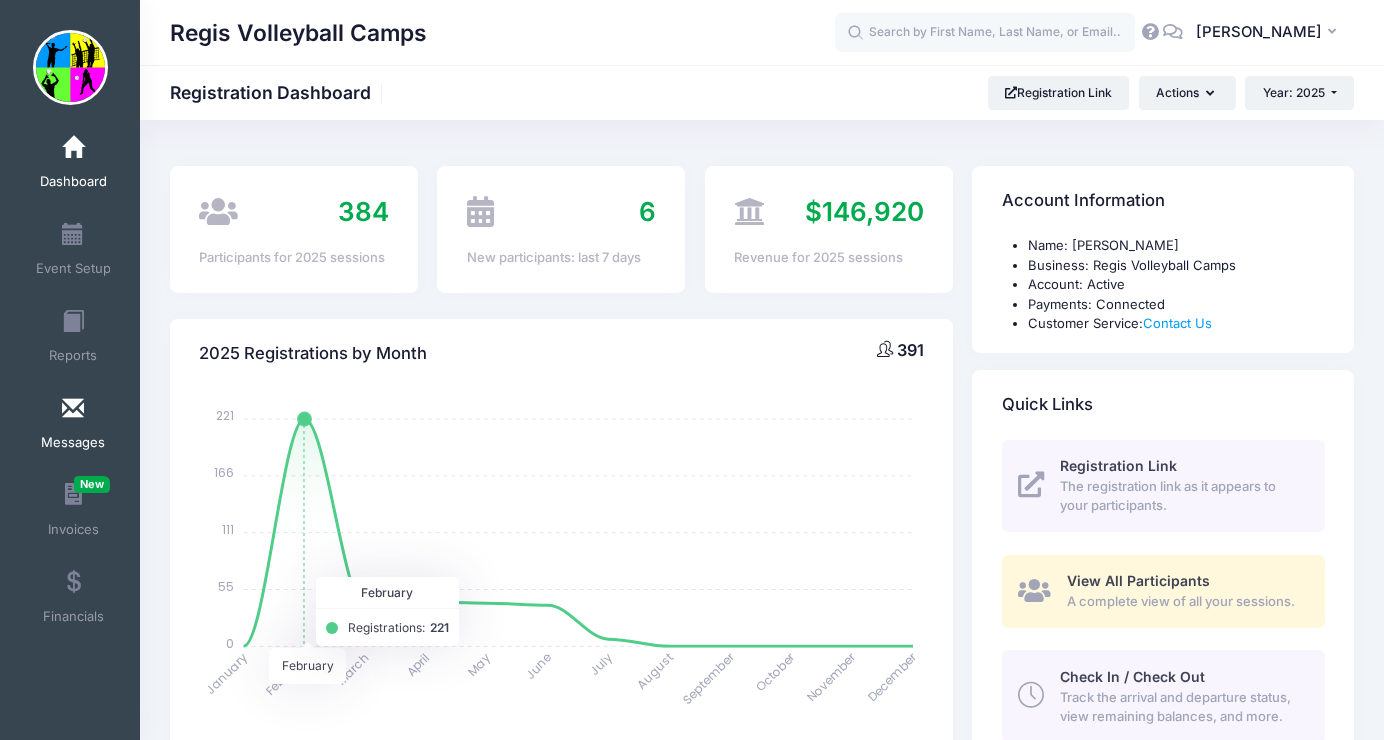click at bounding box center [73, 409] 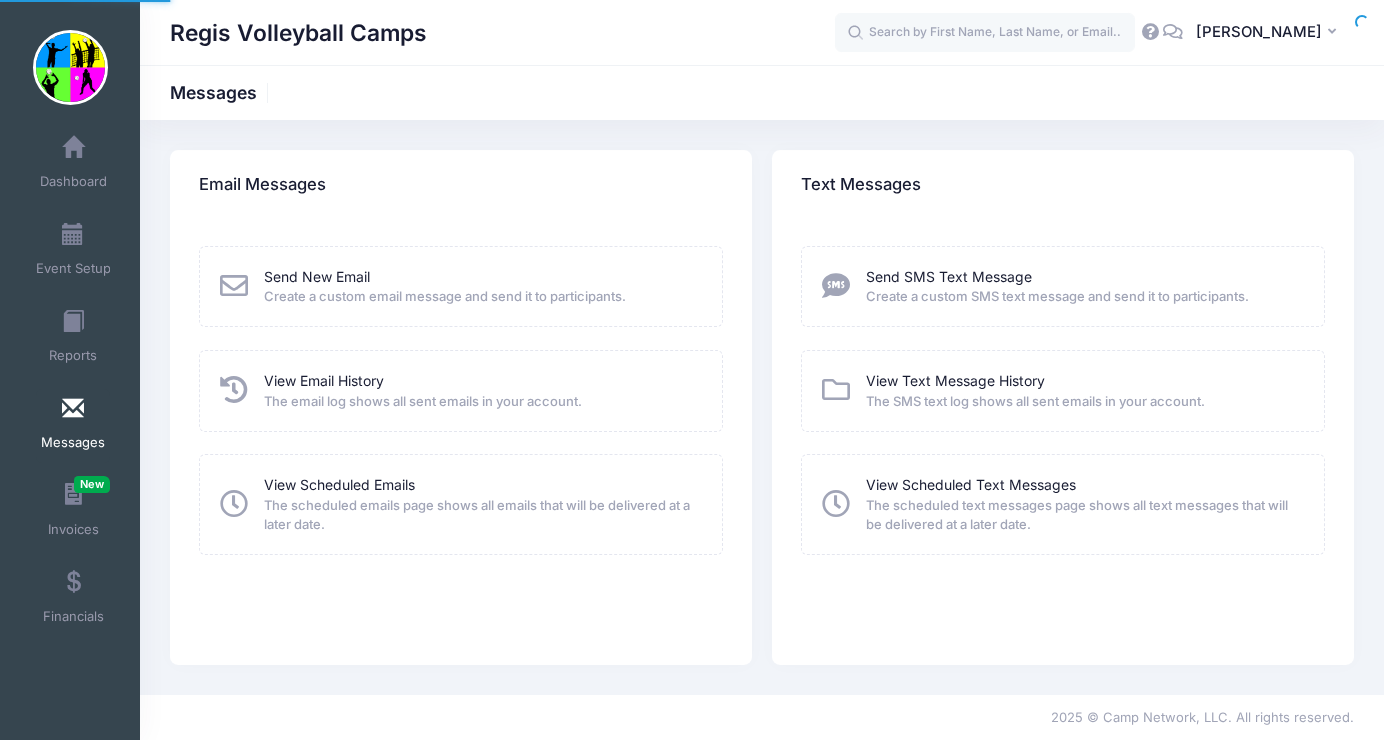 scroll, scrollTop: 0, scrollLeft: 0, axis: both 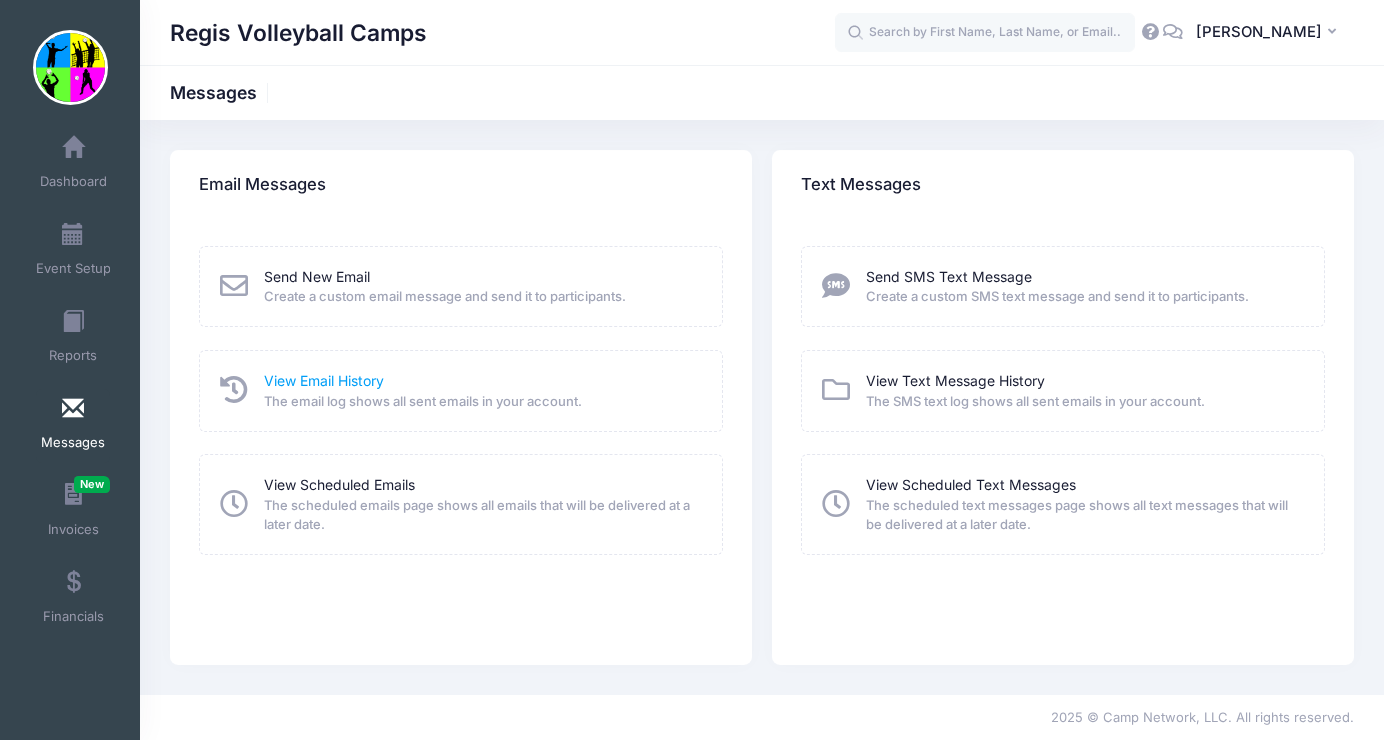 click on "View Email History" at bounding box center [324, 380] 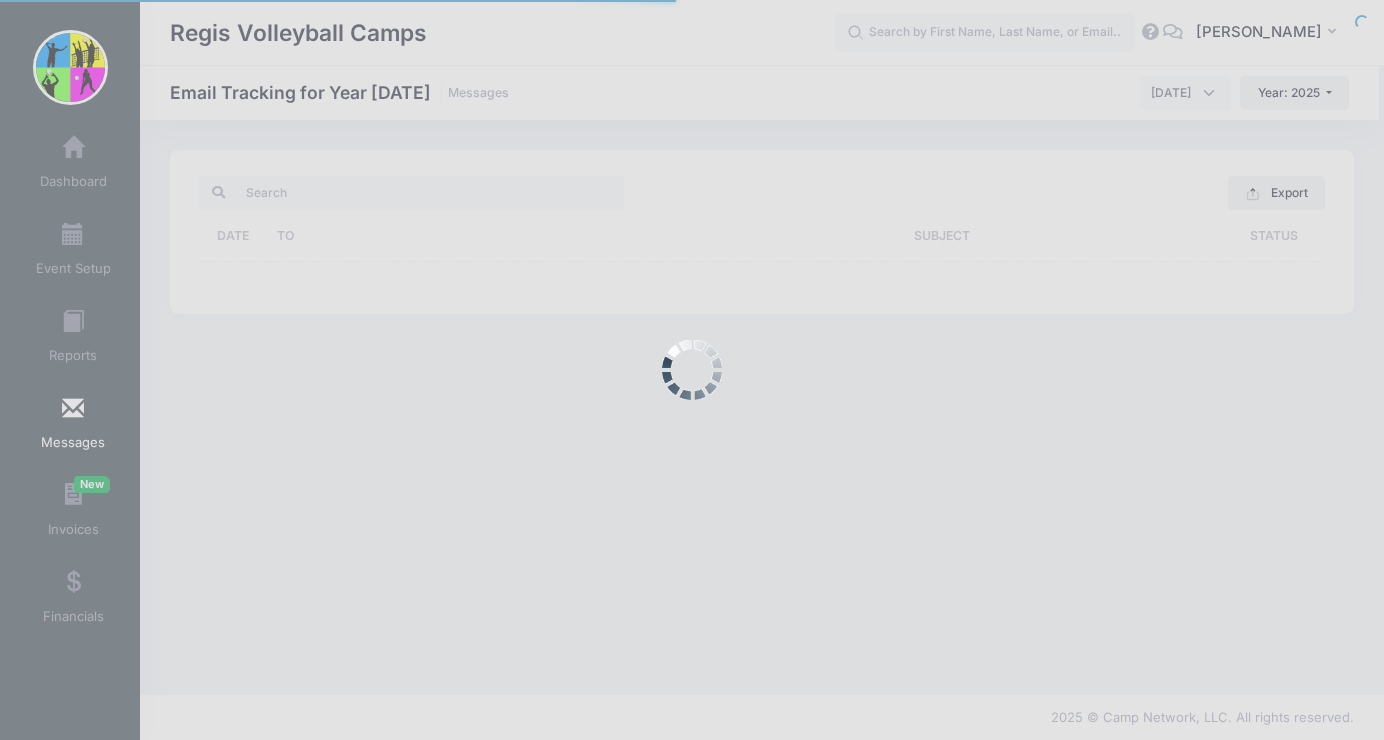 scroll, scrollTop: 0, scrollLeft: 0, axis: both 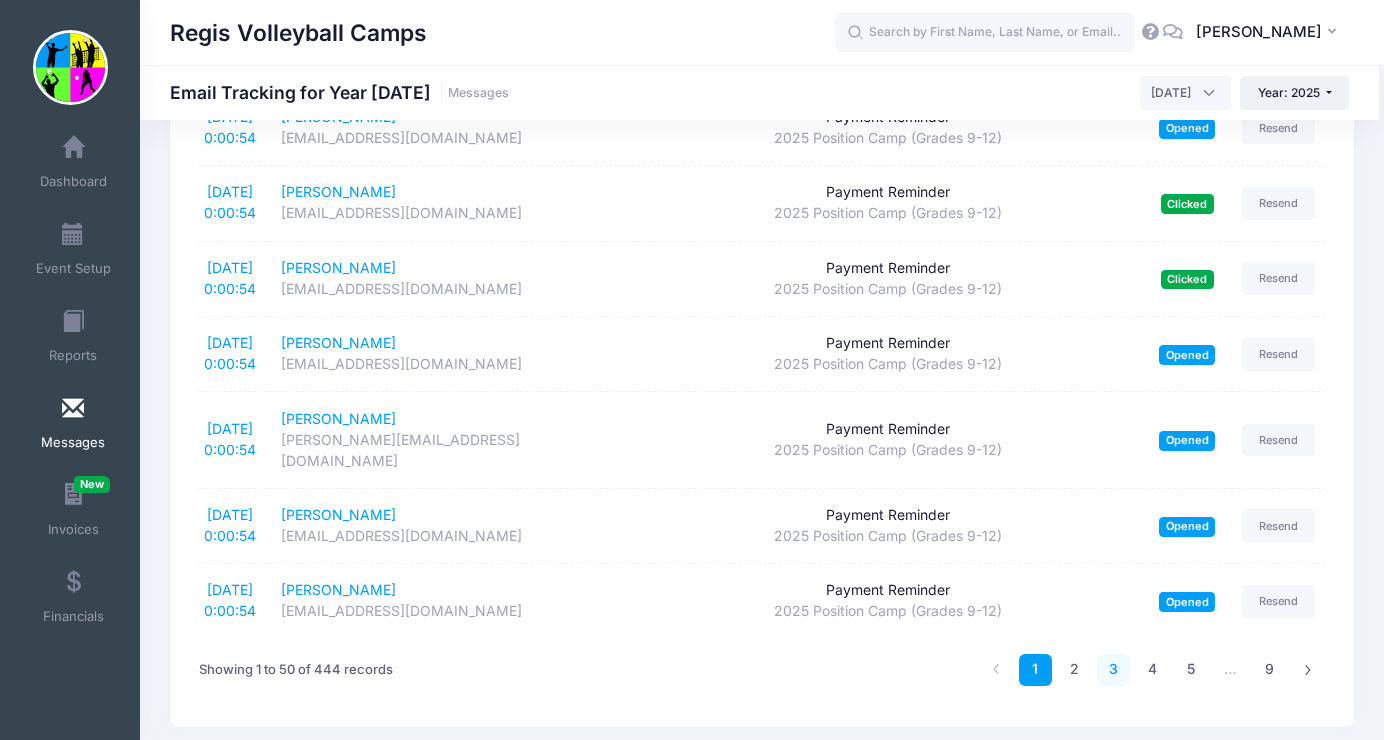 click on "3" at bounding box center [1113, 670] 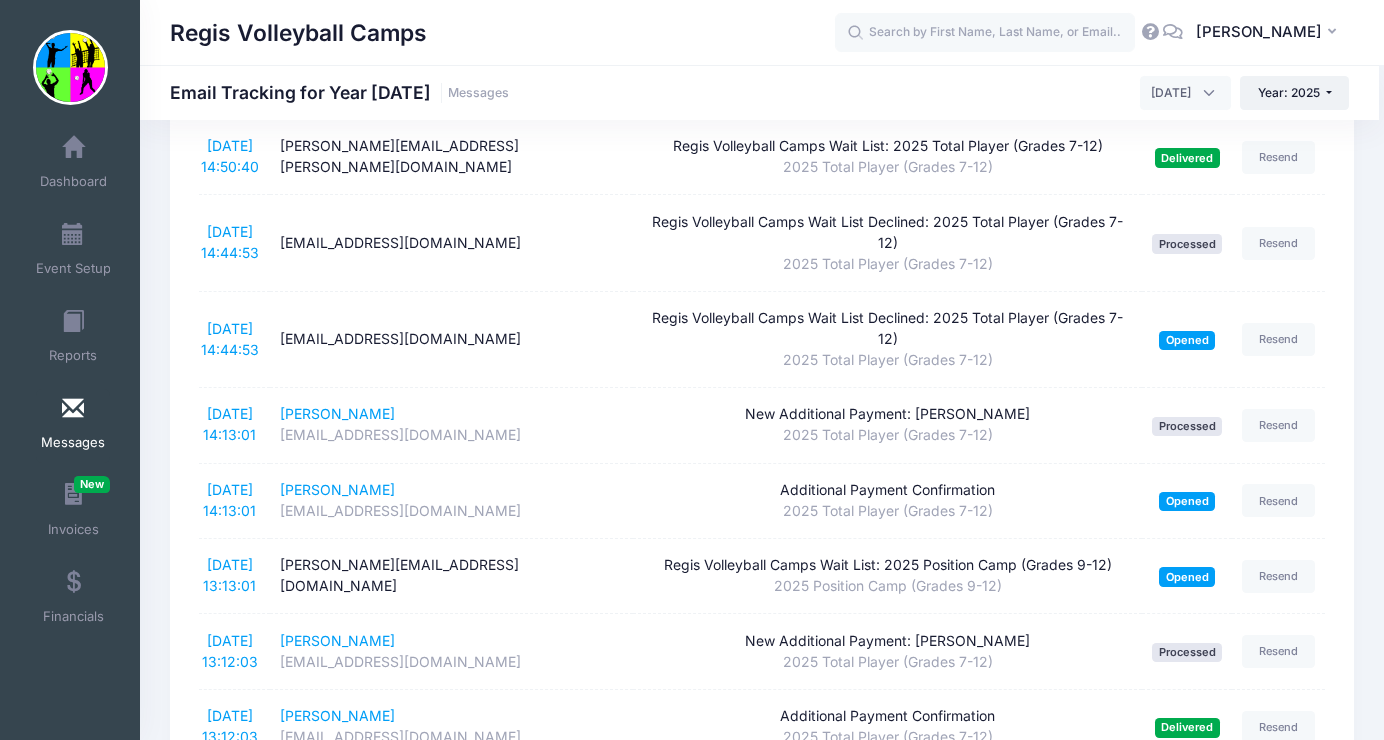 click on "4" at bounding box center (1152, 795) 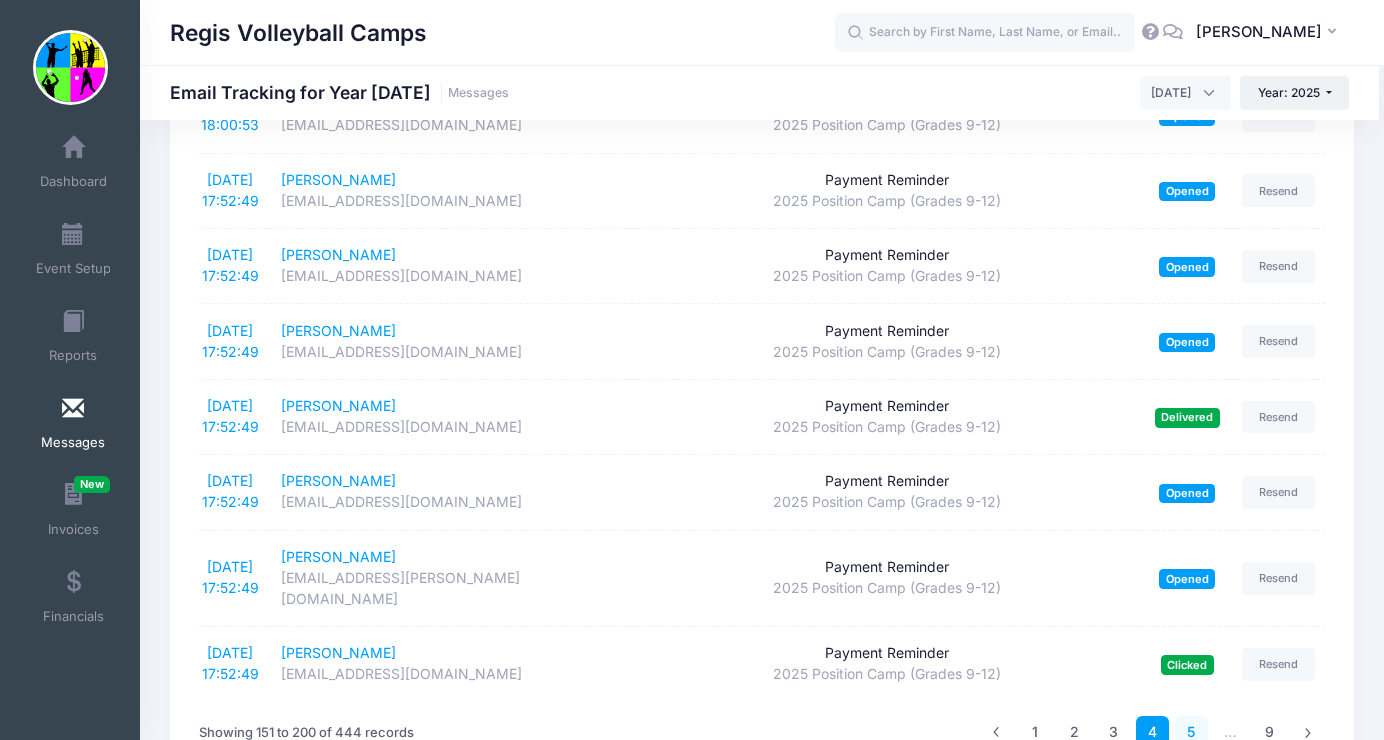 click on "5" at bounding box center (1191, 732) 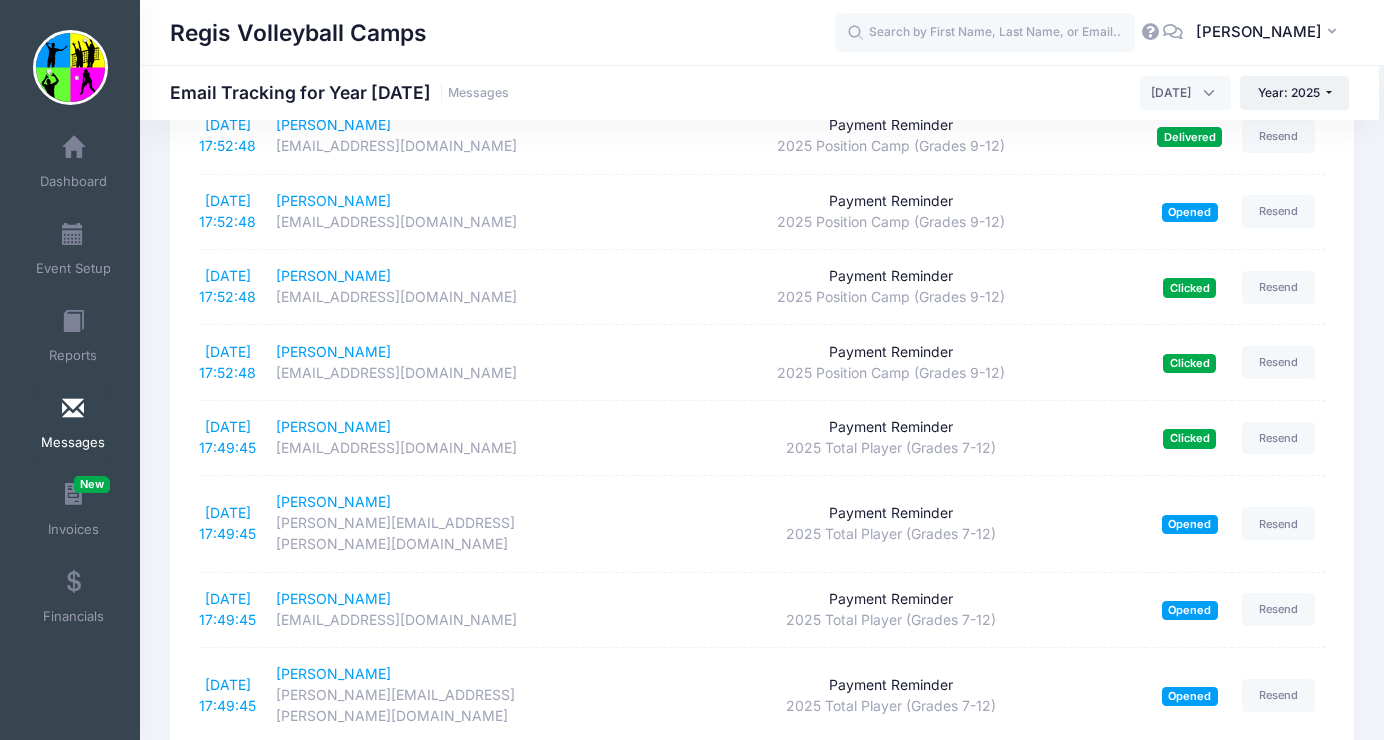 click on "6" at bounding box center (1191, 774) 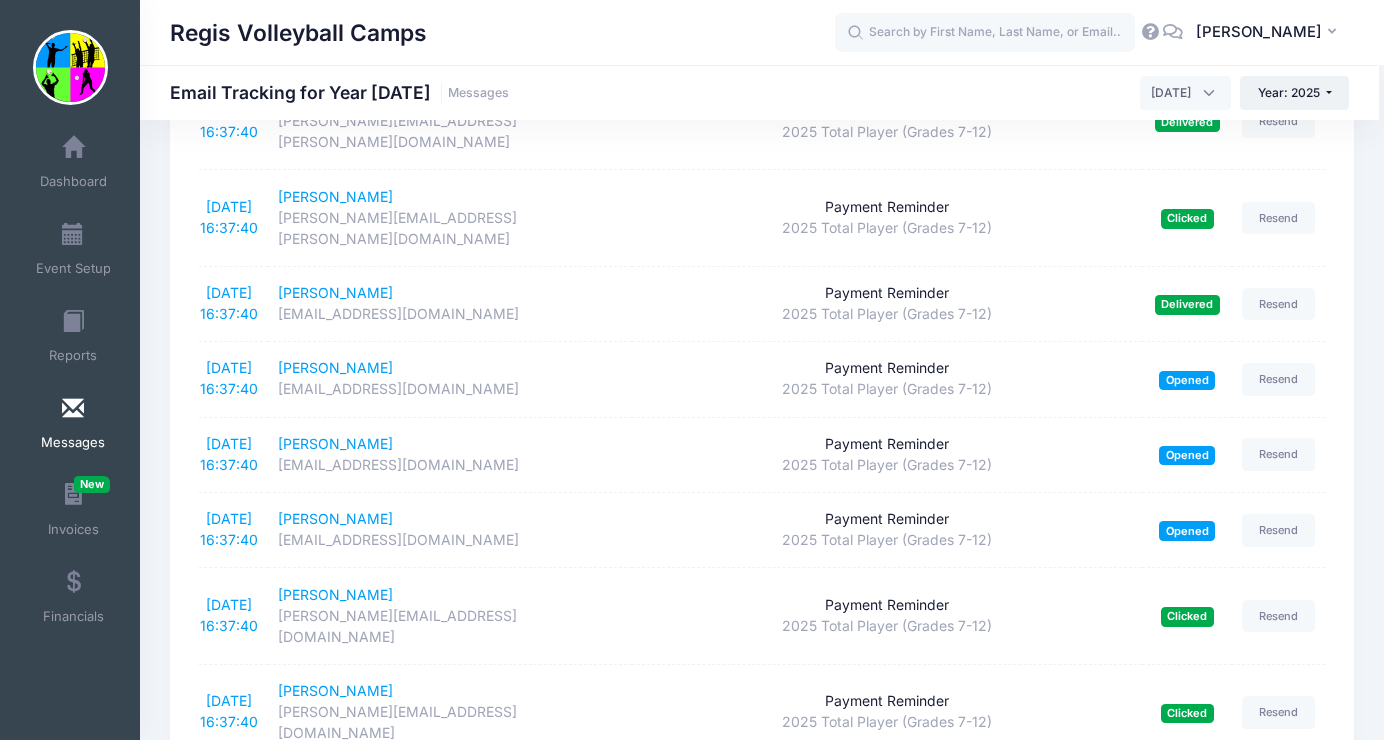 click on "7" at bounding box center (1191, 963) 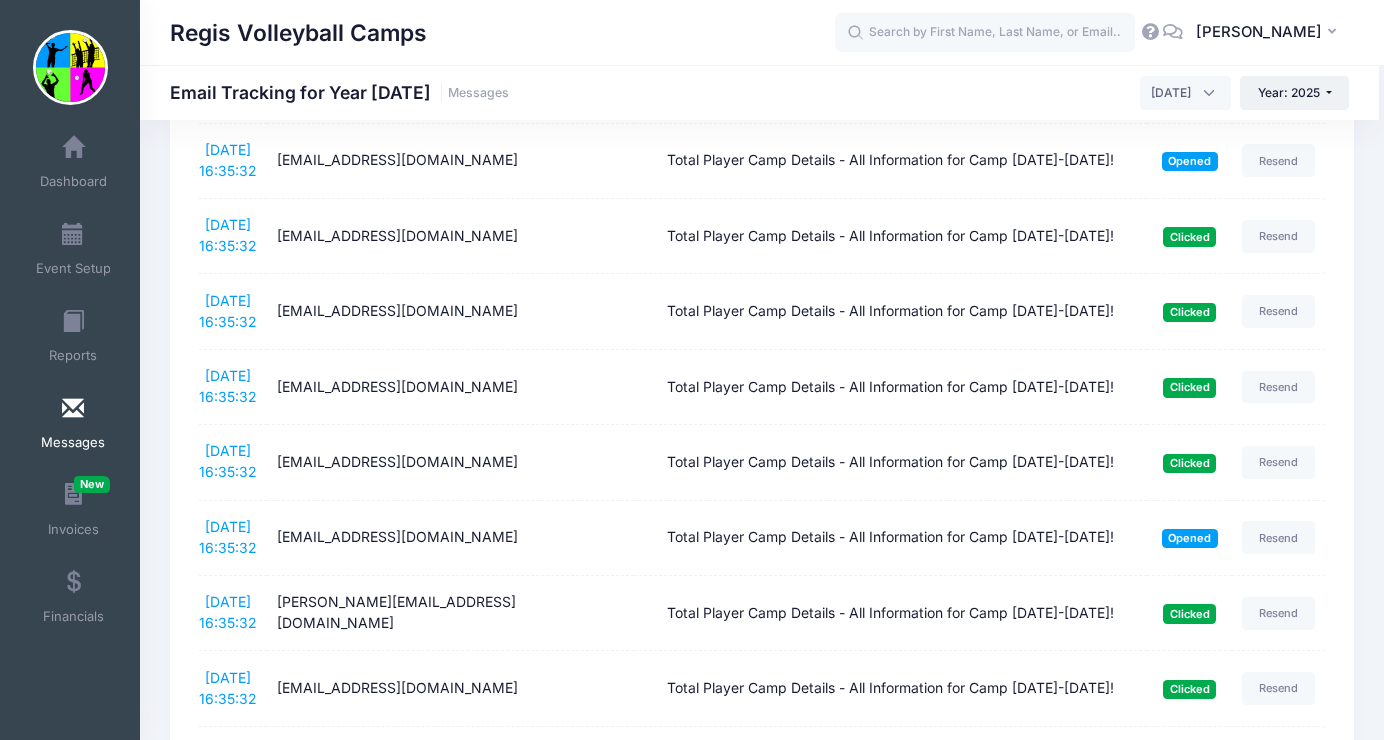 scroll, scrollTop: 3456, scrollLeft: 0, axis: vertical 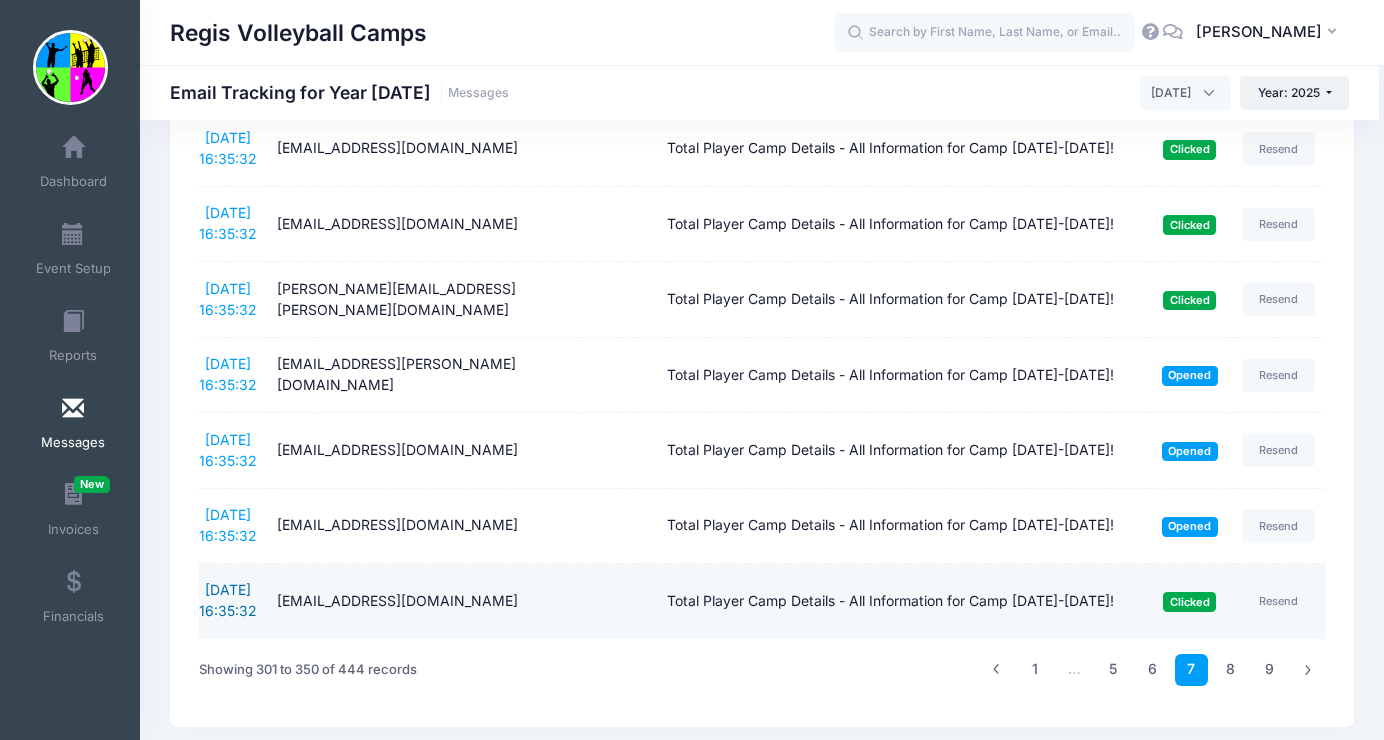 click on "7/2/2025 16:35:32" at bounding box center (228, 600) 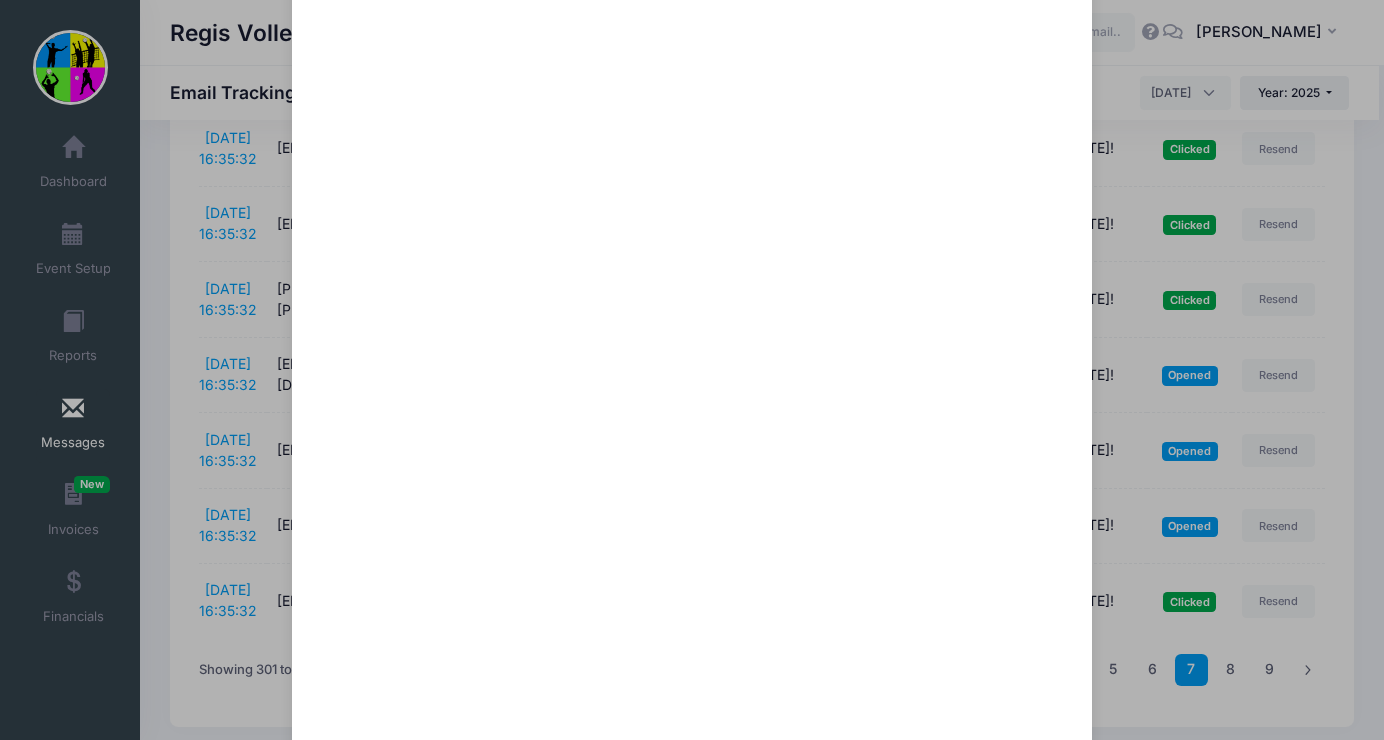 scroll, scrollTop: 1385, scrollLeft: 0, axis: vertical 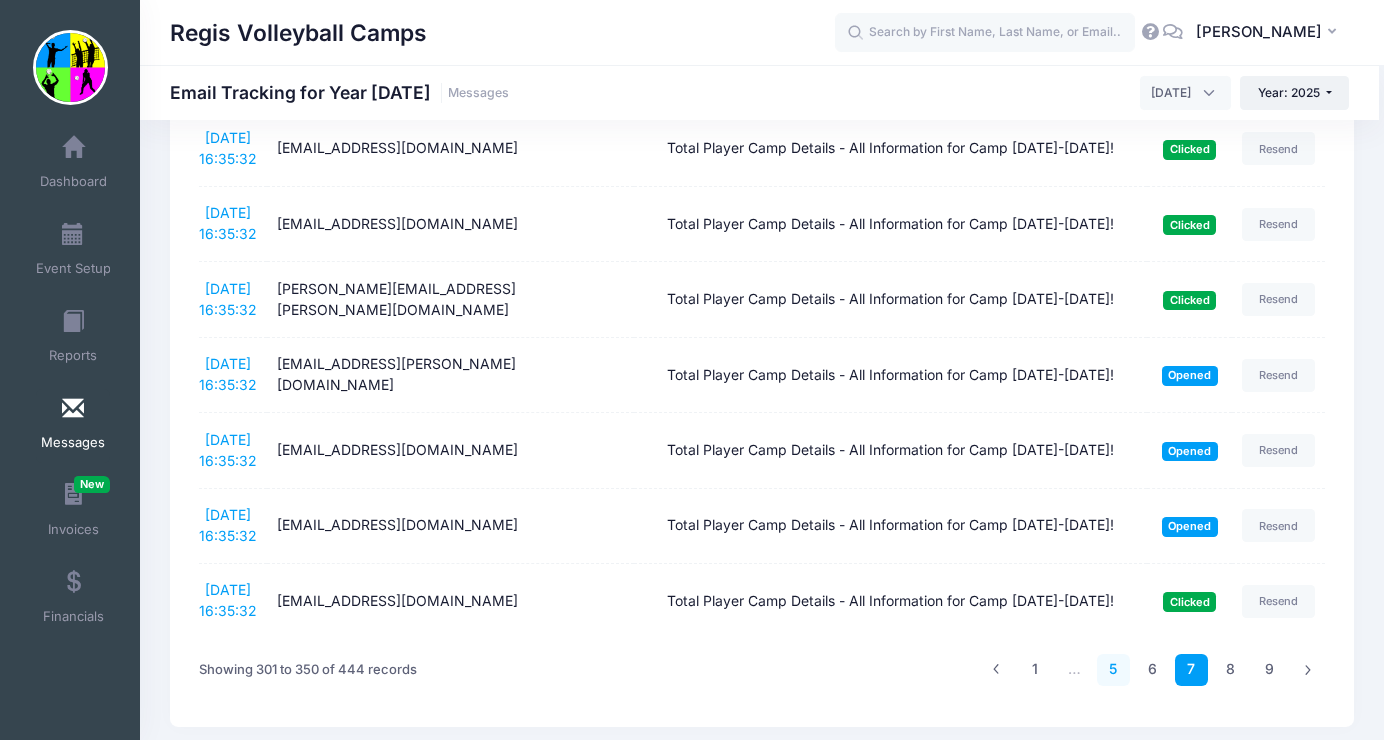 click on "5" at bounding box center [1113, 670] 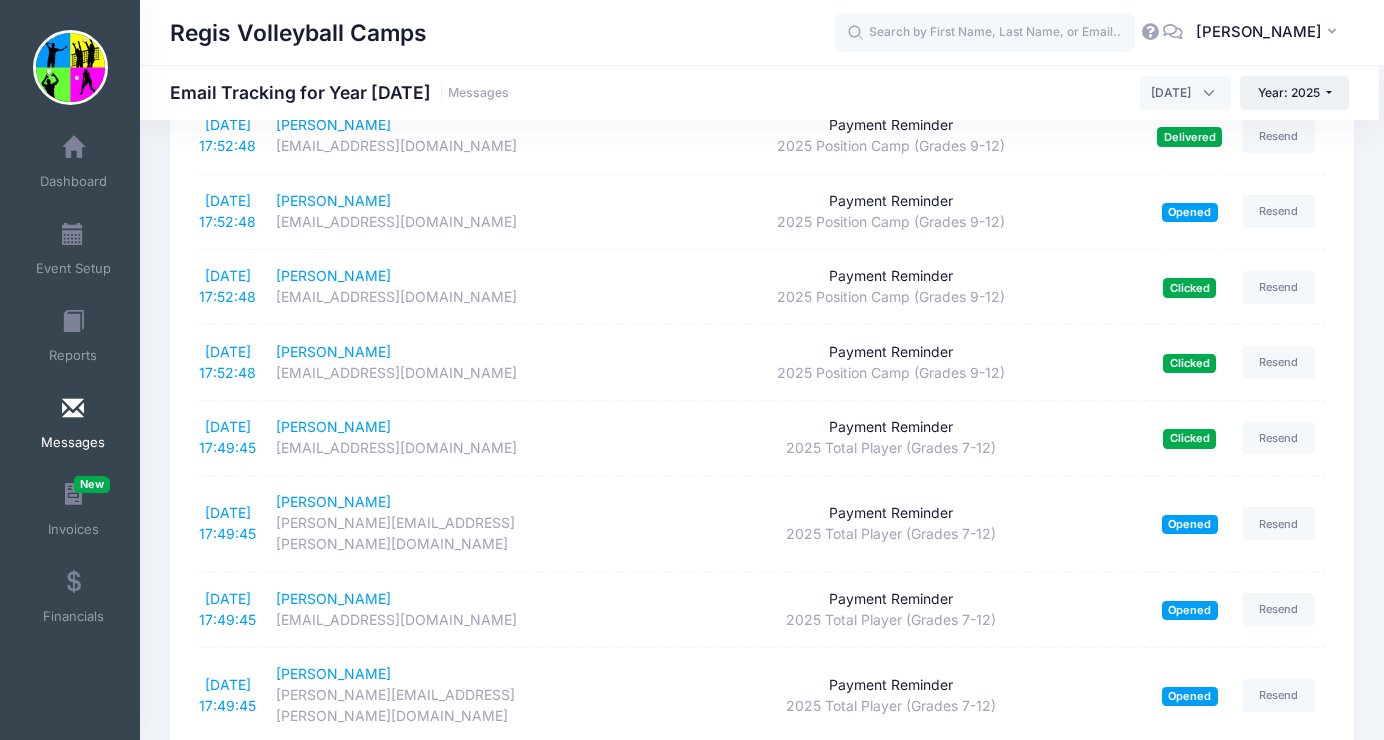 click at bounding box center (996, 774) 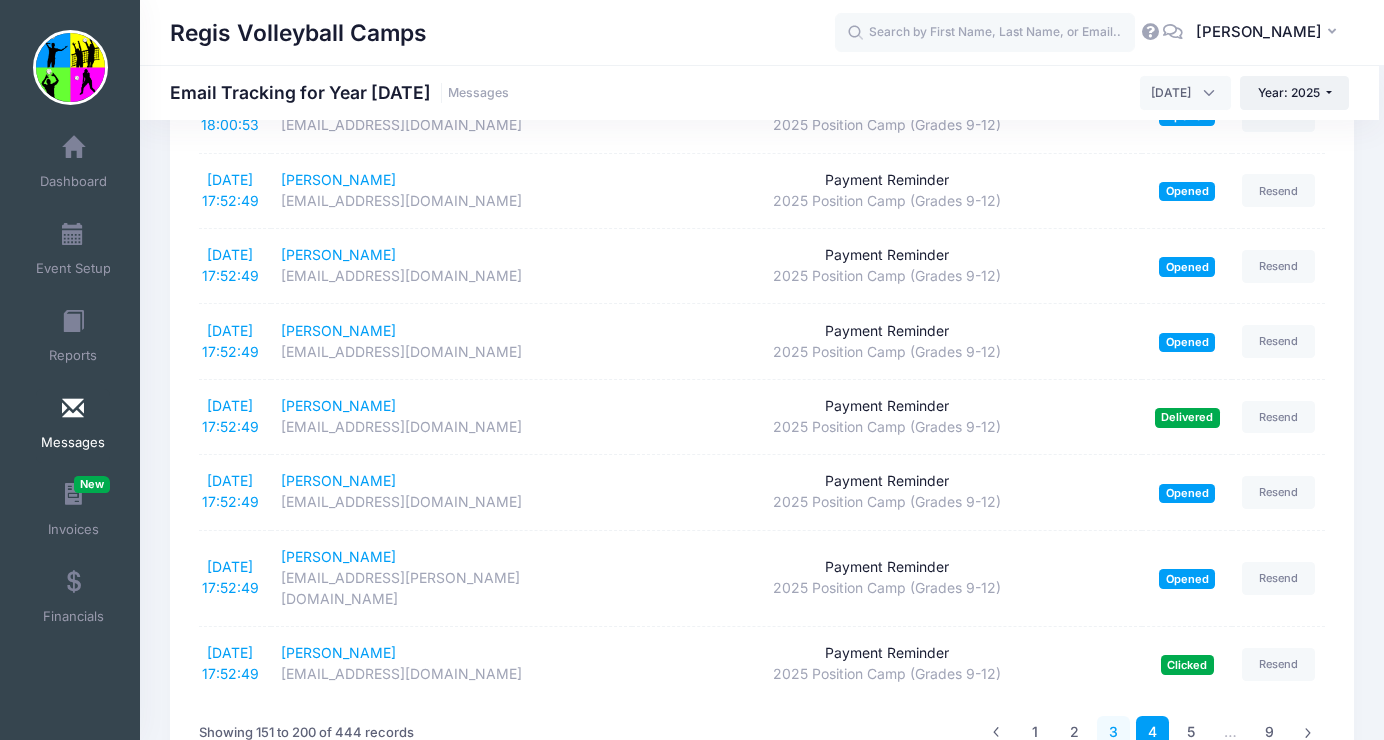 click on "3" at bounding box center (1113, 732) 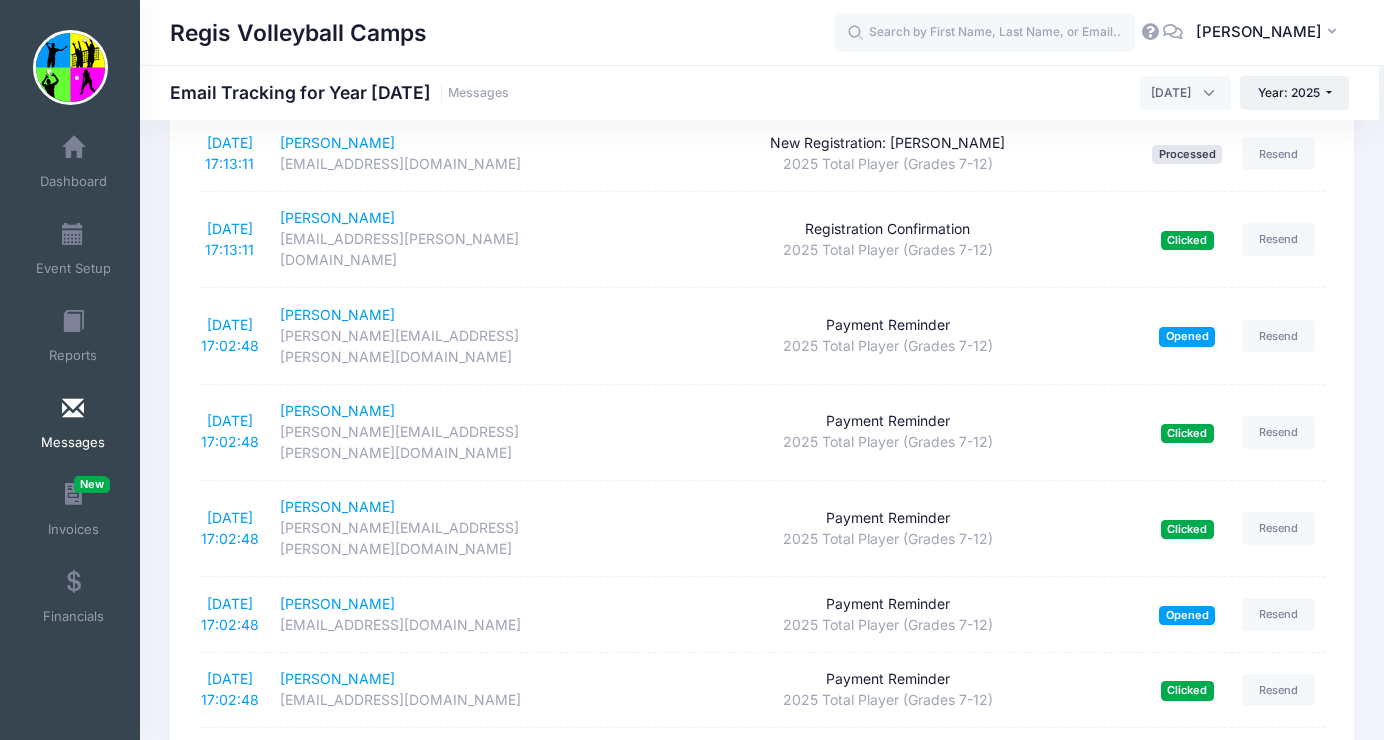 scroll, scrollTop: 3498, scrollLeft: 0, axis: vertical 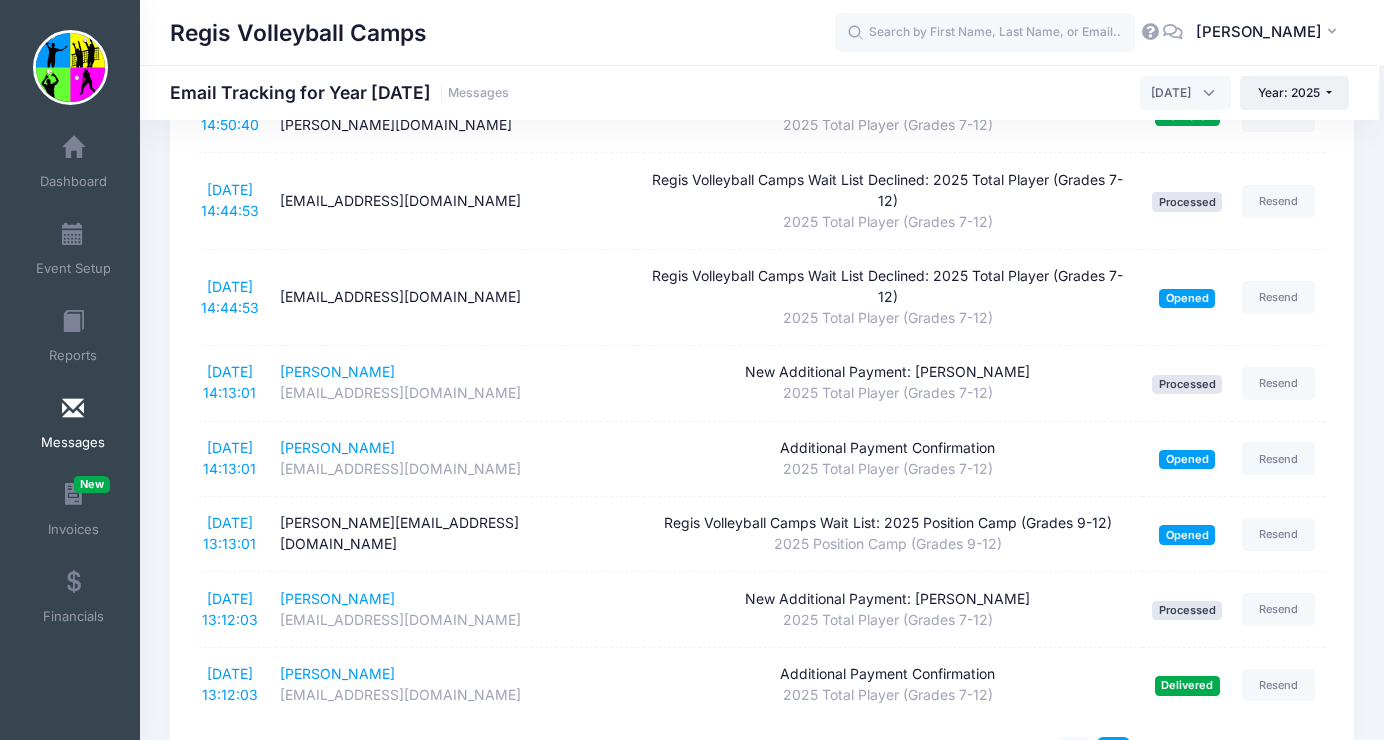click on "2" at bounding box center [1074, 753] 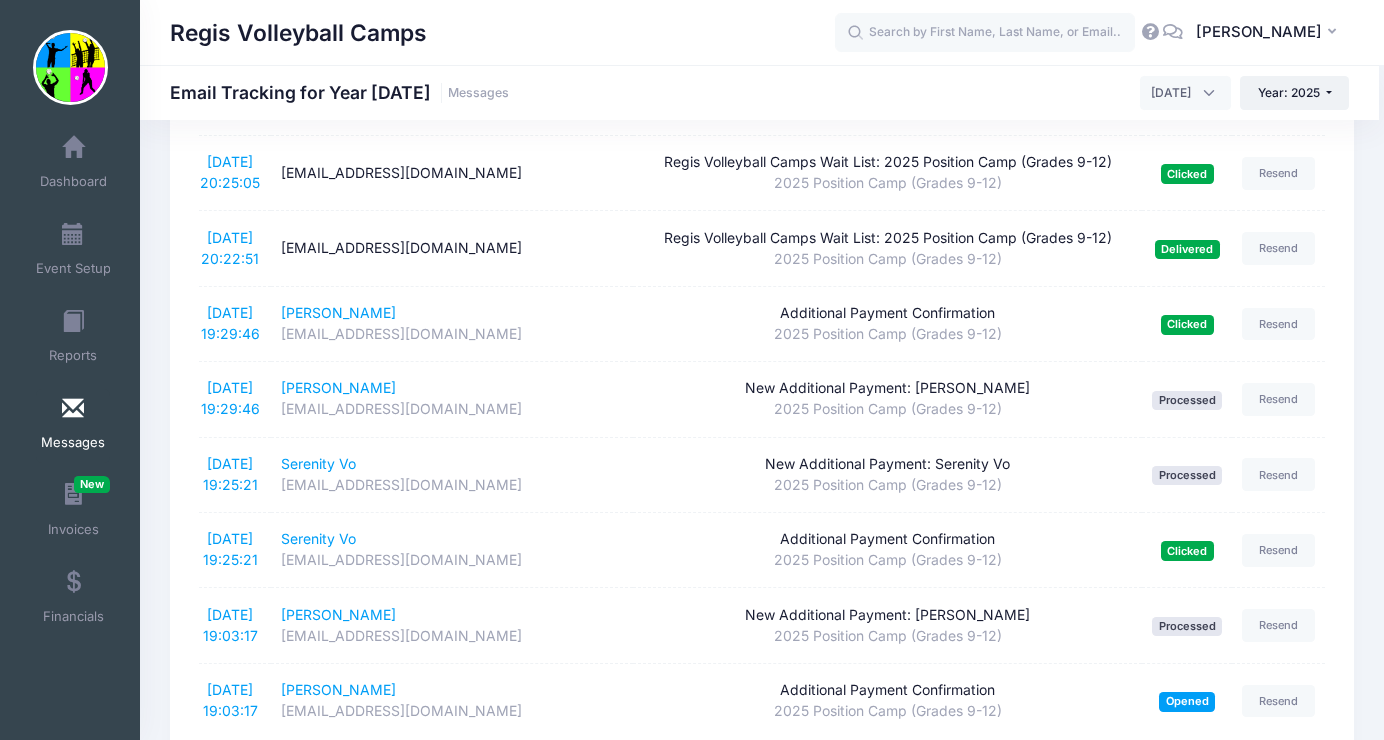 scroll, scrollTop: 3624, scrollLeft: 0, axis: vertical 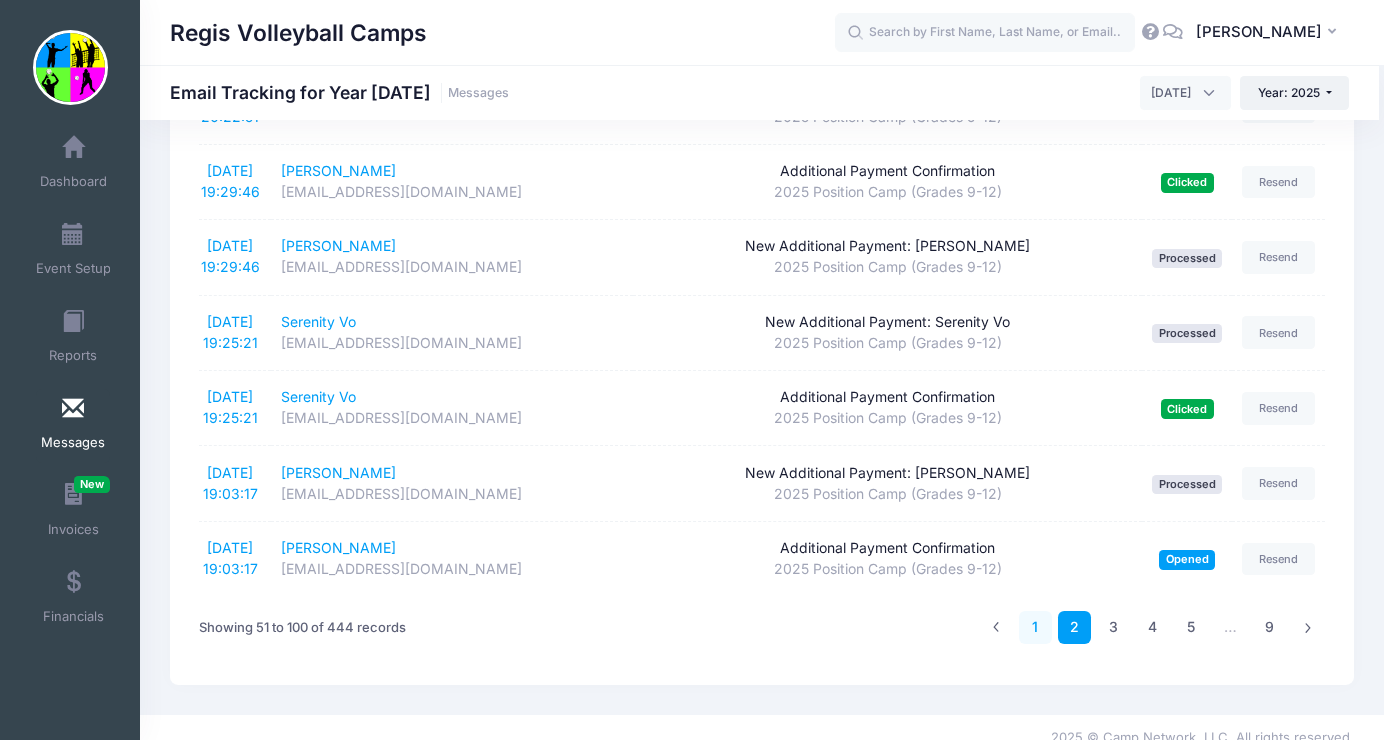 click on "1" at bounding box center [1035, 627] 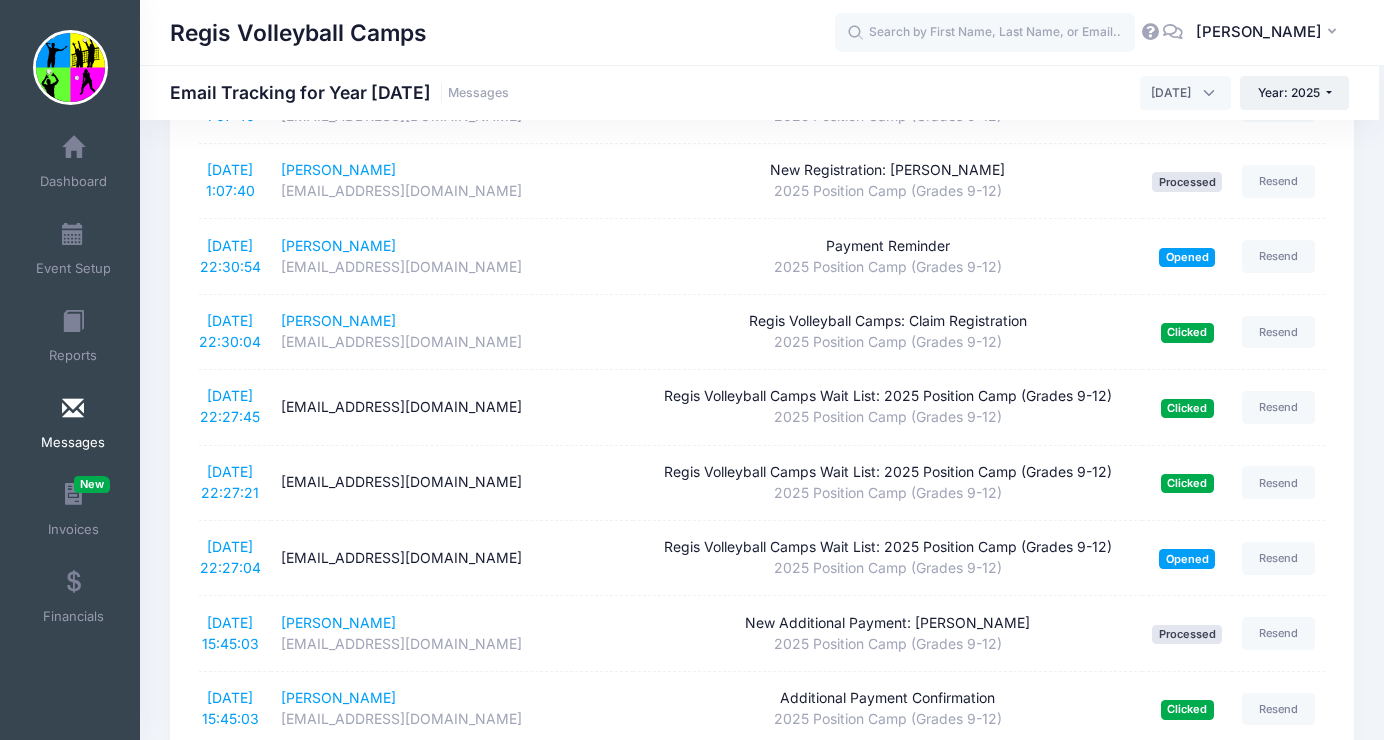 scroll, scrollTop: 0, scrollLeft: 0, axis: both 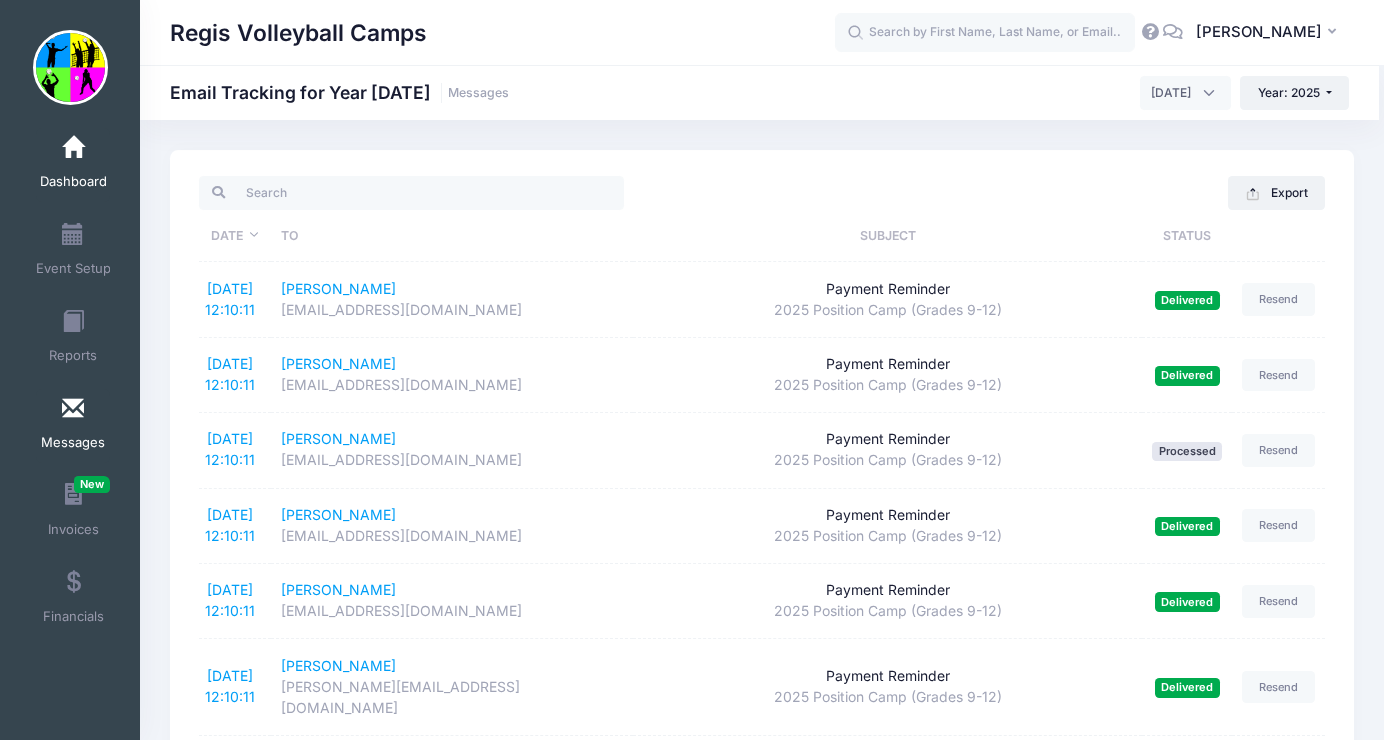 click at bounding box center [73, 148] 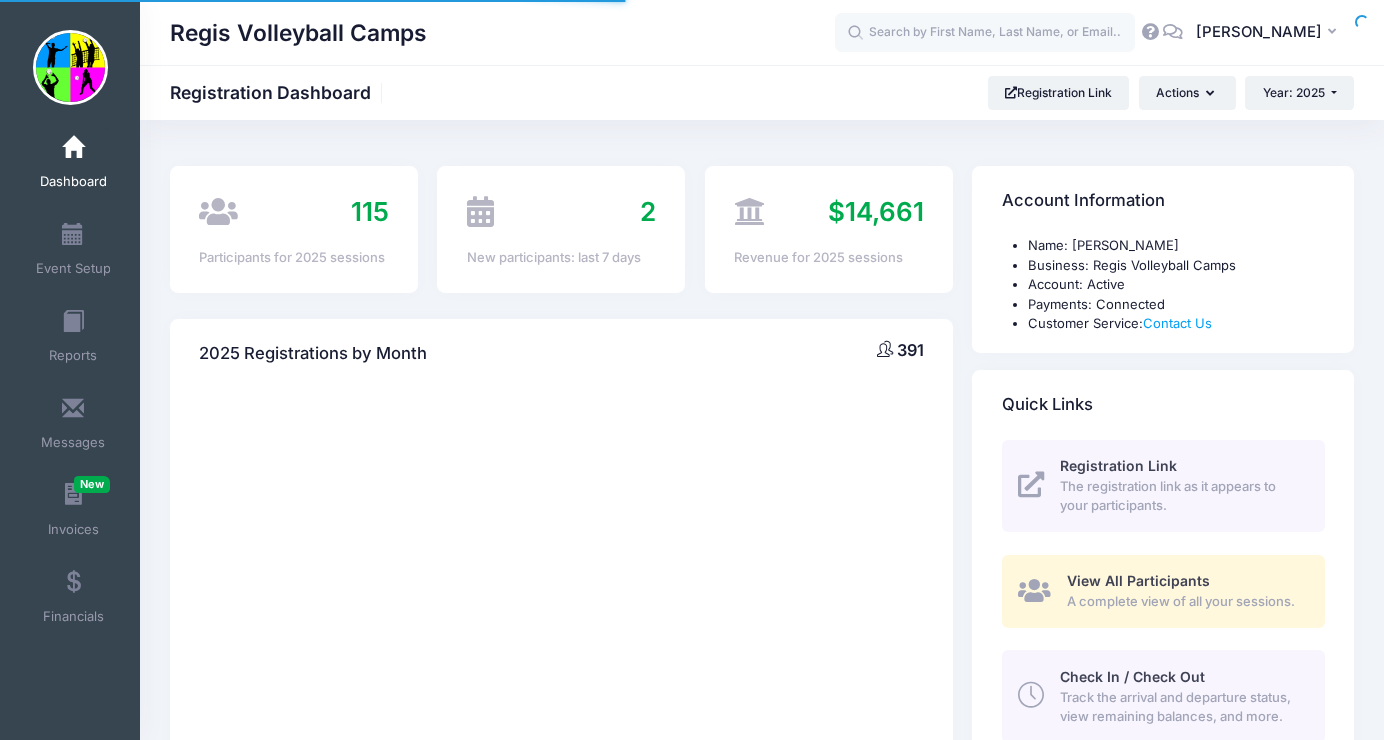 scroll, scrollTop: 0, scrollLeft: 0, axis: both 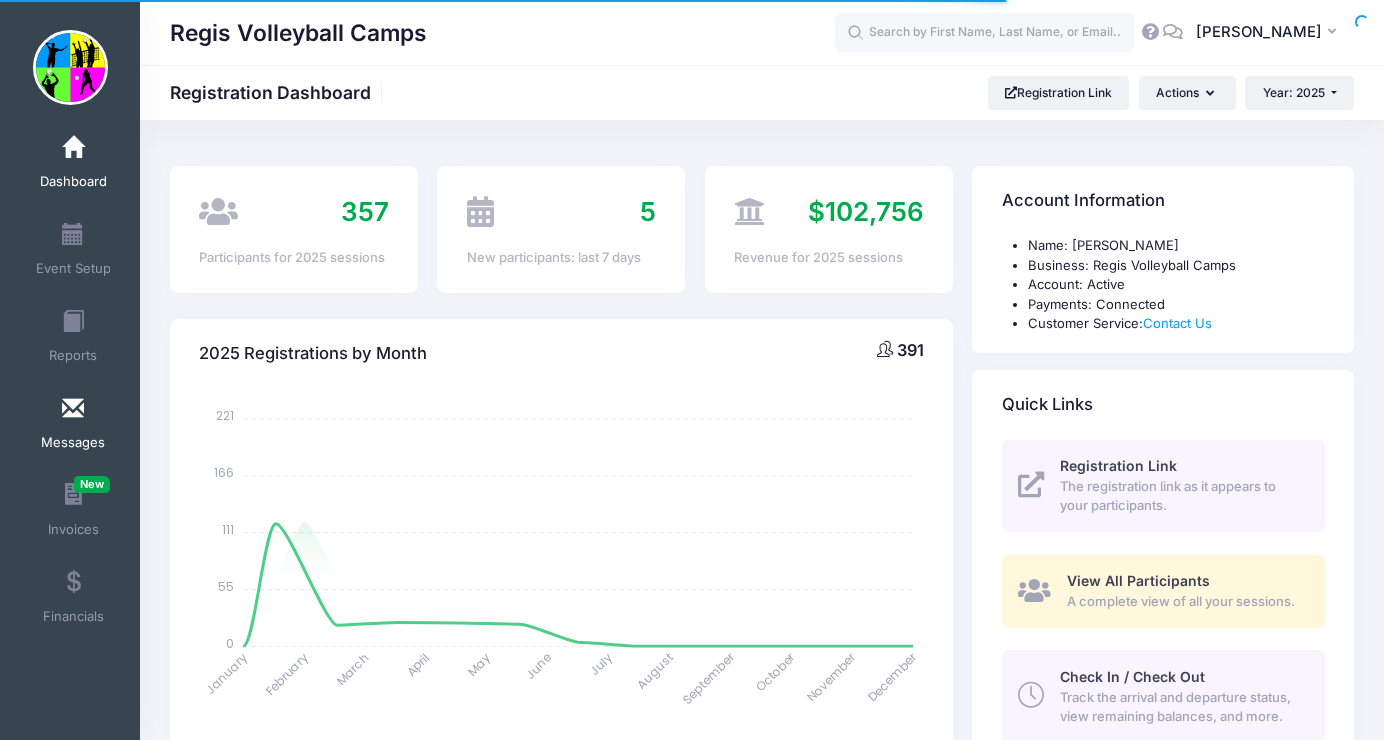 click on "Messages" at bounding box center (73, 426) 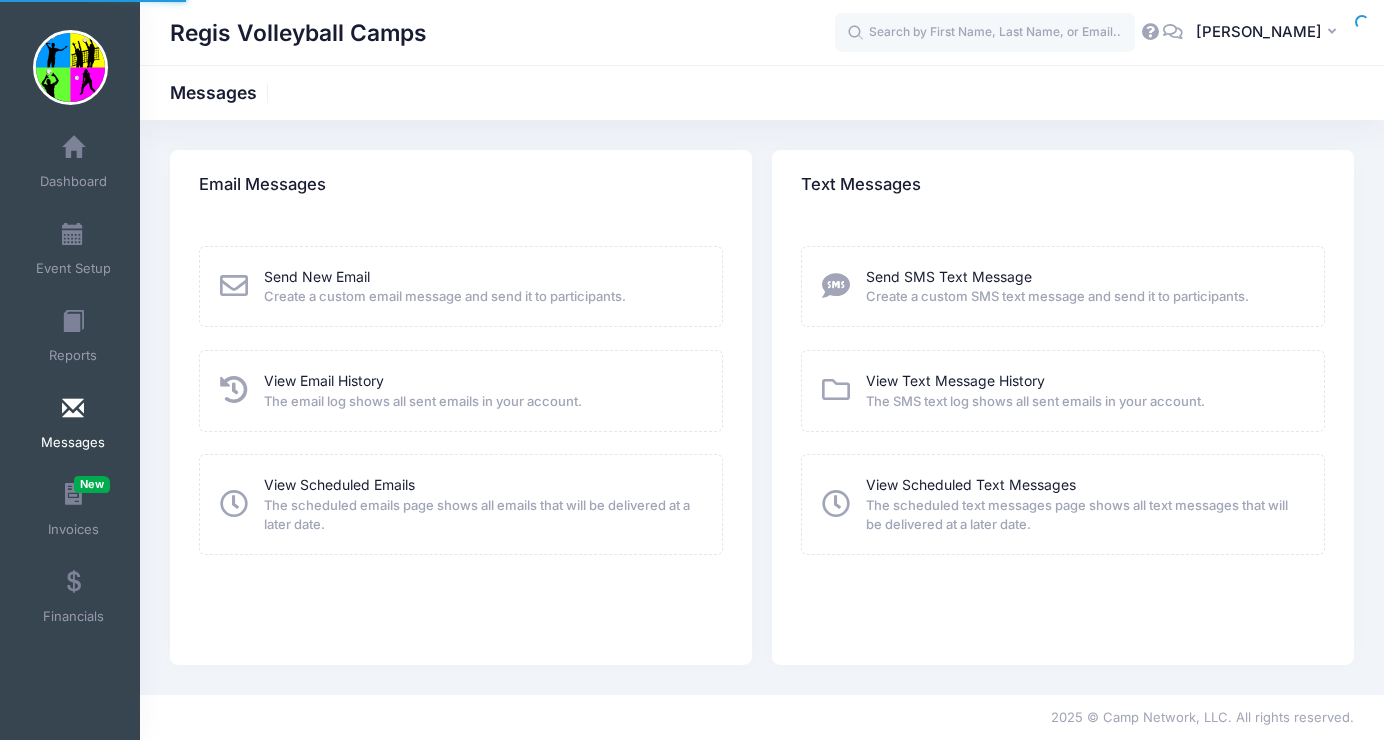 scroll, scrollTop: 0, scrollLeft: 0, axis: both 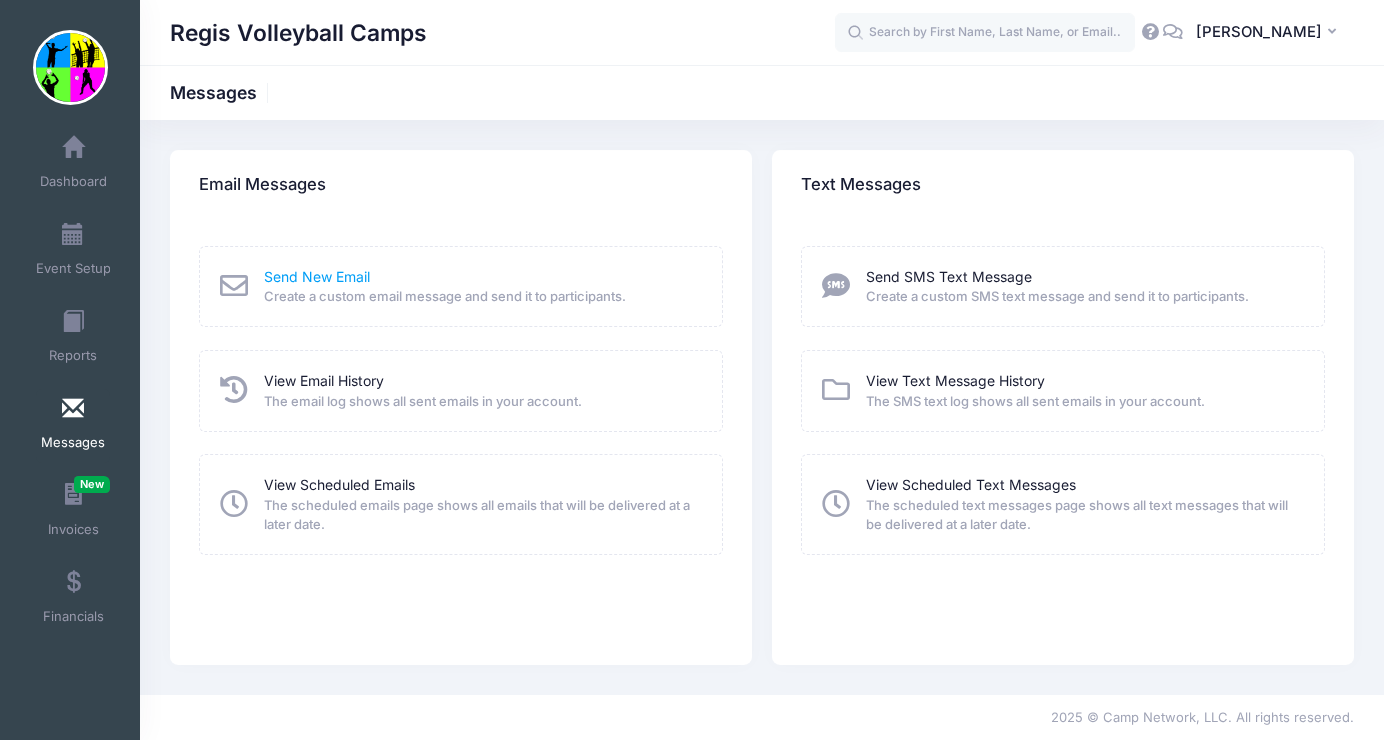 click on "Send New Email" at bounding box center [317, 276] 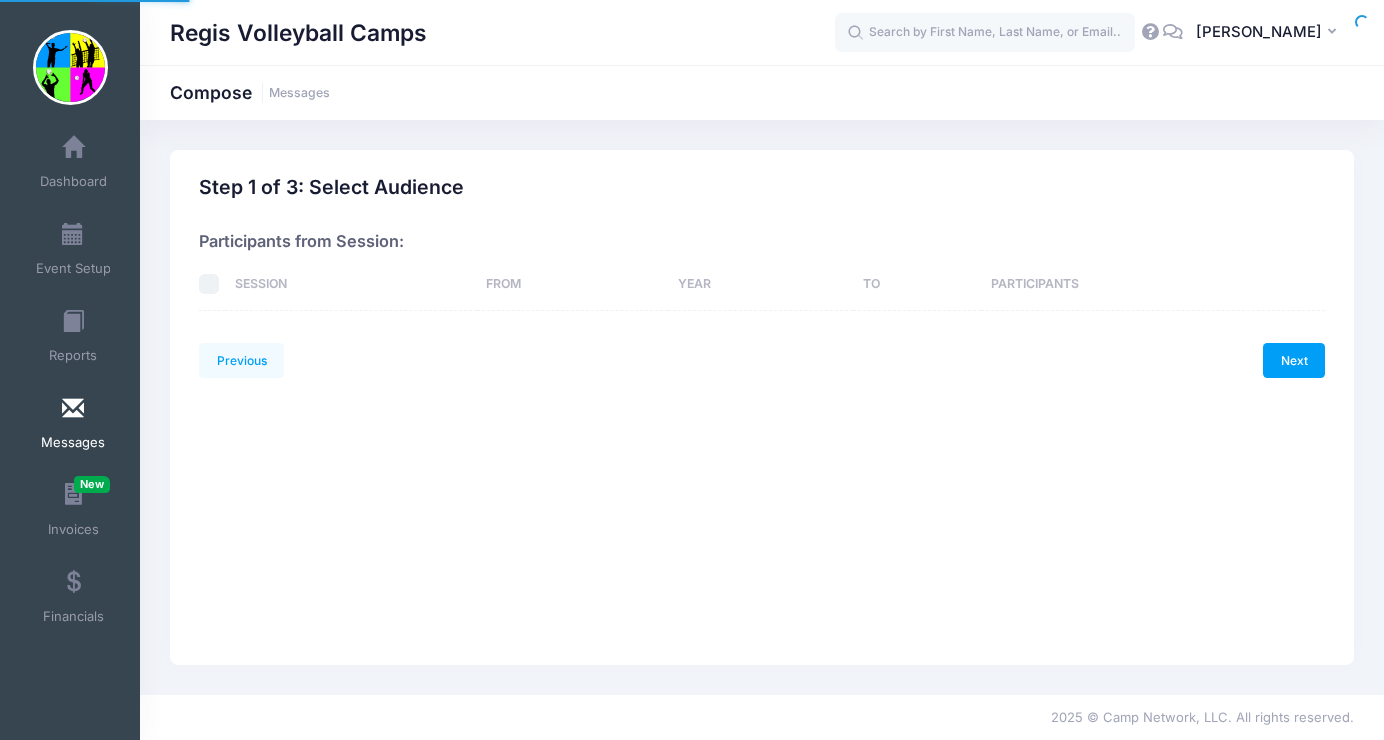scroll, scrollTop: 0, scrollLeft: 0, axis: both 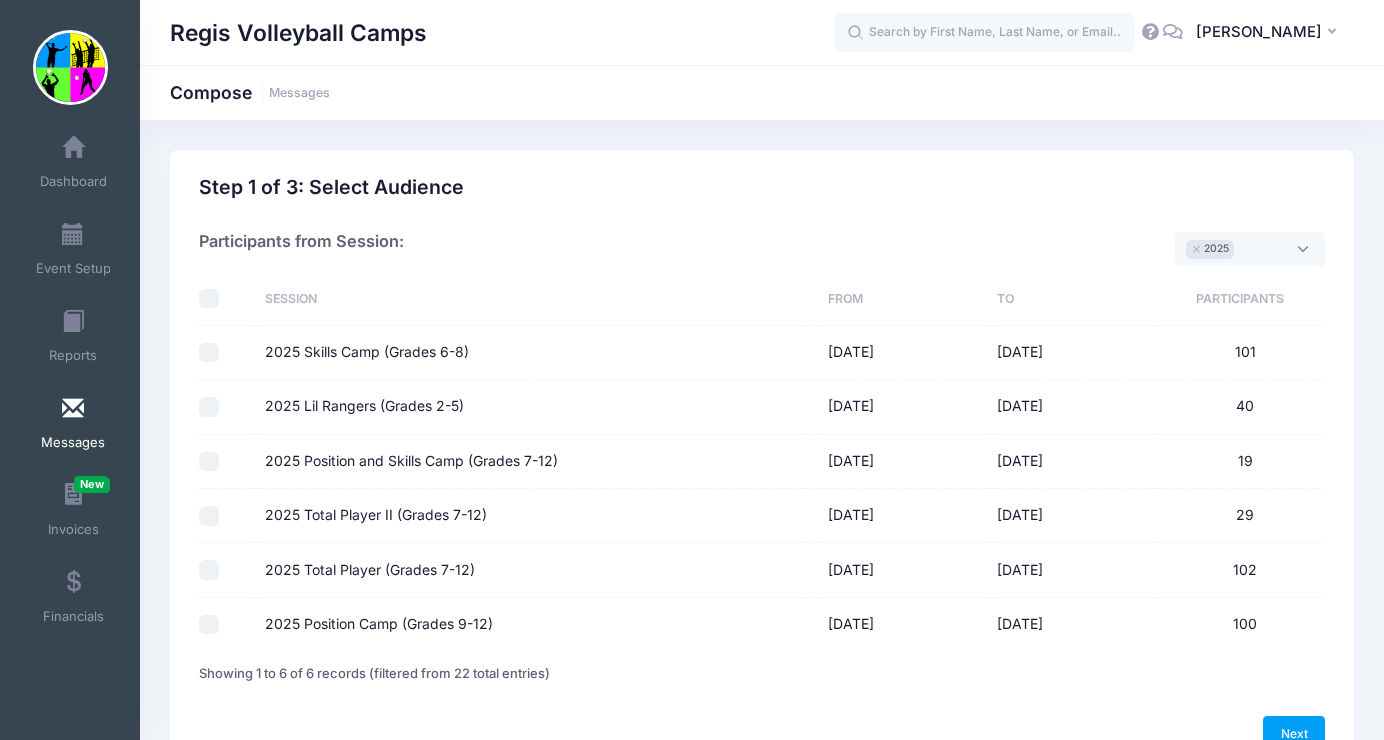 click on "2025 Position Camp (Grades 9-12)" at bounding box center (209, 625) 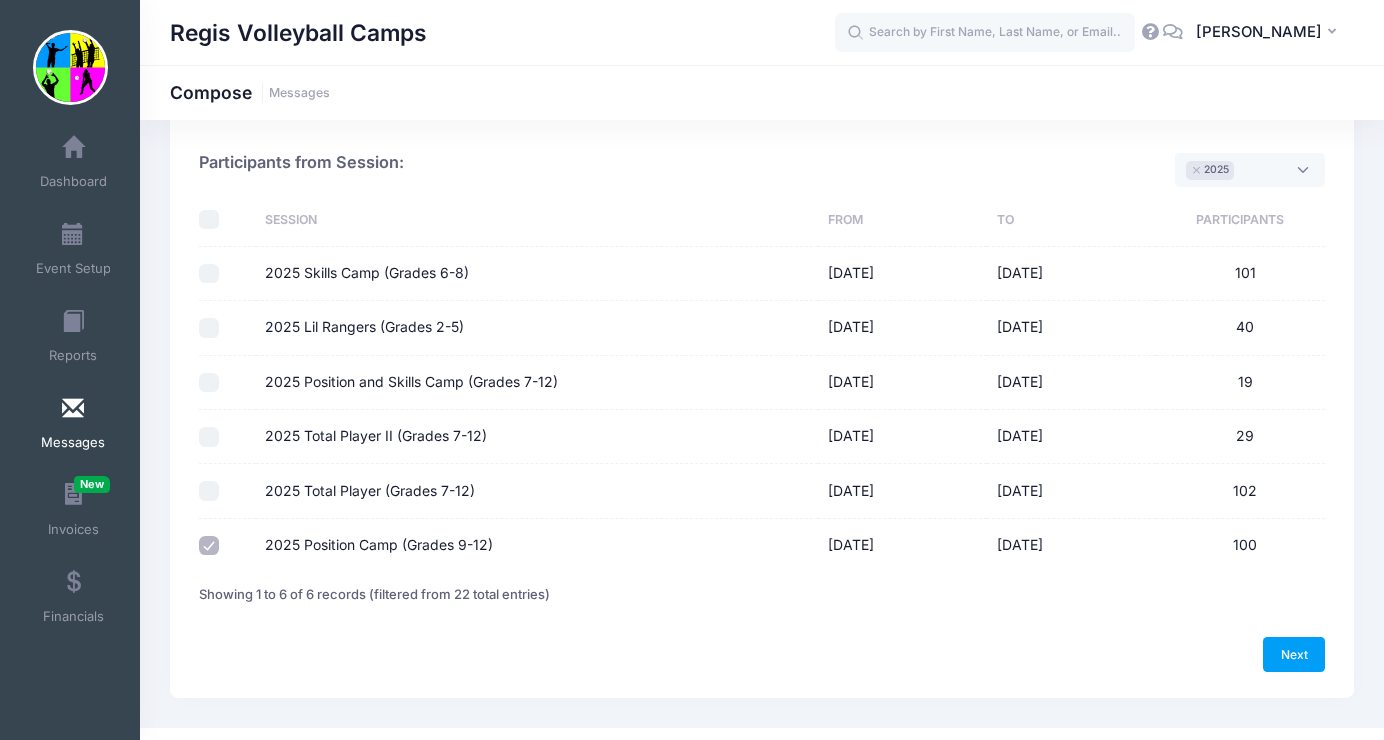 scroll, scrollTop: 112, scrollLeft: 0, axis: vertical 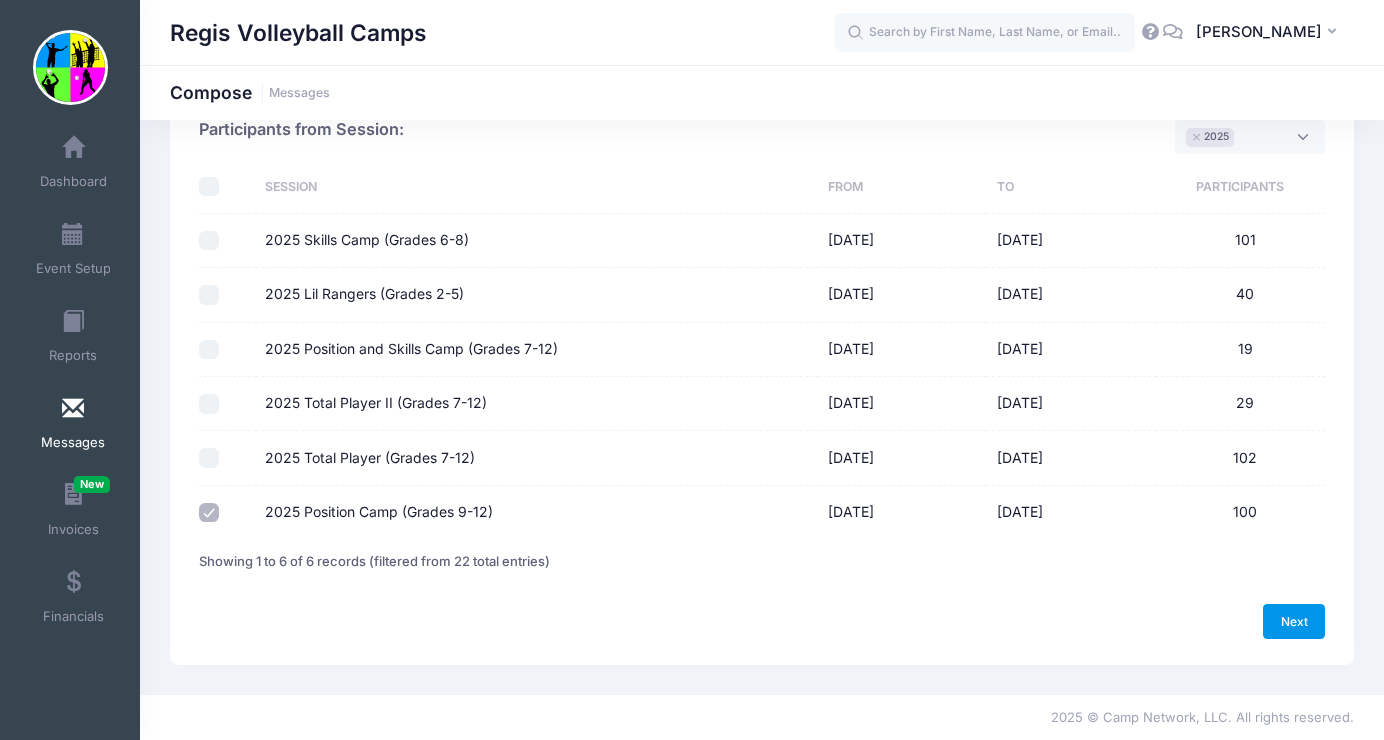 click on "Next" at bounding box center [1294, 621] 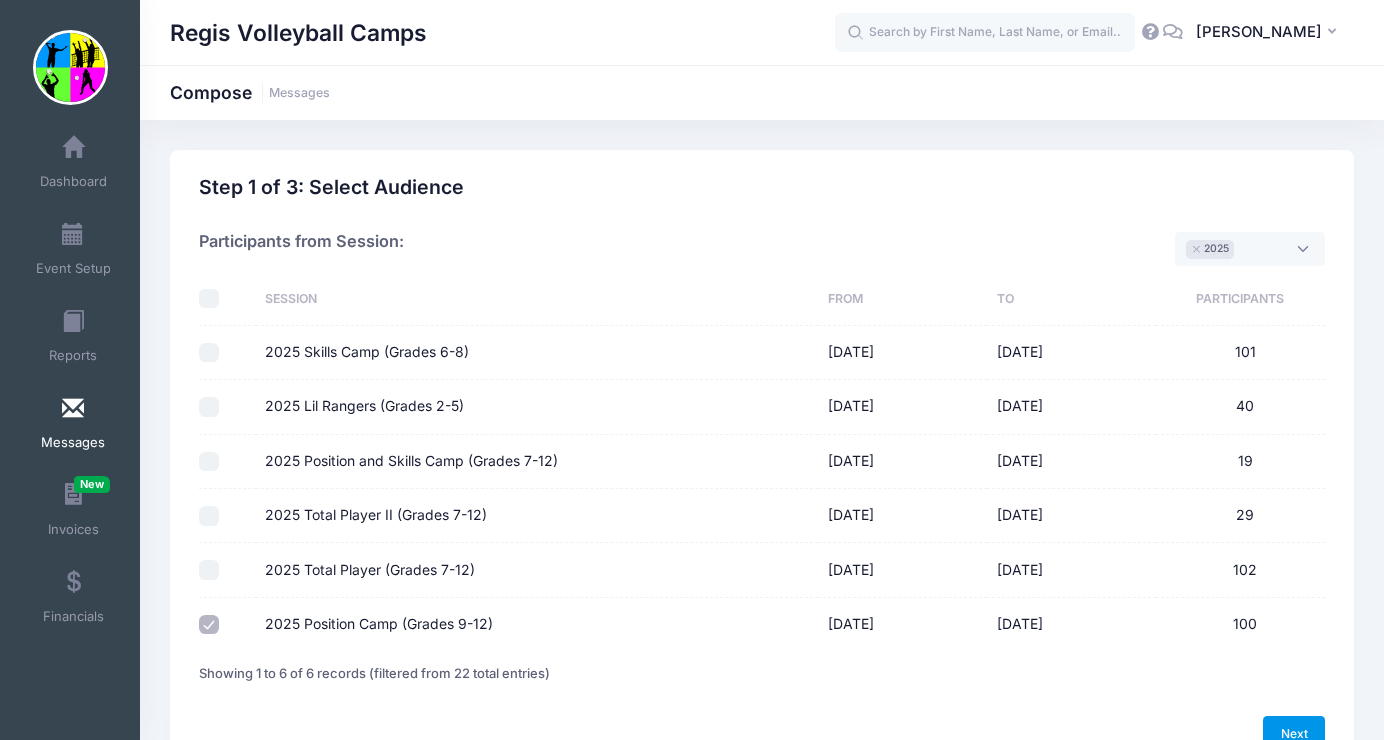 select on "50" 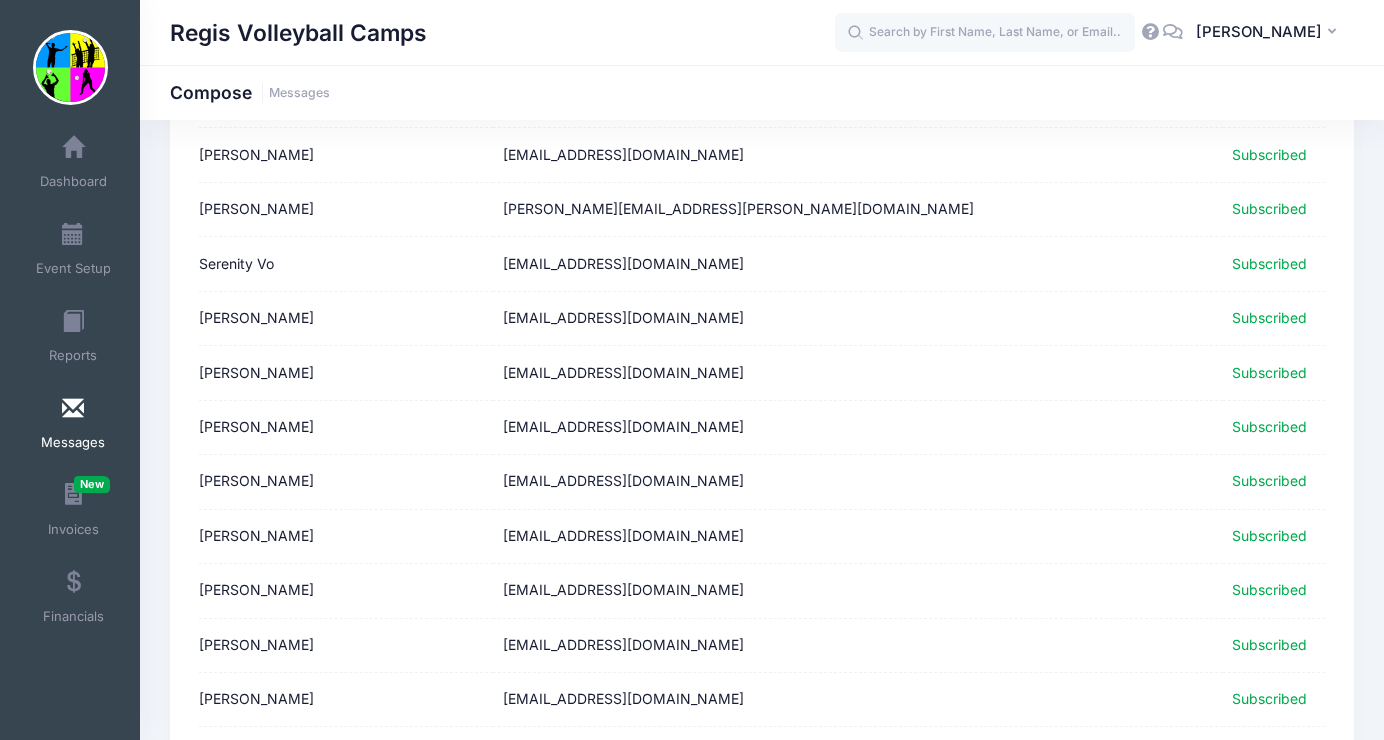 scroll, scrollTop: 0, scrollLeft: 0, axis: both 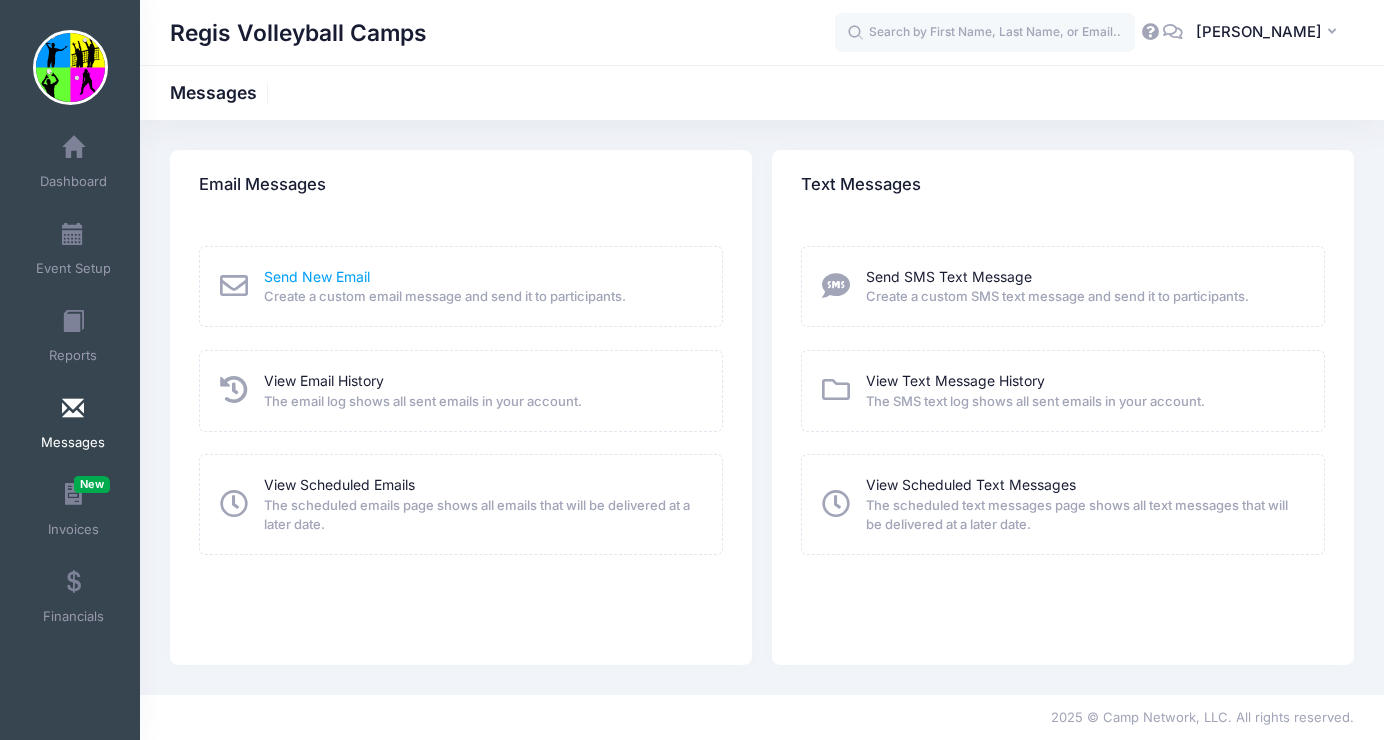 click on "Send New Email" at bounding box center [317, 276] 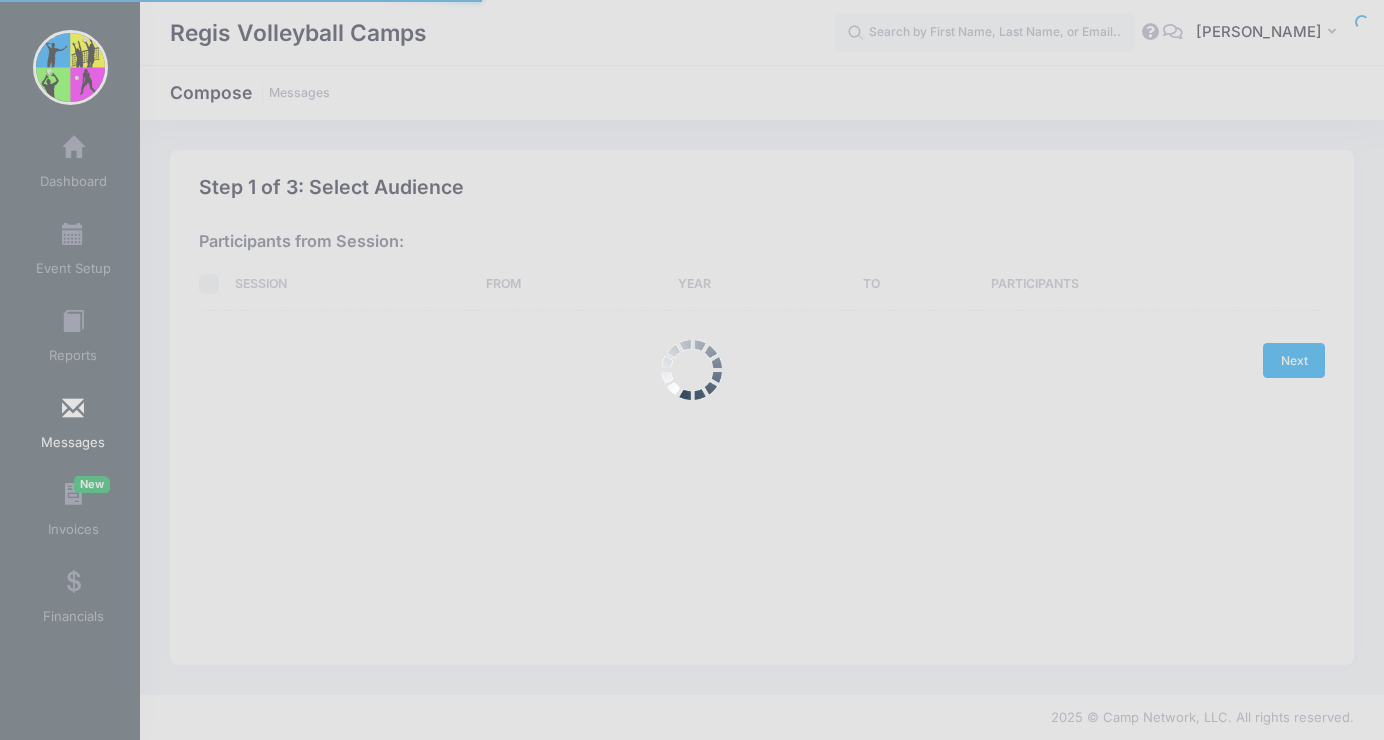 scroll, scrollTop: 0, scrollLeft: 0, axis: both 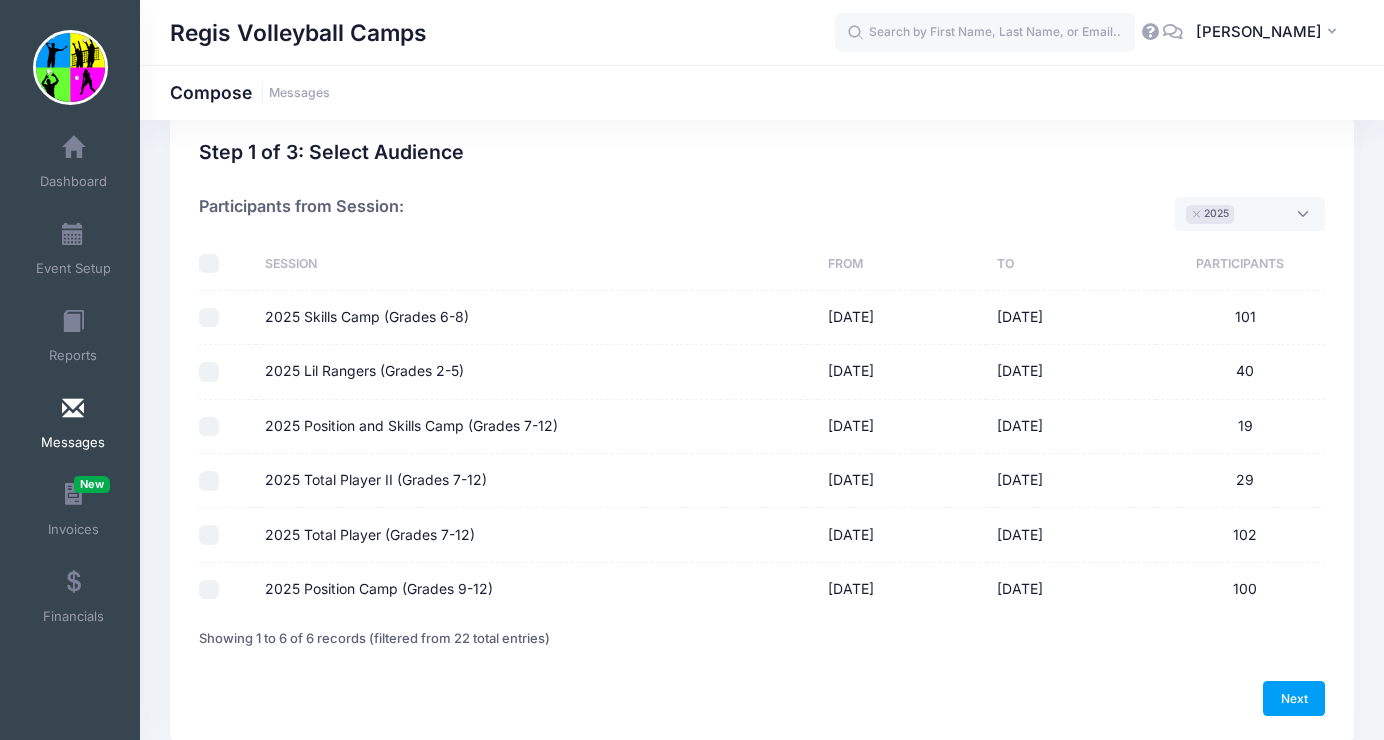click on "2025 Position Camp (Grades 9-12)" at bounding box center [209, 590] 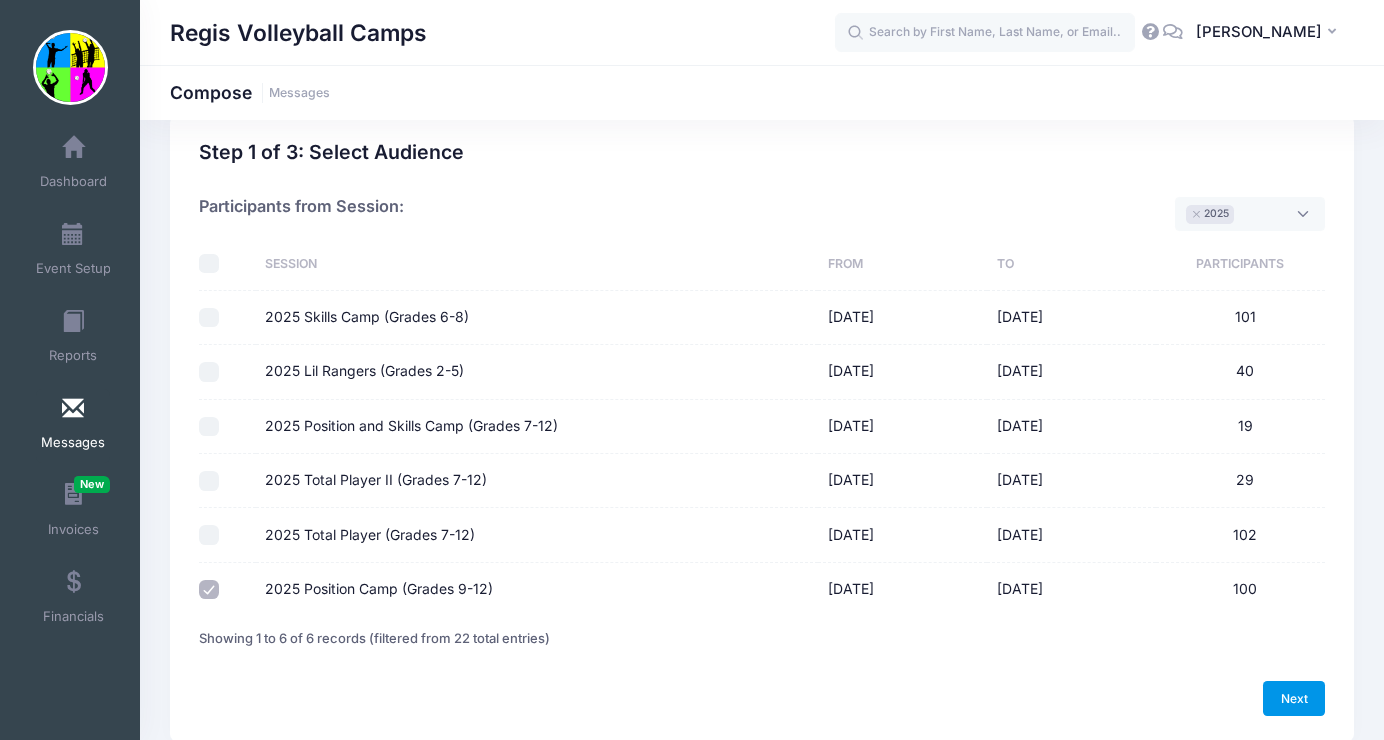 click on "Next" at bounding box center (1294, 698) 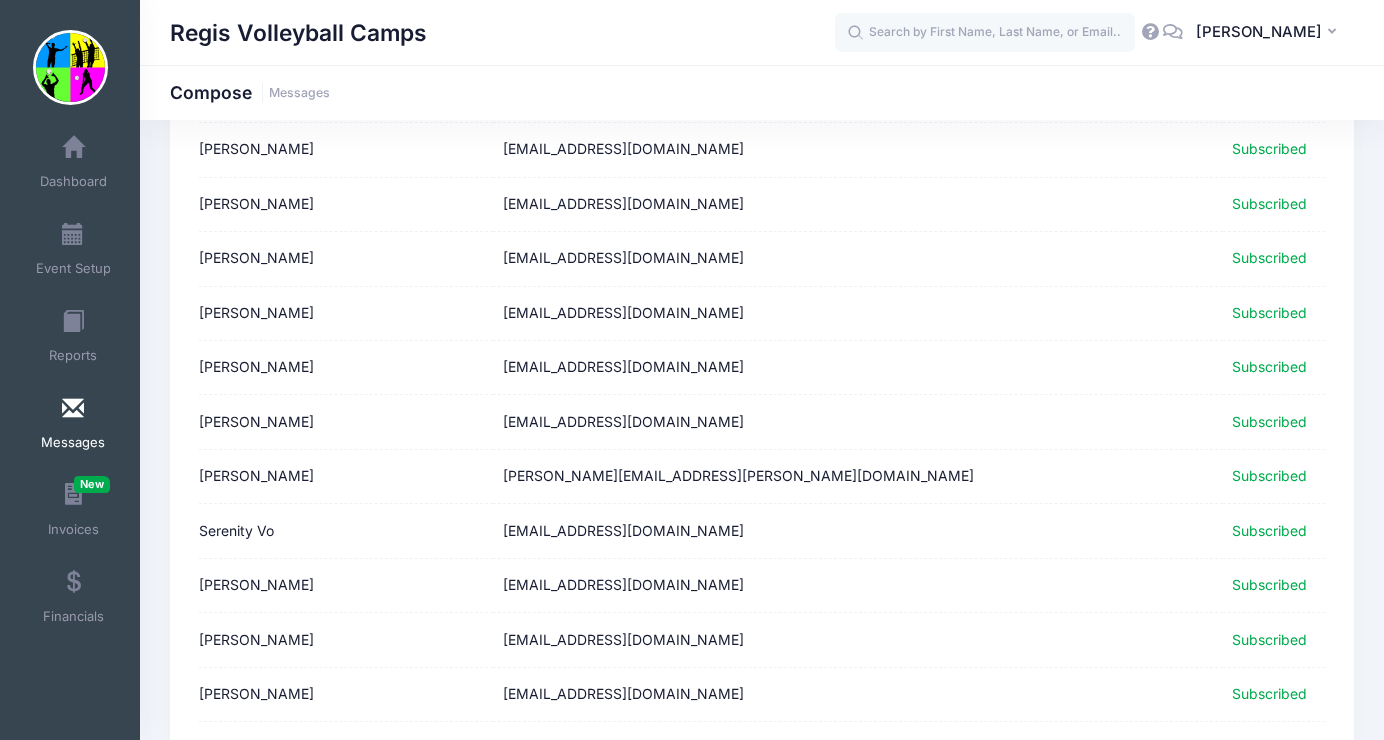 scroll, scrollTop: 0, scrollLeft: 0, axis: both 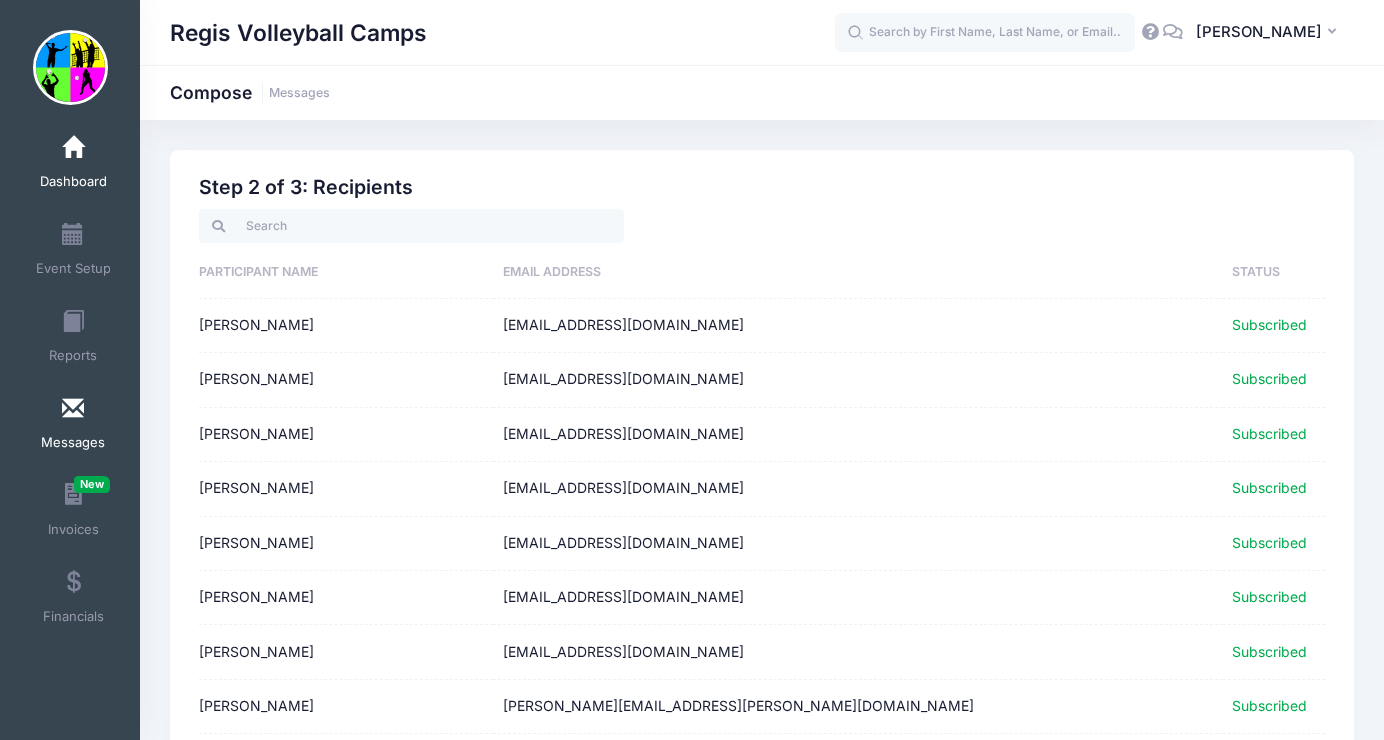 click at bounding box center [73, 148] 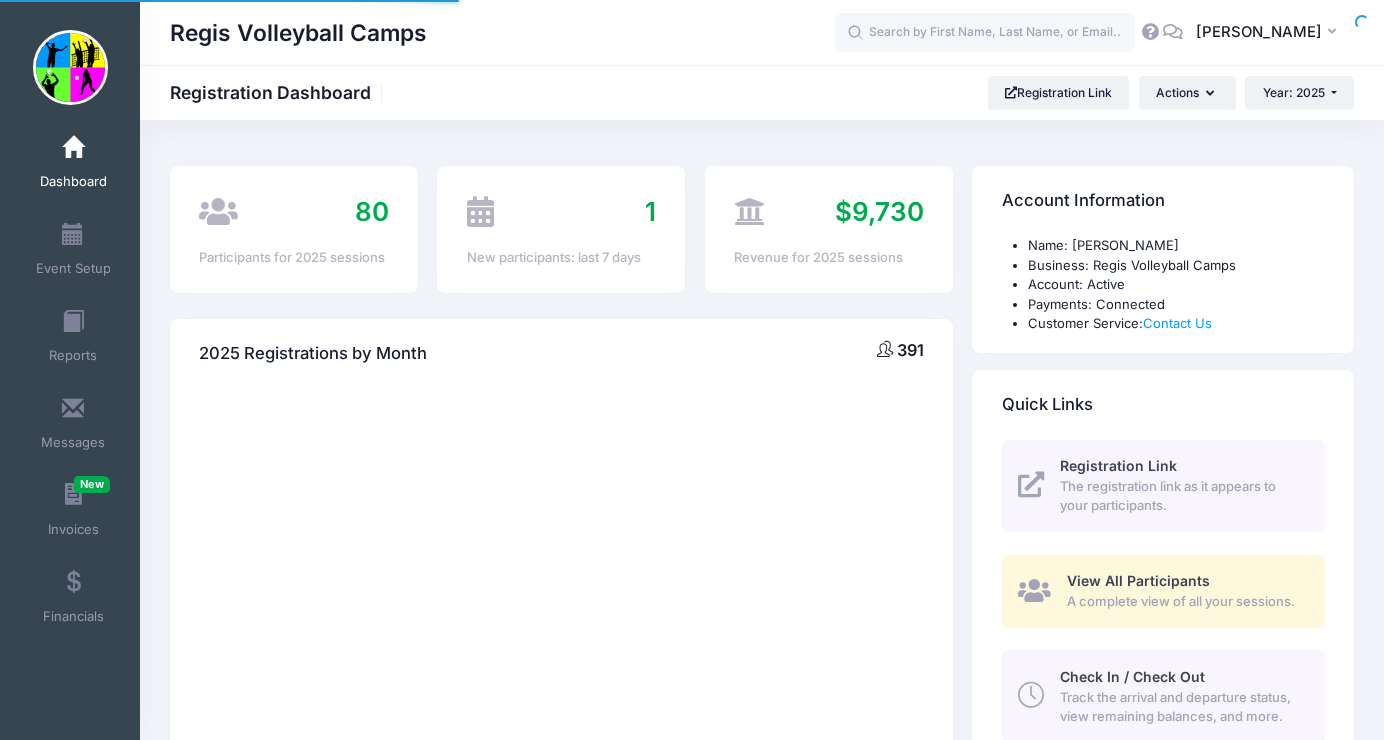 scroll, scrollTop: 0, scrollLeft: 0, axis: both 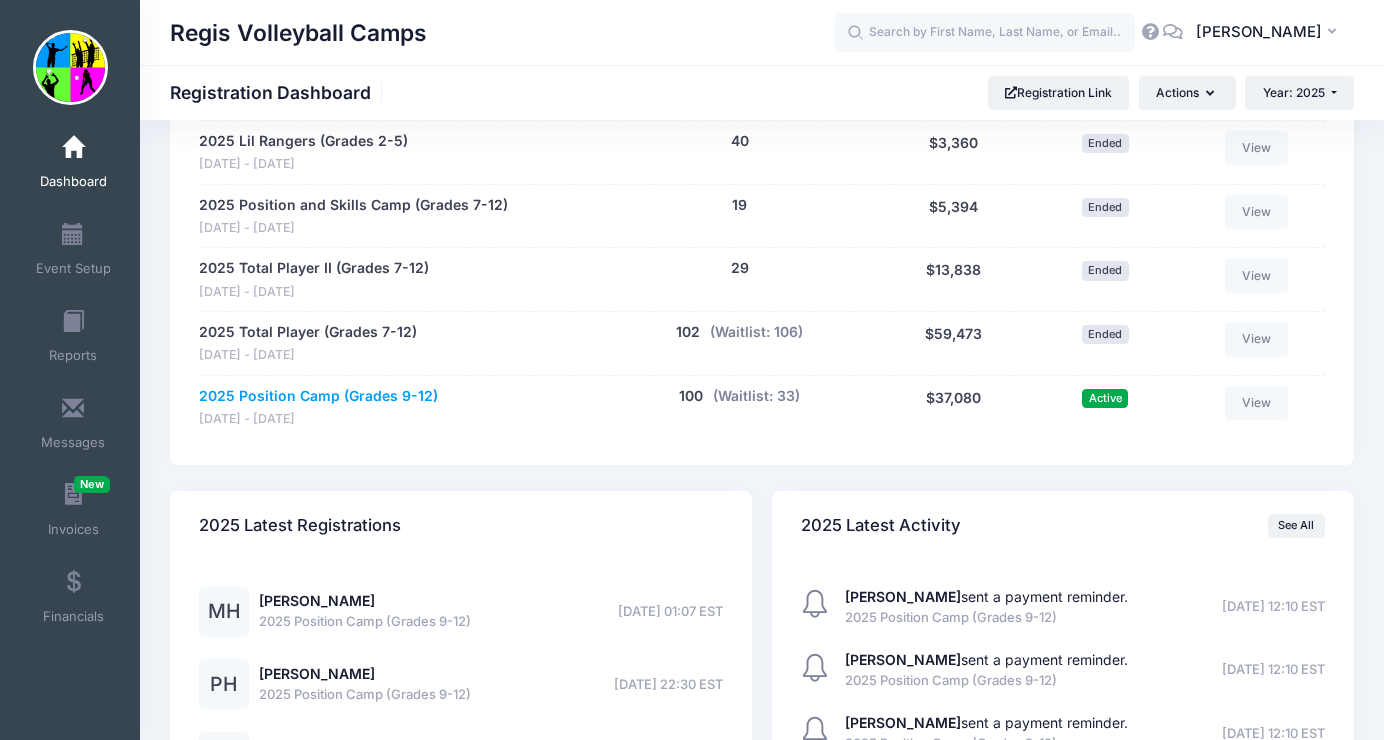 click on "2025 Position Camp (Grades 9-12)" at bounding box center (318, 396) 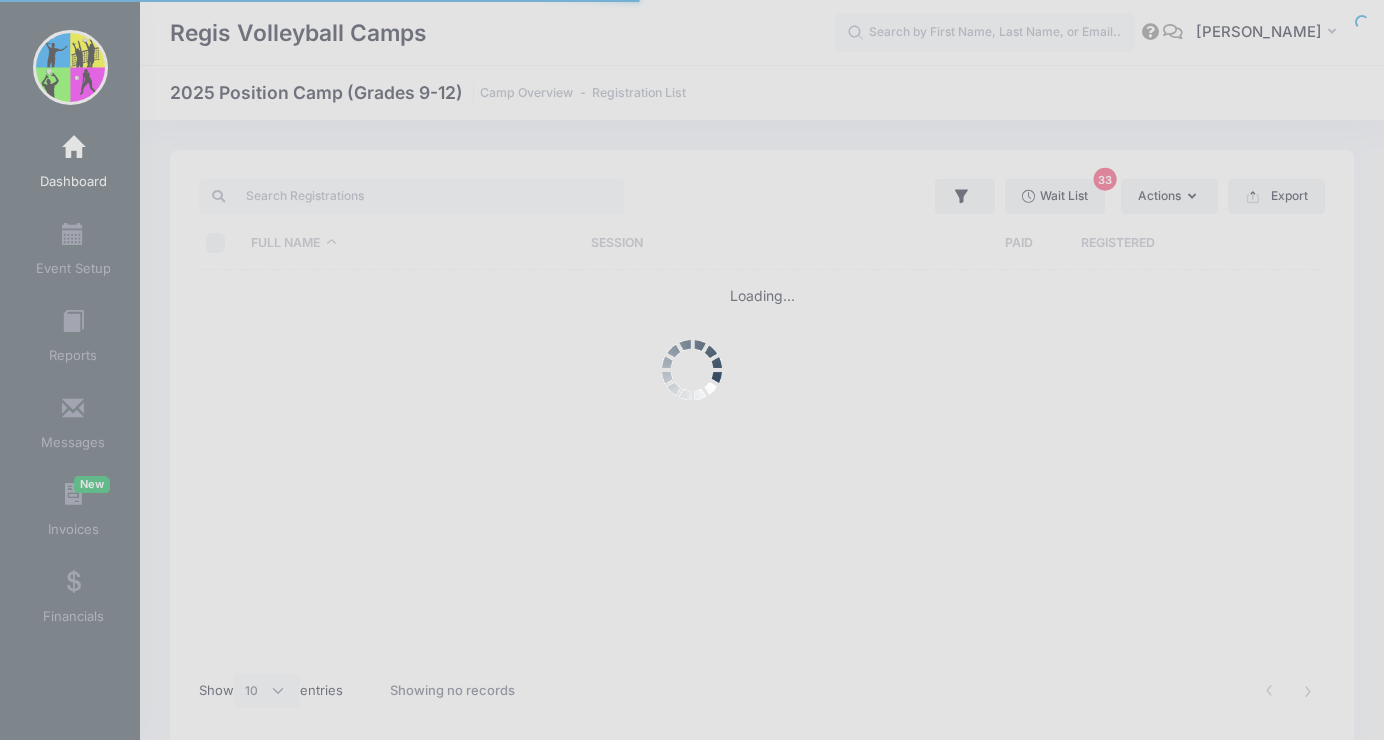 scroll, scrollTop: 0, scrollLeft: 0, axis: both 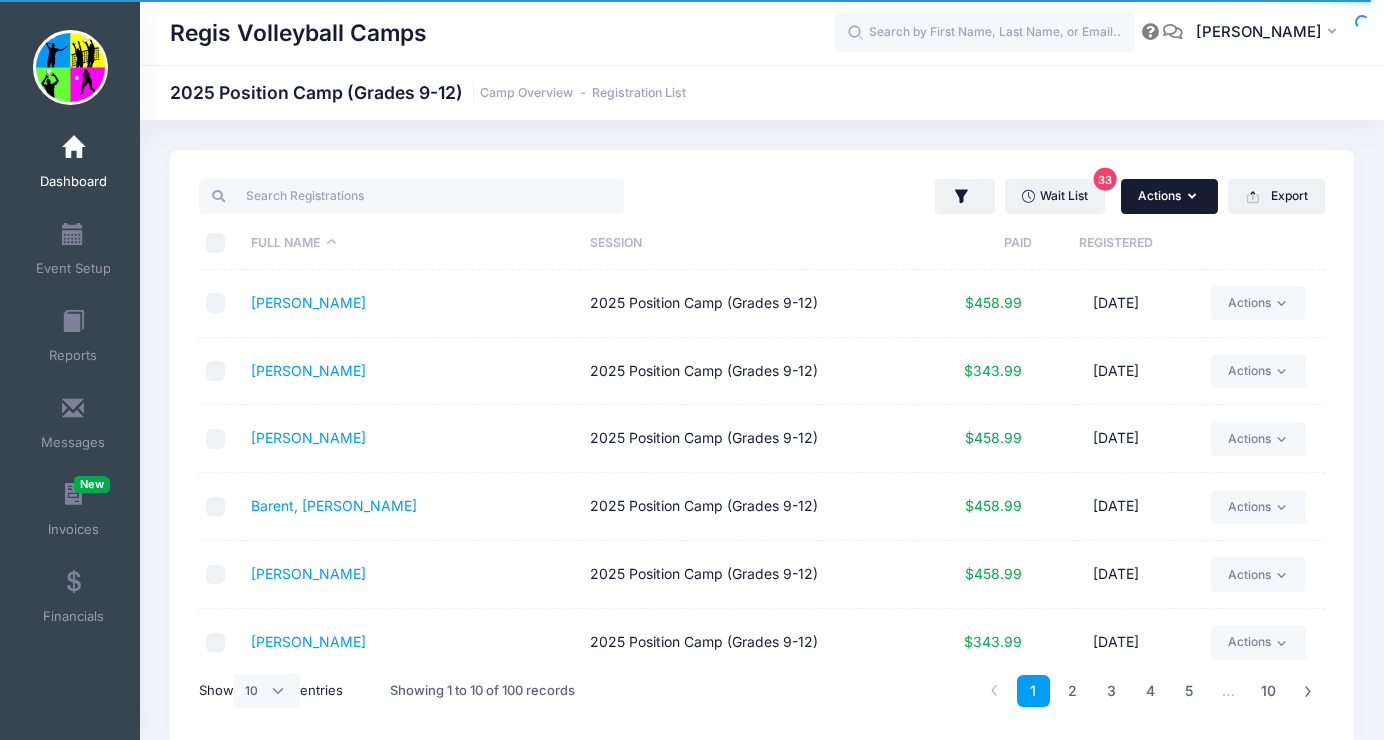 click on "Actions" at bounding box center (1169, 196) 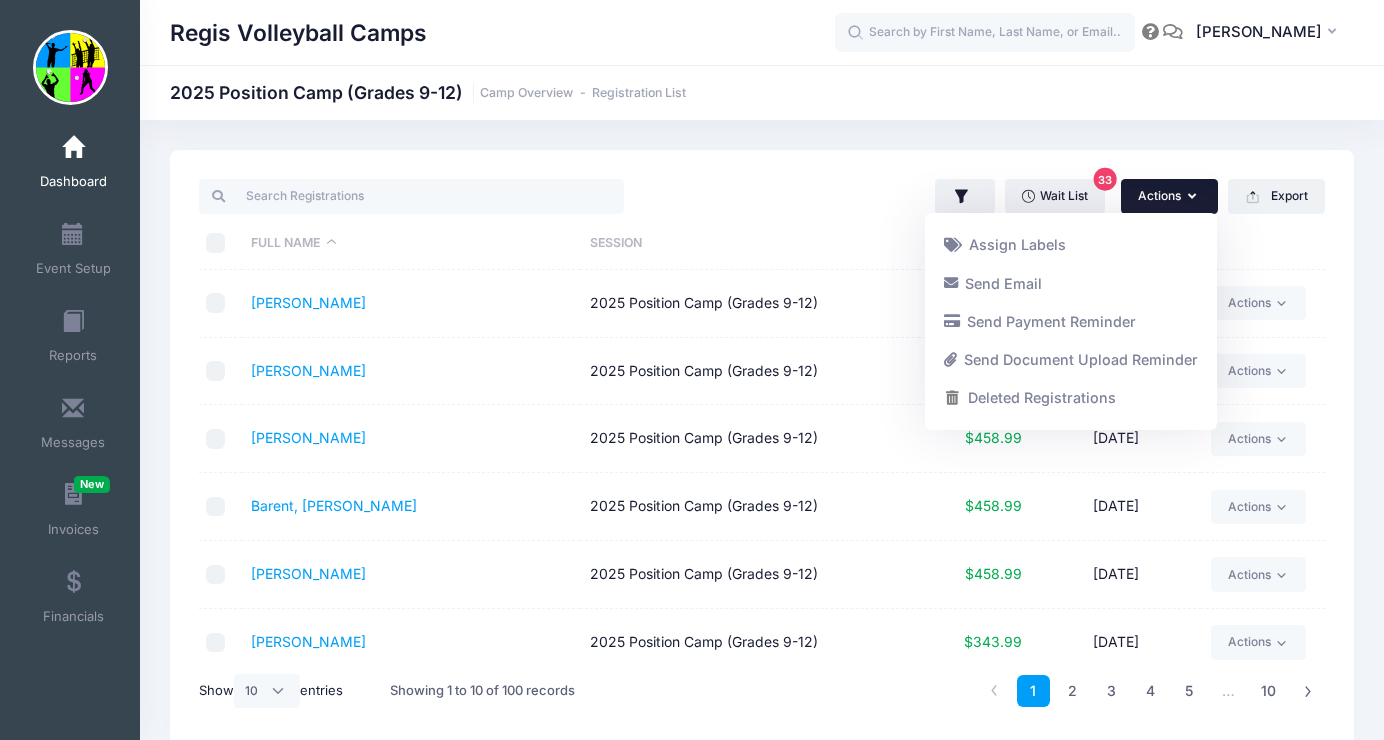 click on "Regis Volleyball Camps
2025 Position Camp (Grades 9-12)
Camp Overview
Registration List" at bounding box center [762, 449] 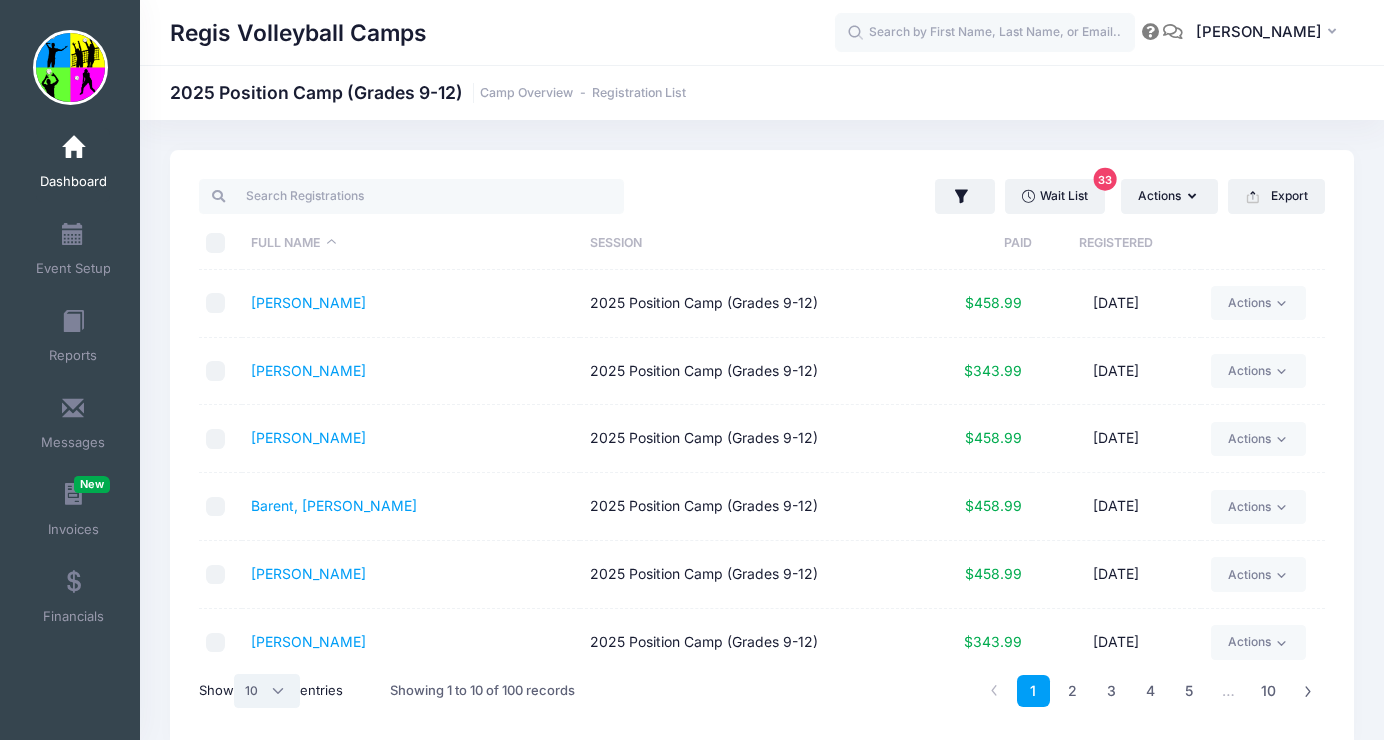 click on "All 10 25 50" at bounding box center (267, 691) 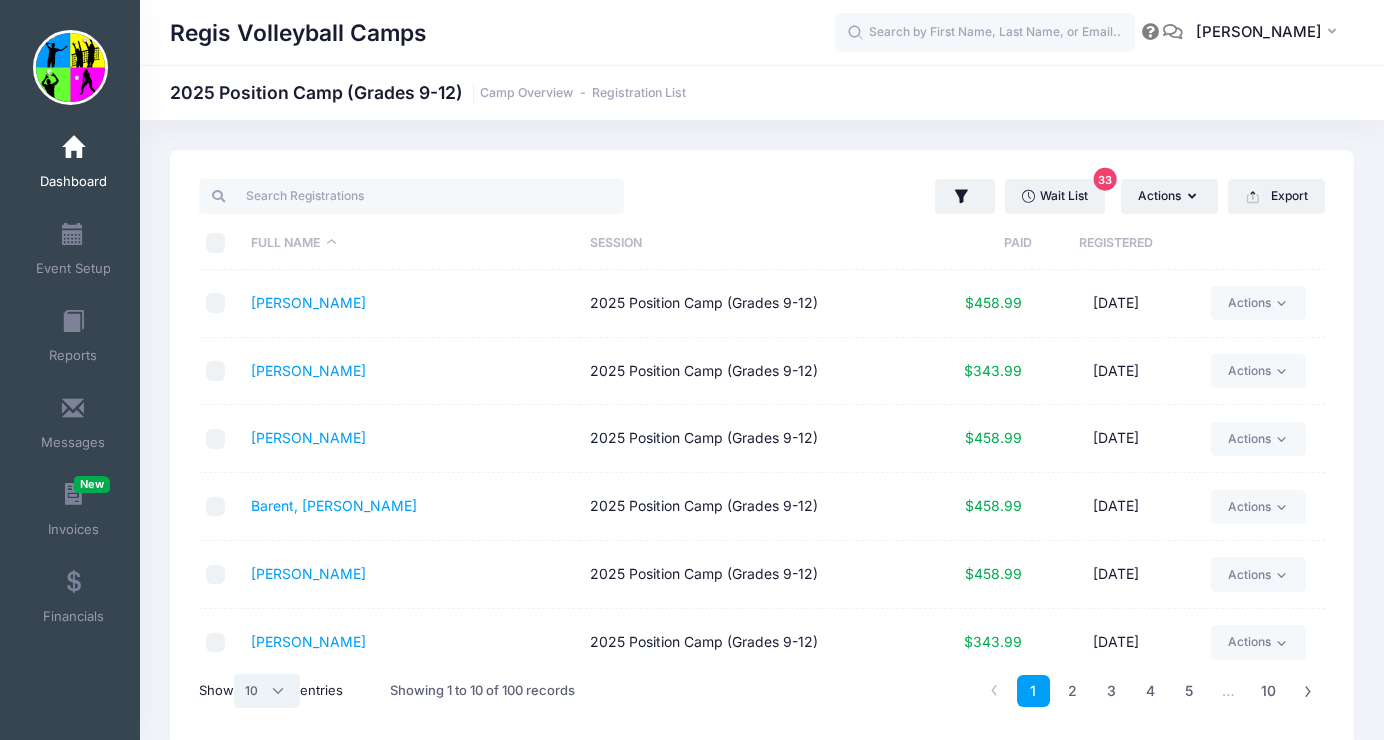 select on "50" 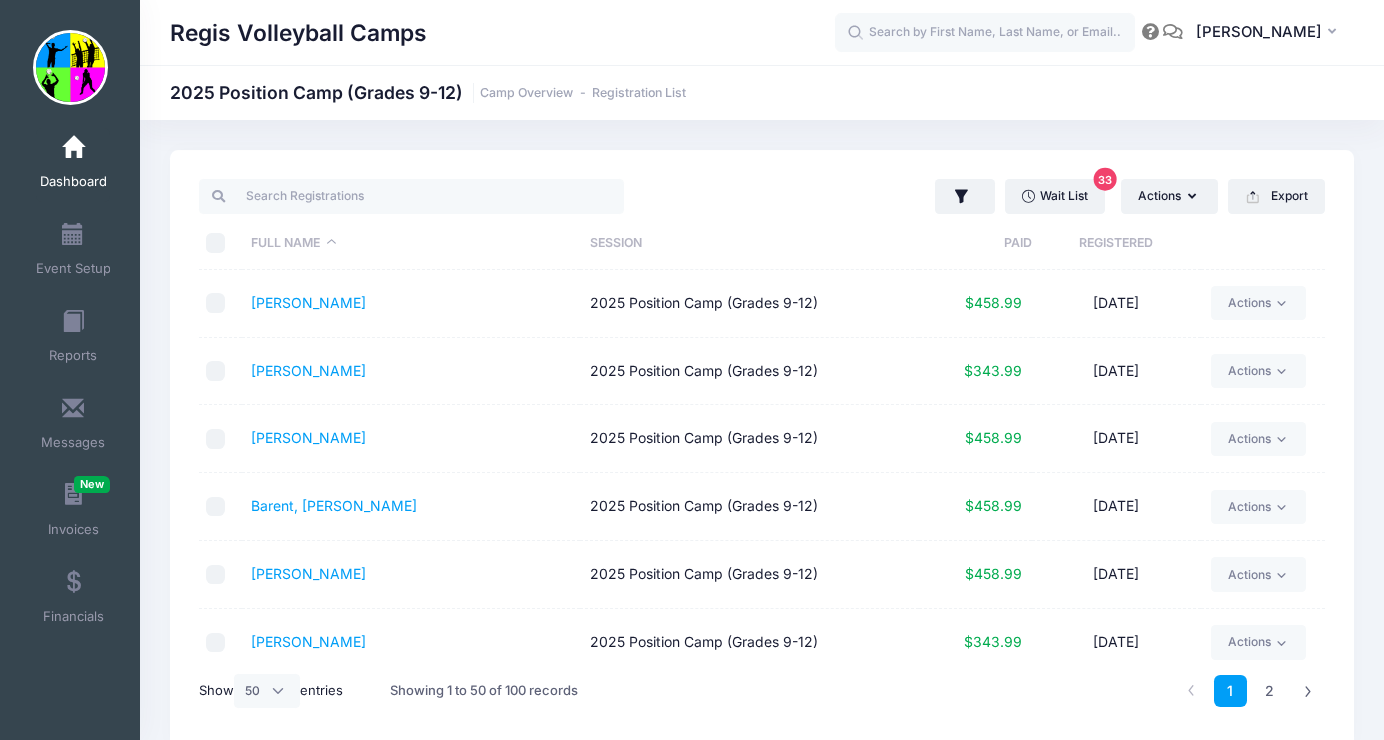 click at bounding box center (216, 243) 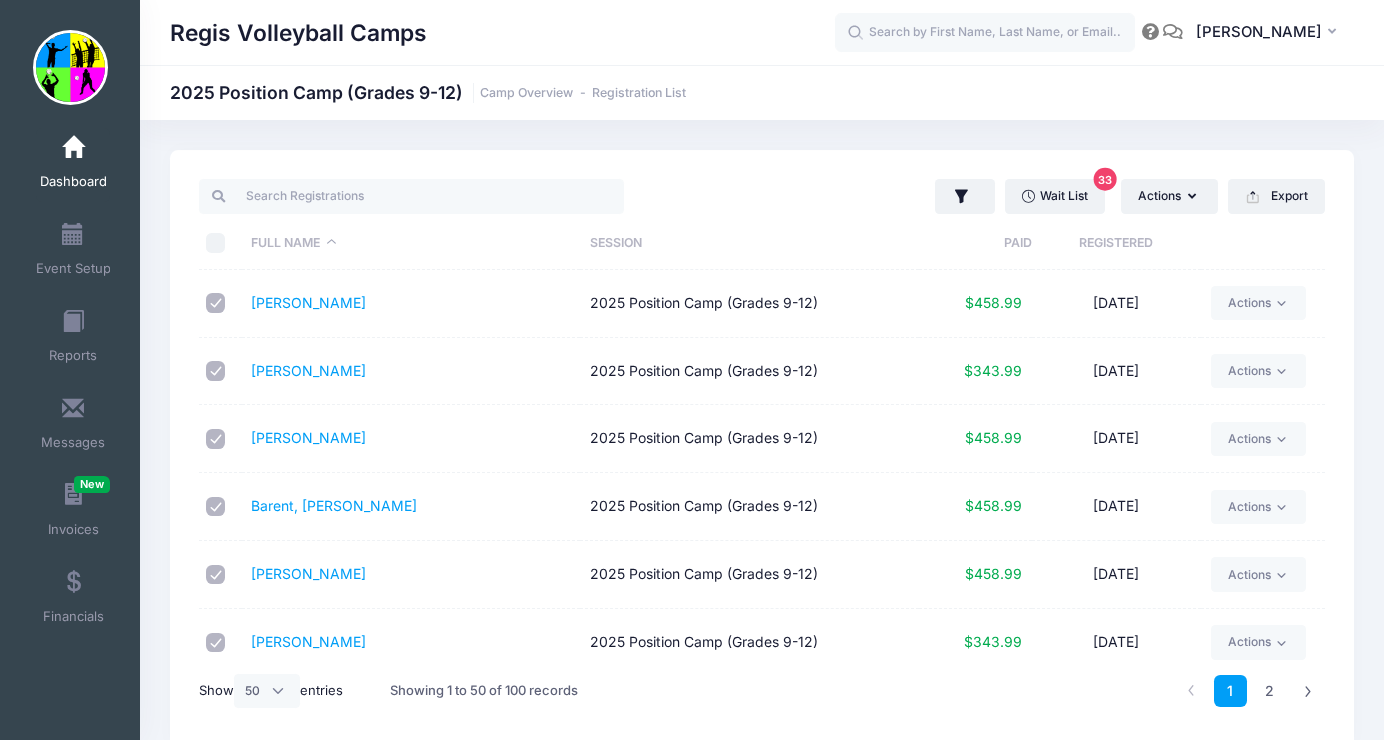 checkbox on "true" 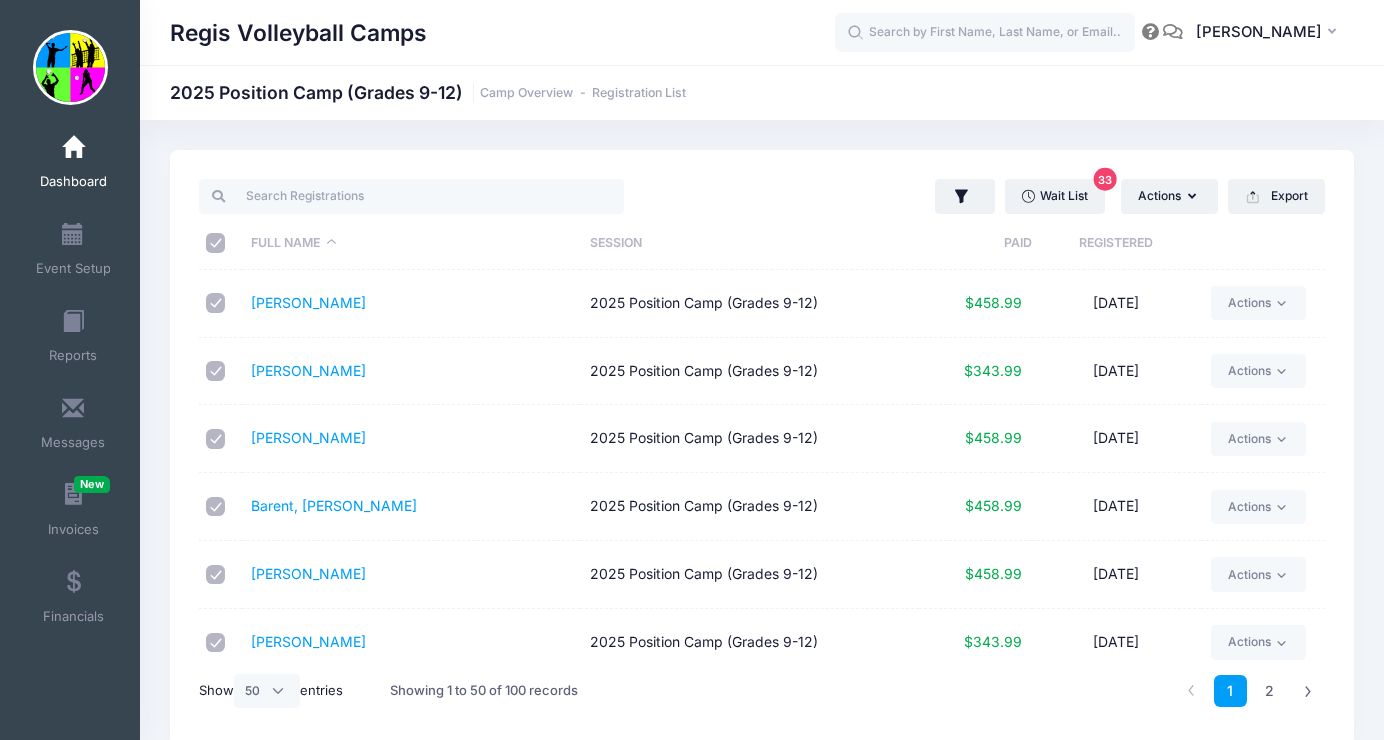 checkbox on "true" 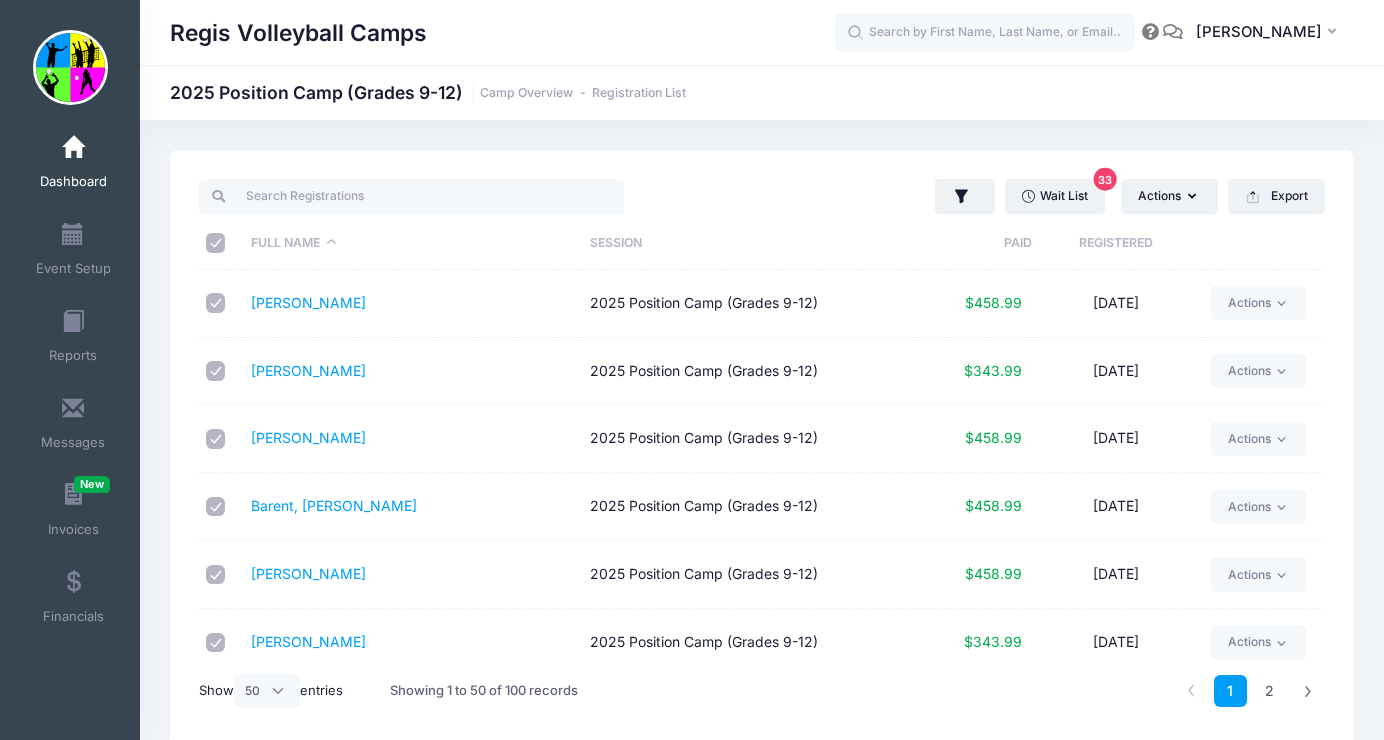 checkbox on "true" 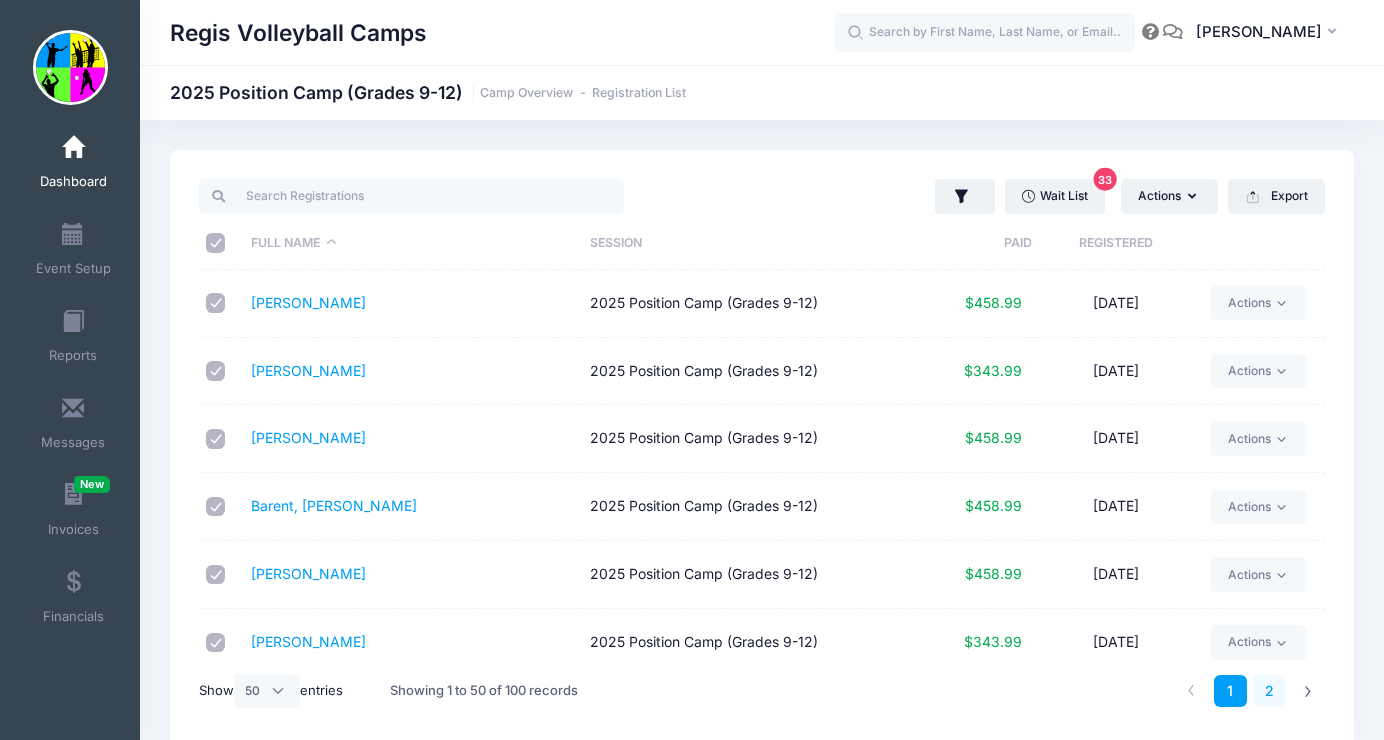click on "2" at bounding box center [1269, 691] 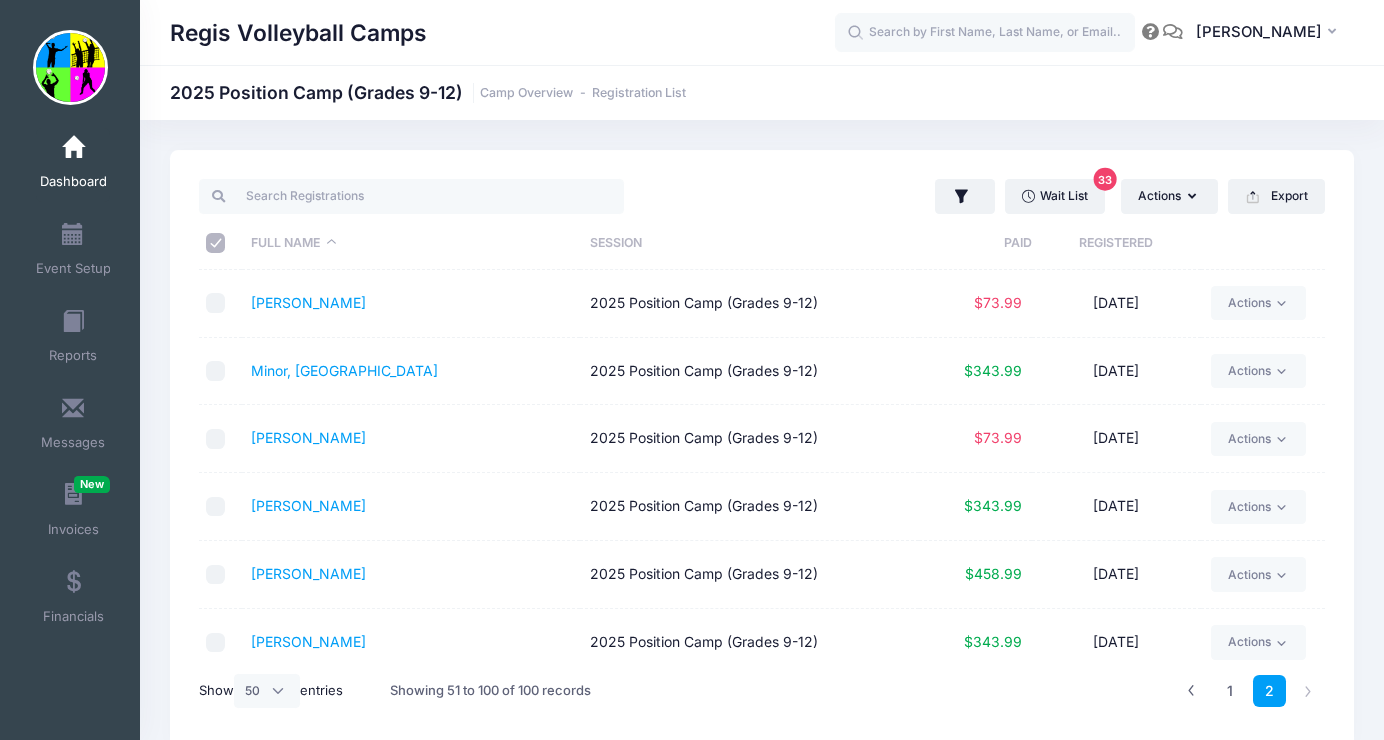 click at bounding box center (216, 243) 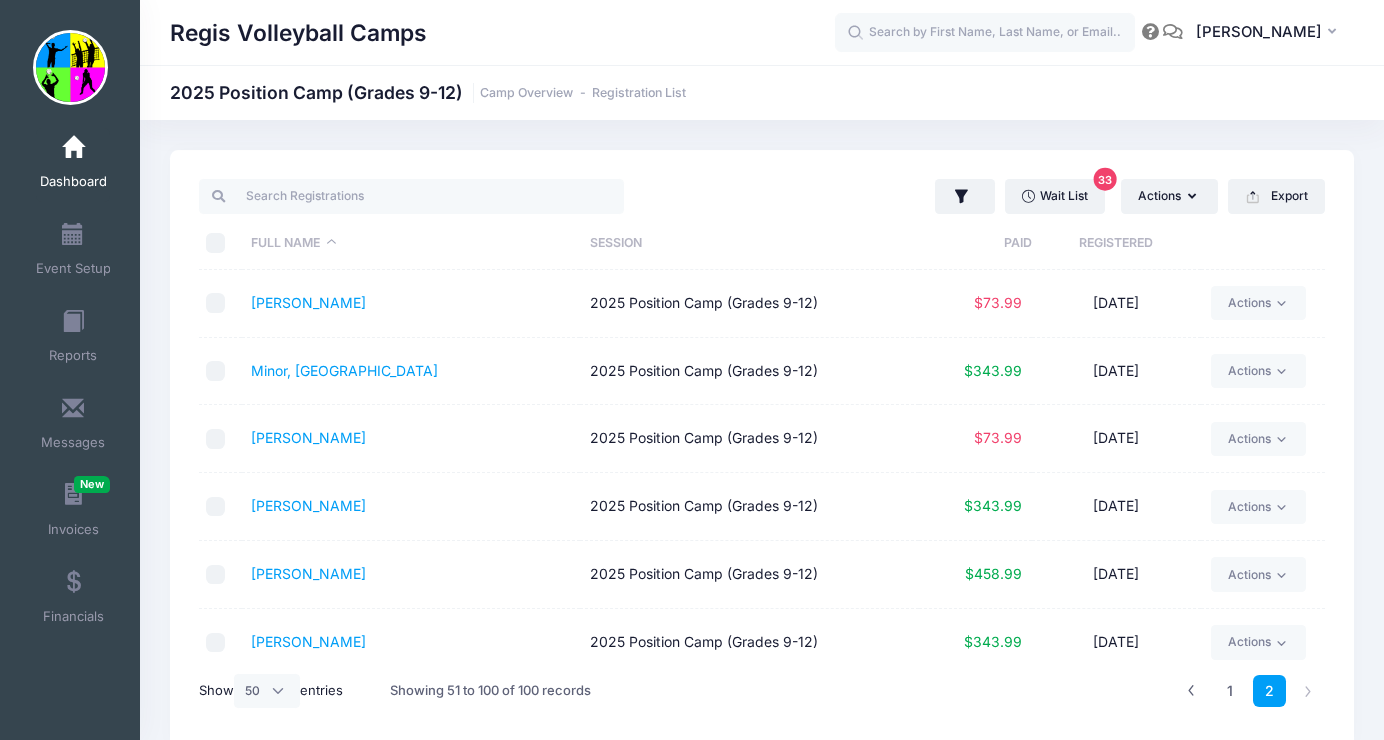 click at bounding box center (216, 243) 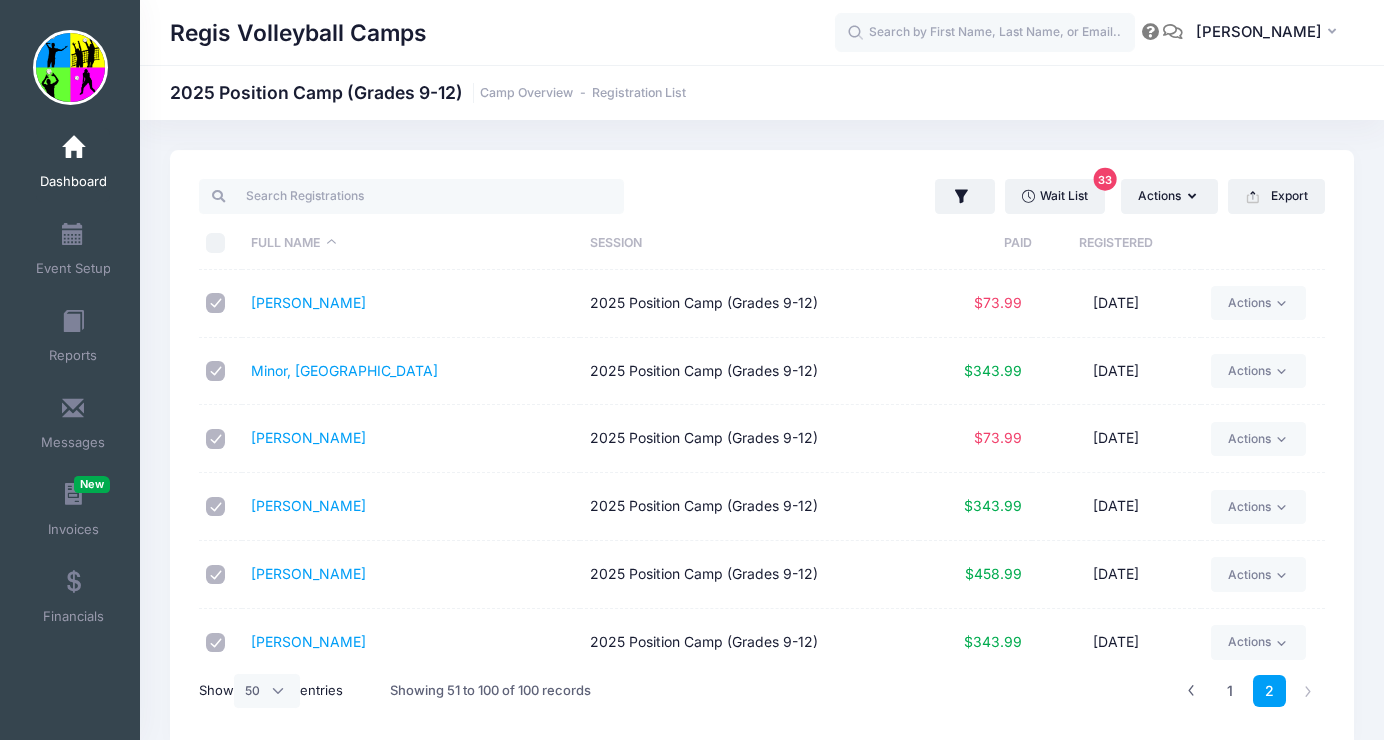 checkbox on "true" 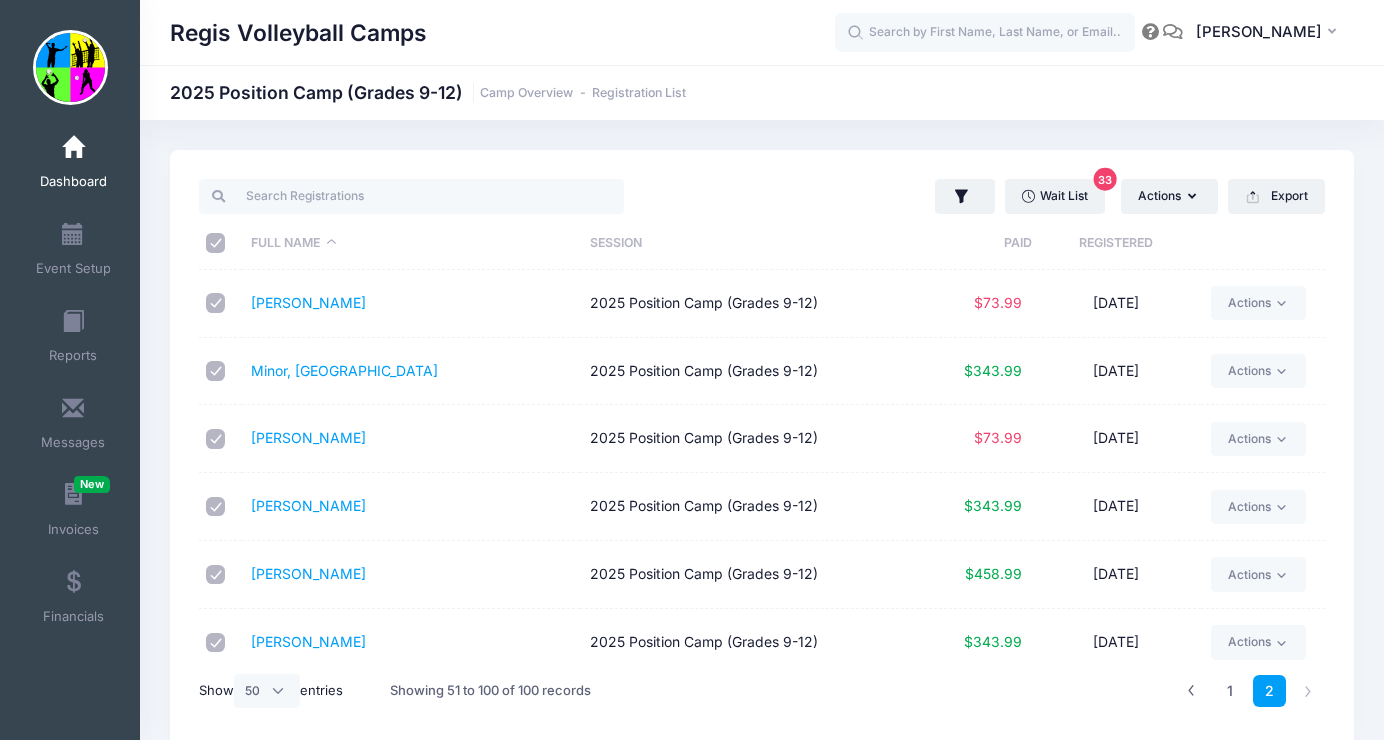 checkbox on "true" 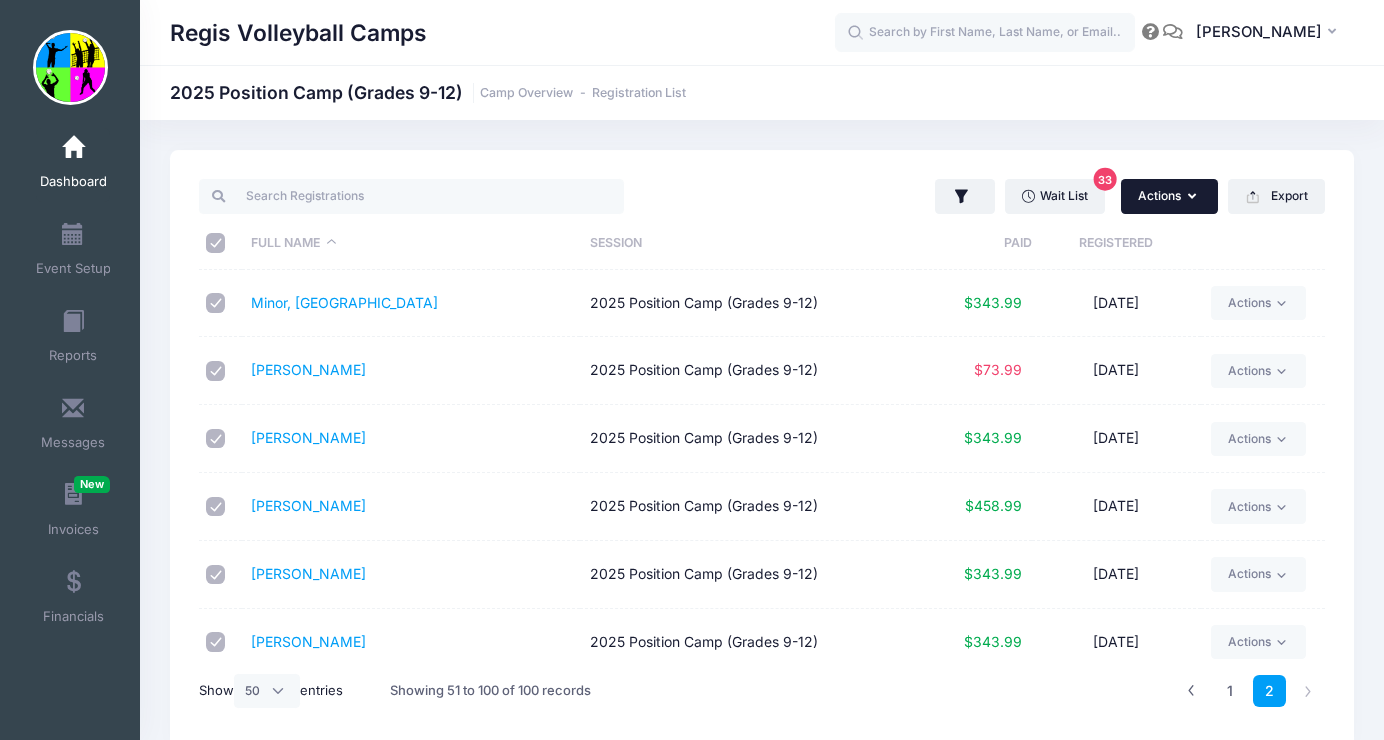 click on "Actions" at bounding box center [1169, 196] 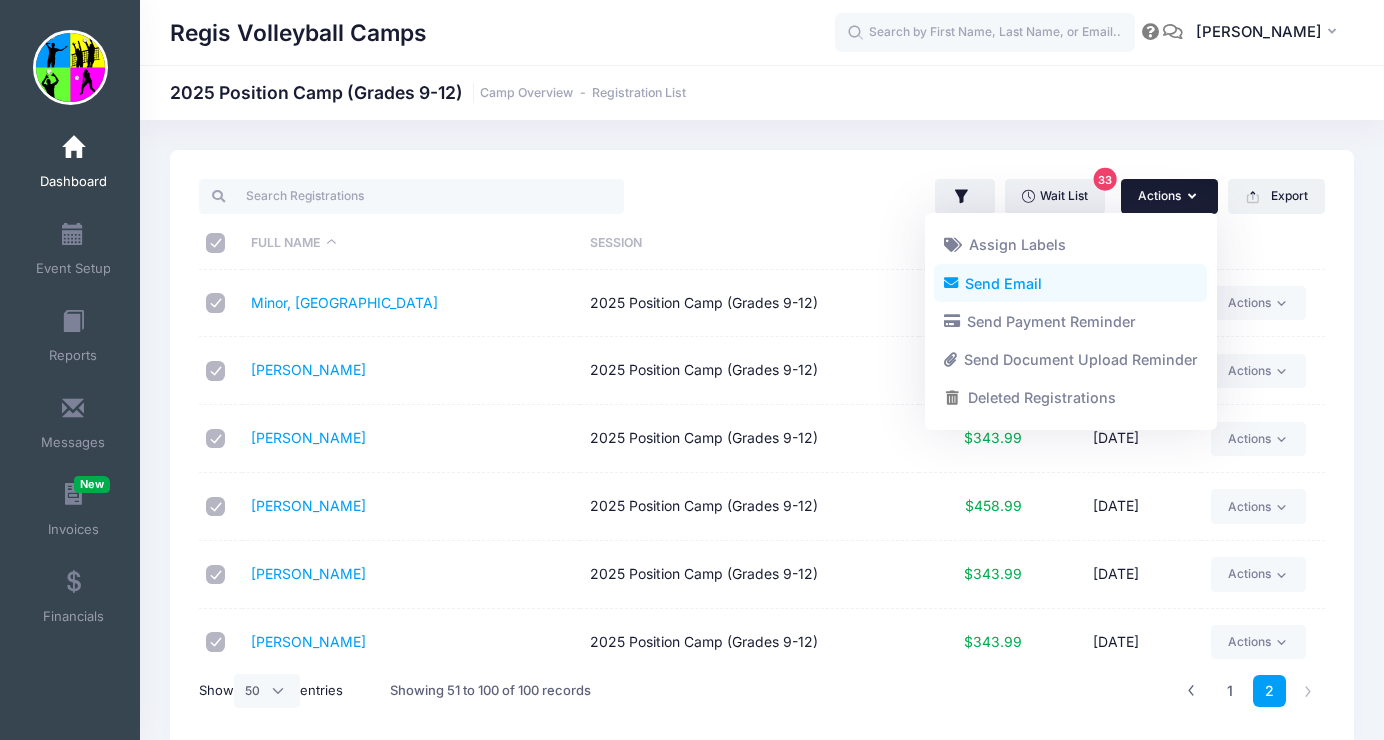 click on "Send Email" at bounding box center (1070, 283) 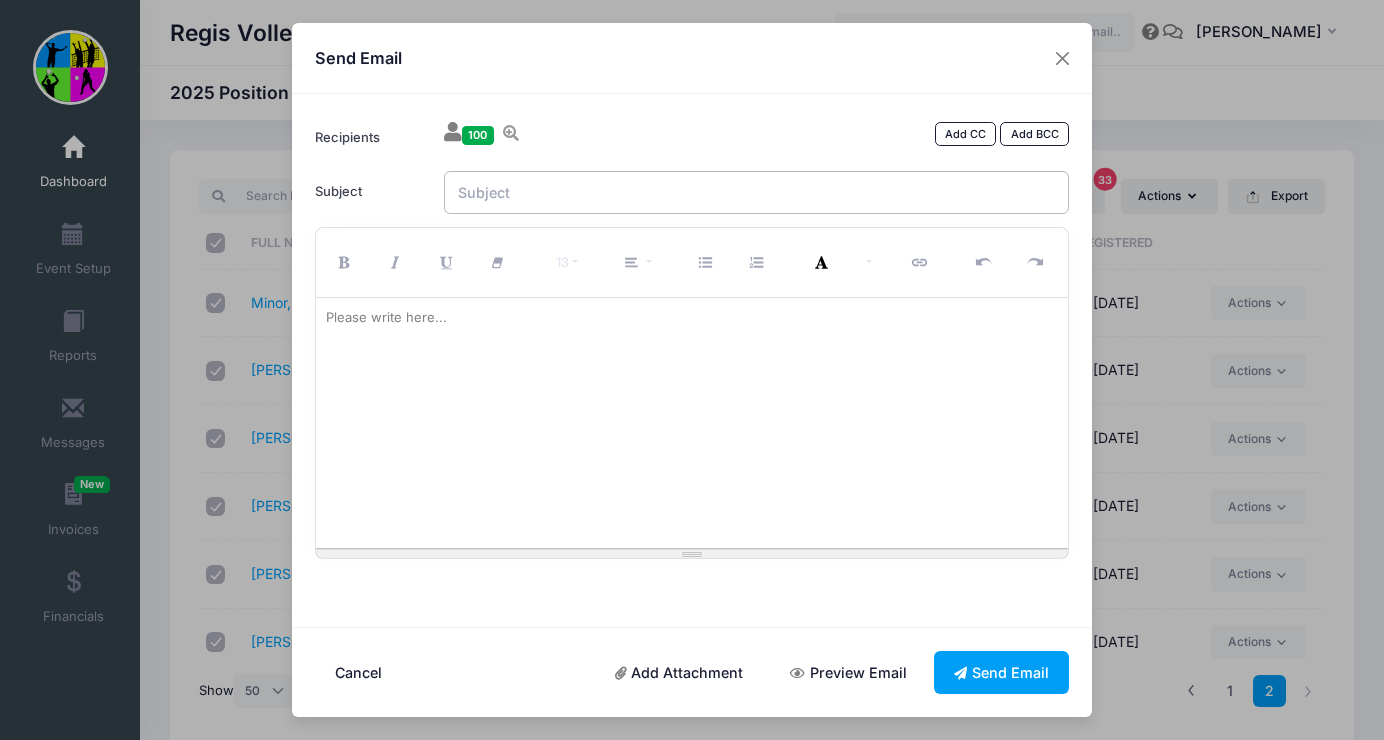 click on "Subject" at bounding box center [757, 192] 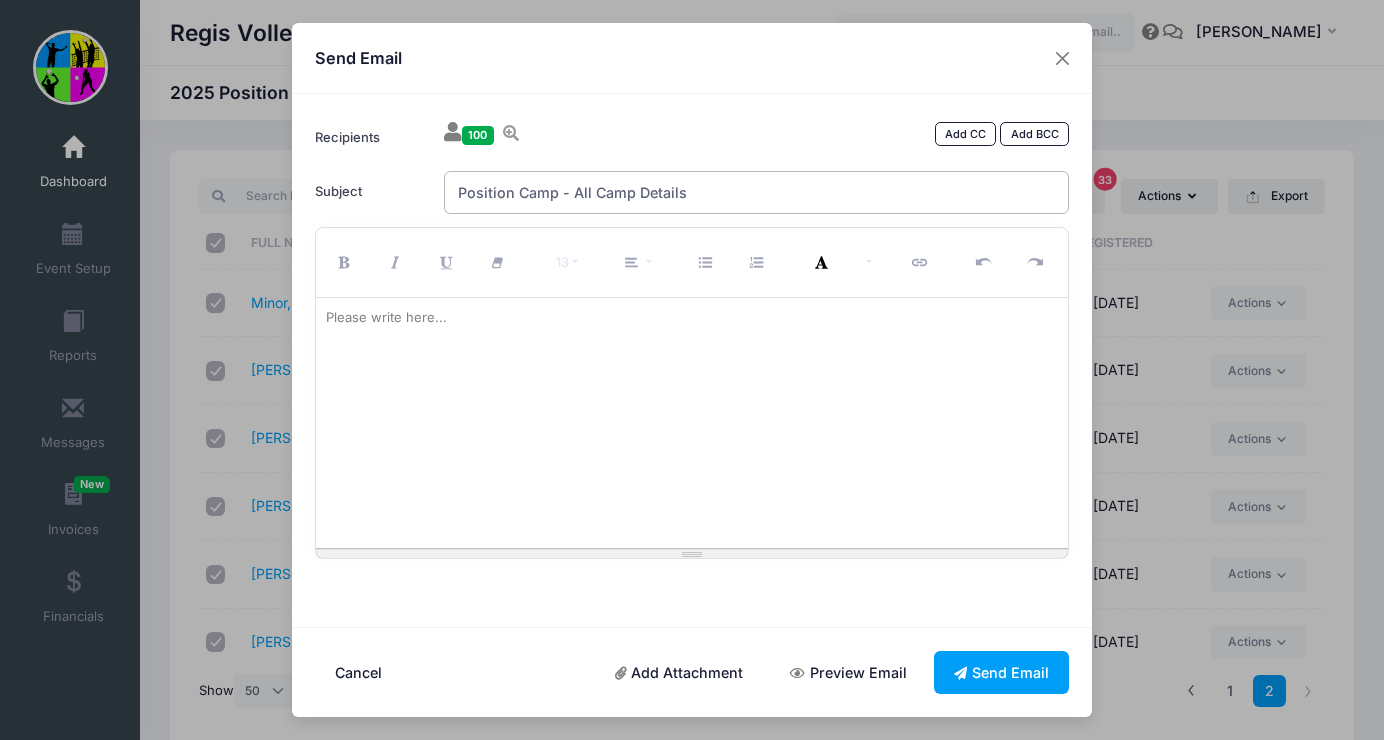 type on "Position Camp - All Camp Details" 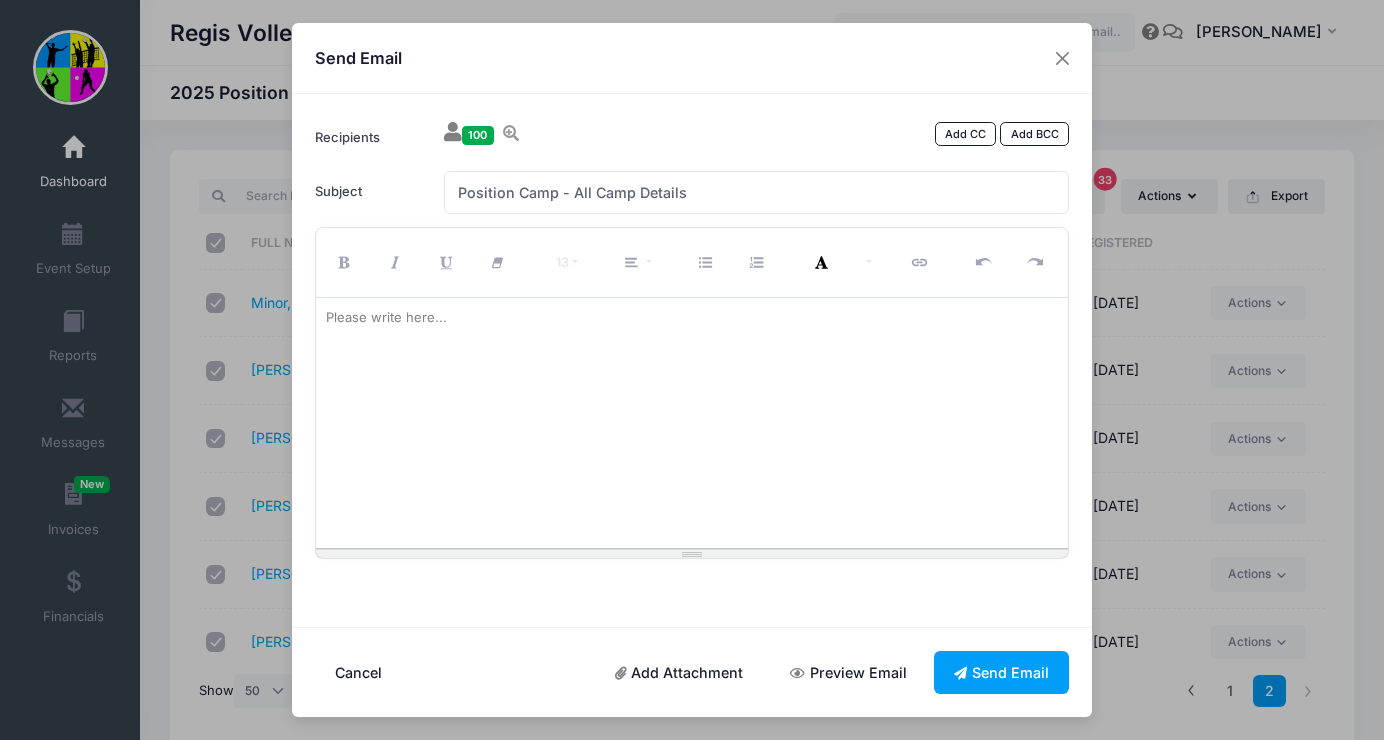 click at bounding box center (692, 423) 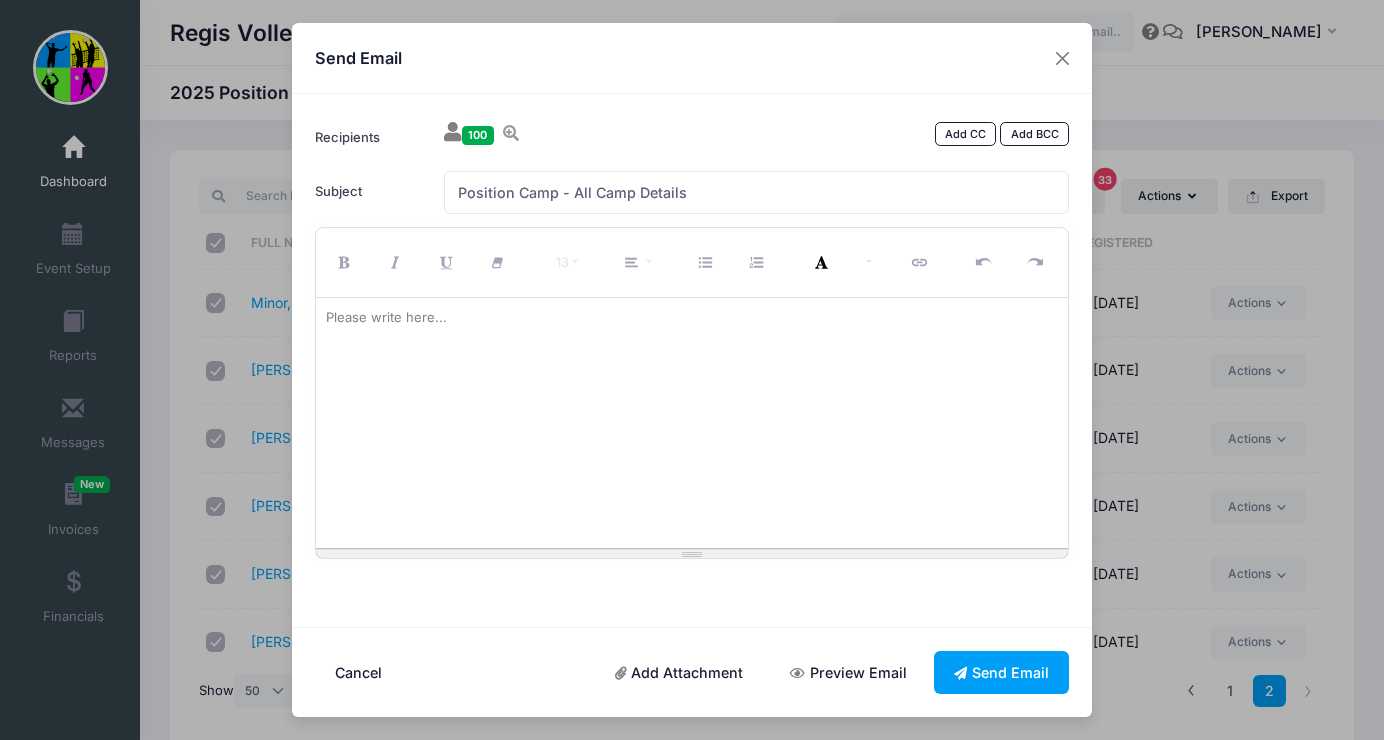 paste 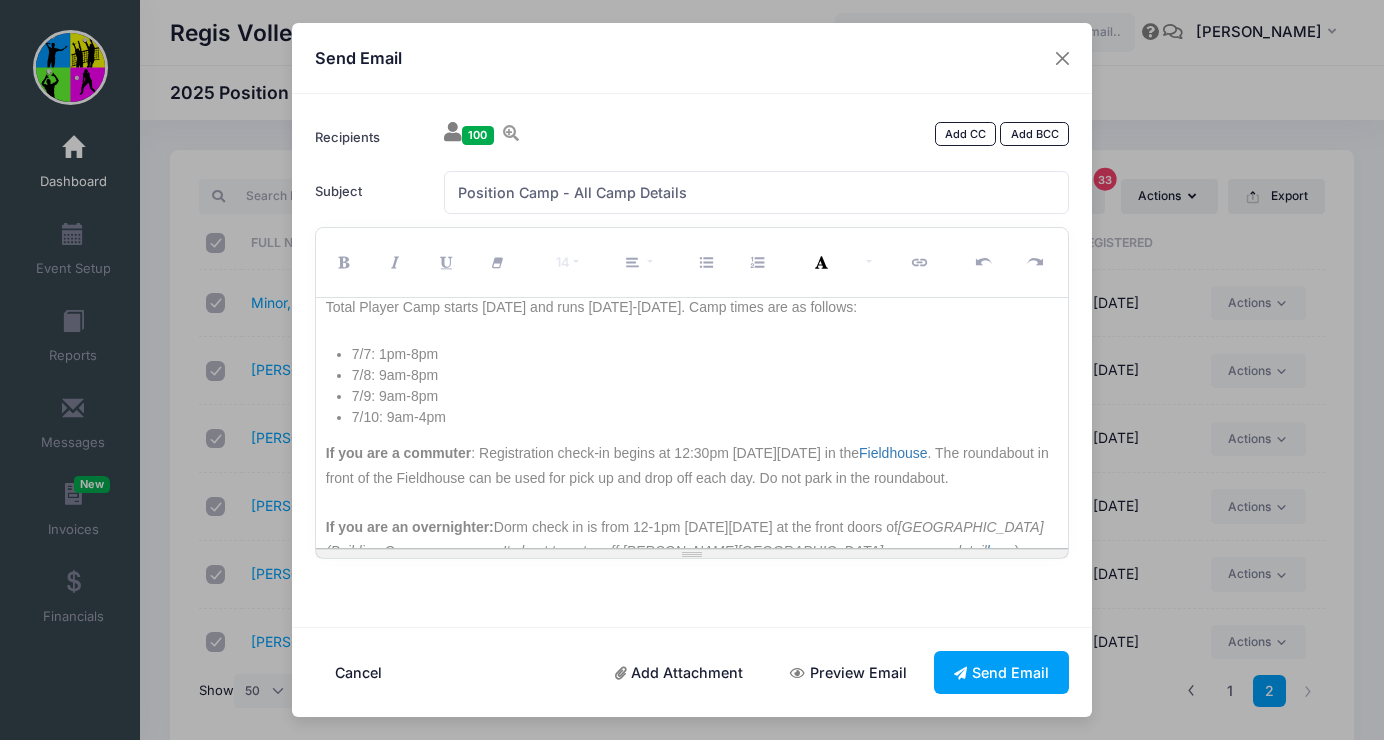 scroll, scrollTop: 0, scrollLeft: 0, axis: both 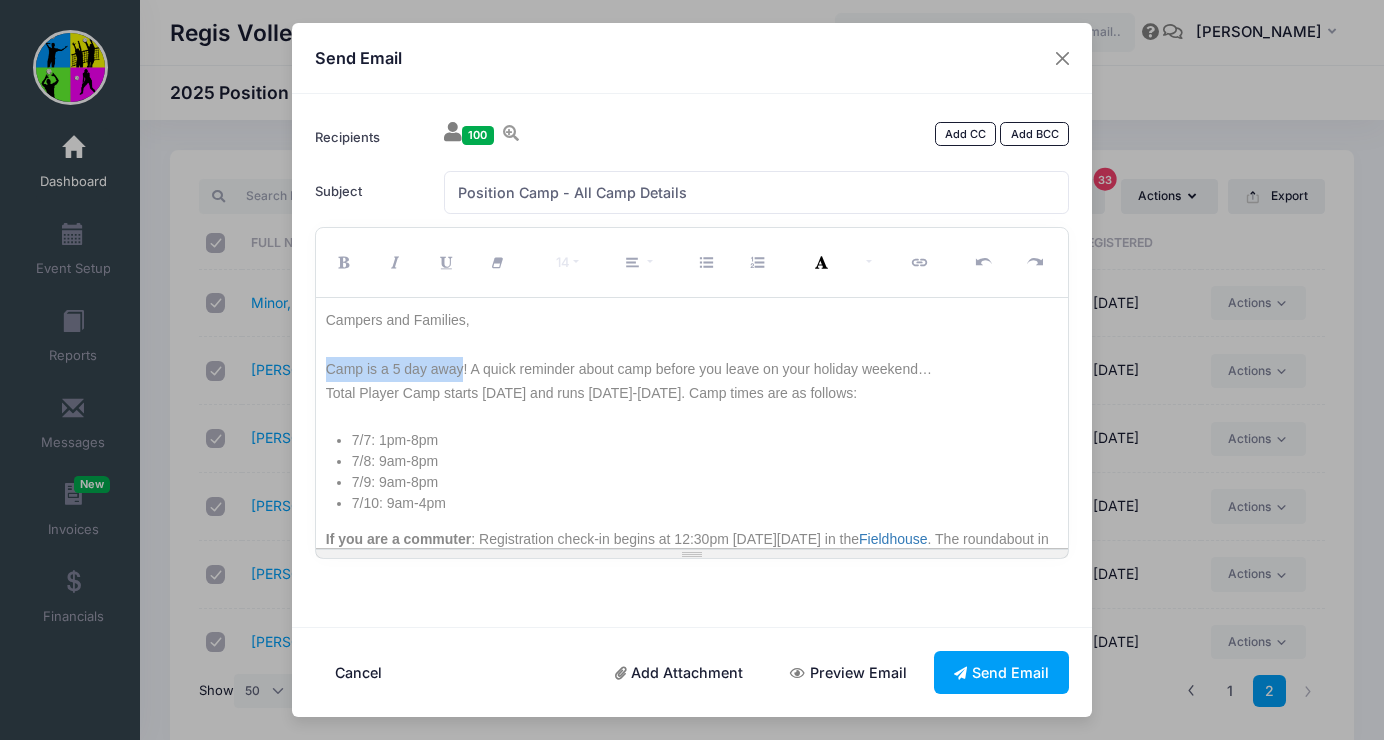 drag, startPoint x: 464, startPoint y: 367, endPoint x: 317, endPoint y: 368, distance: 147.0034 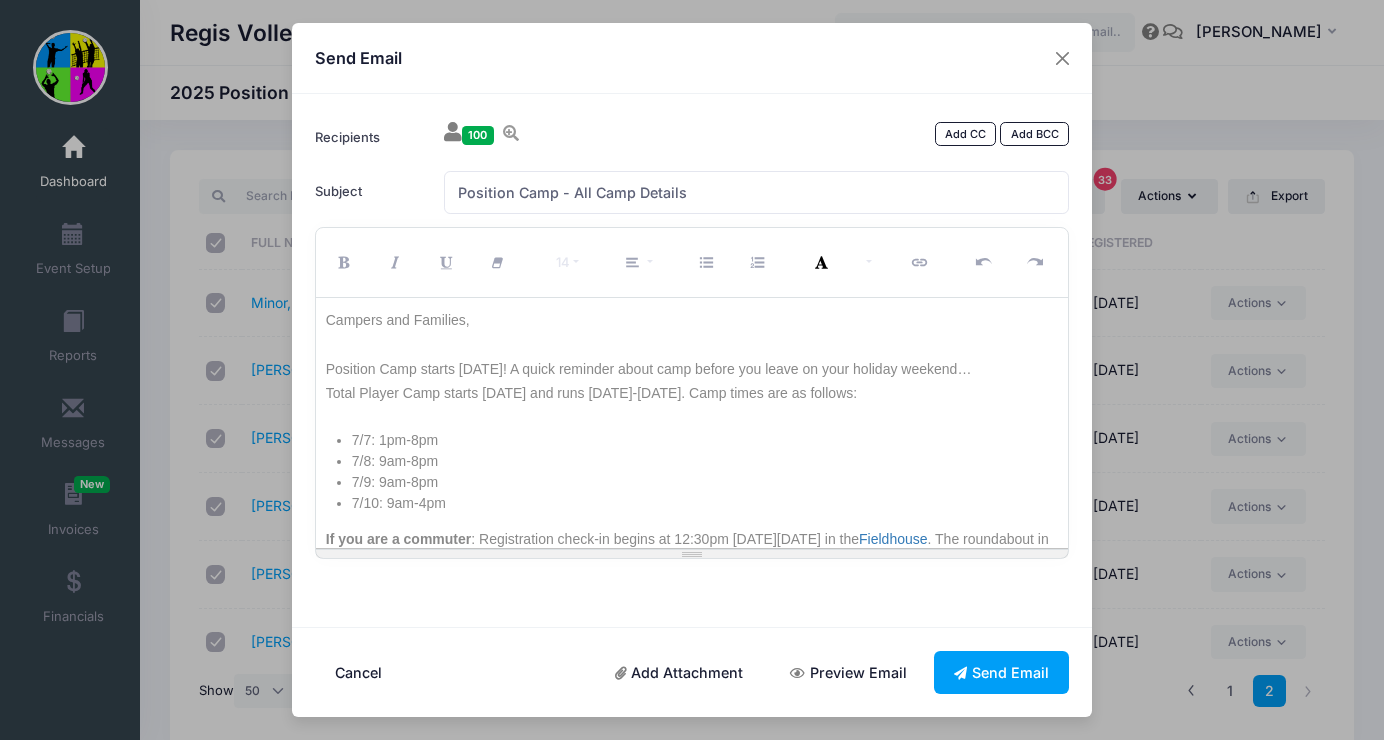 click on "Position Camp starts monday! A quick reminder about camp before you leave on your holiday weekend…" at bounding box center (692, 369) 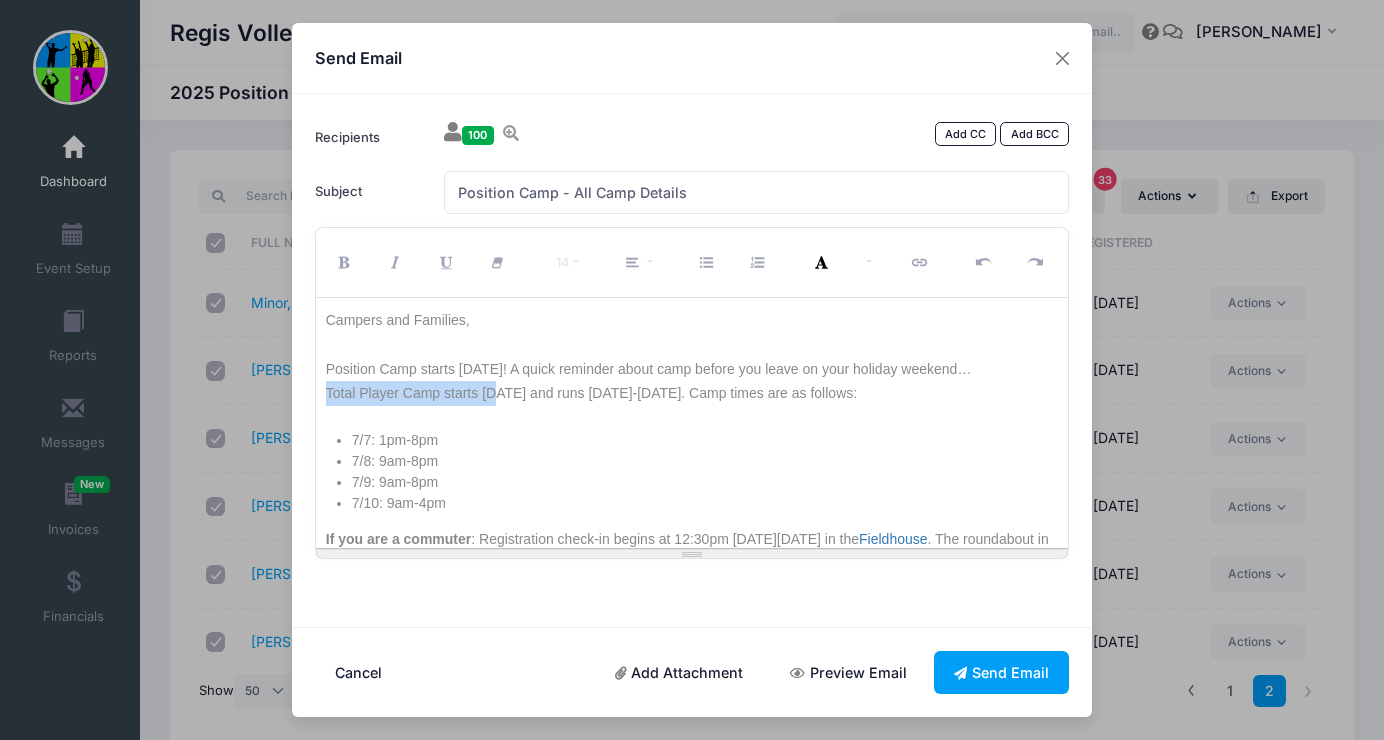 drag, startPoint x: 496, startPoint y: 394, endPoint x: 249, endPoint y: 393, distance: 247.00203 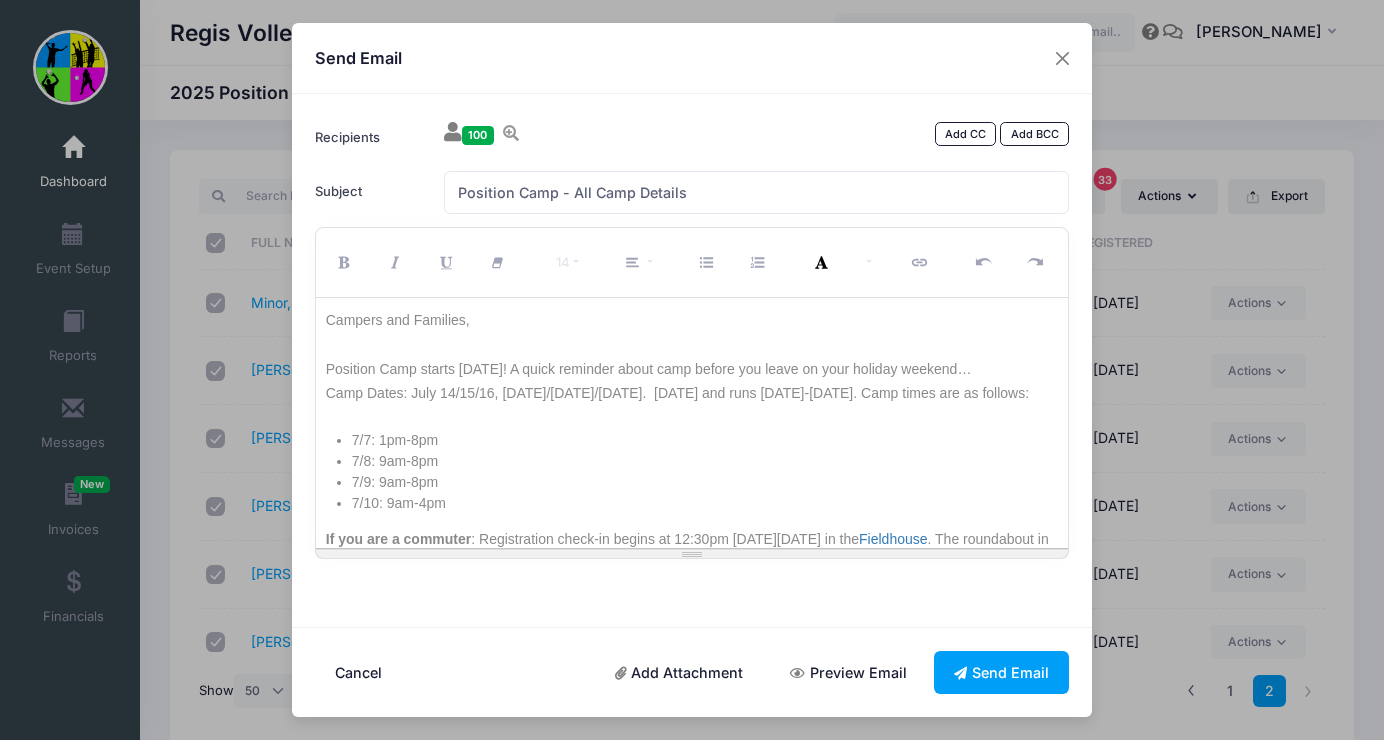 drag, startPoint x: 698, startPoint y: 392, endPoint x: 700, endPoint y: 406, distance: 14.142136 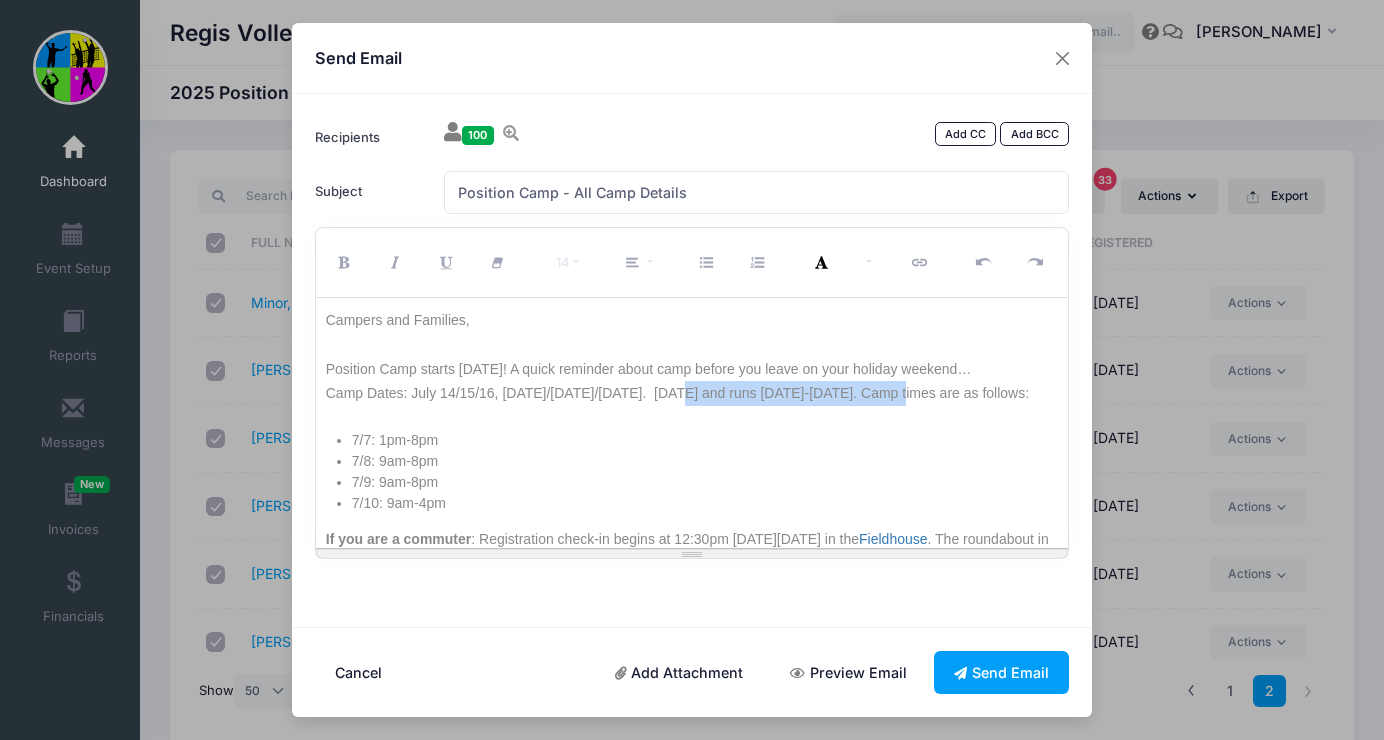 drag, startPoint x: 917, startPoint y: 394, endPoint x: 699, endPoint y: 392, distance: 218.00917 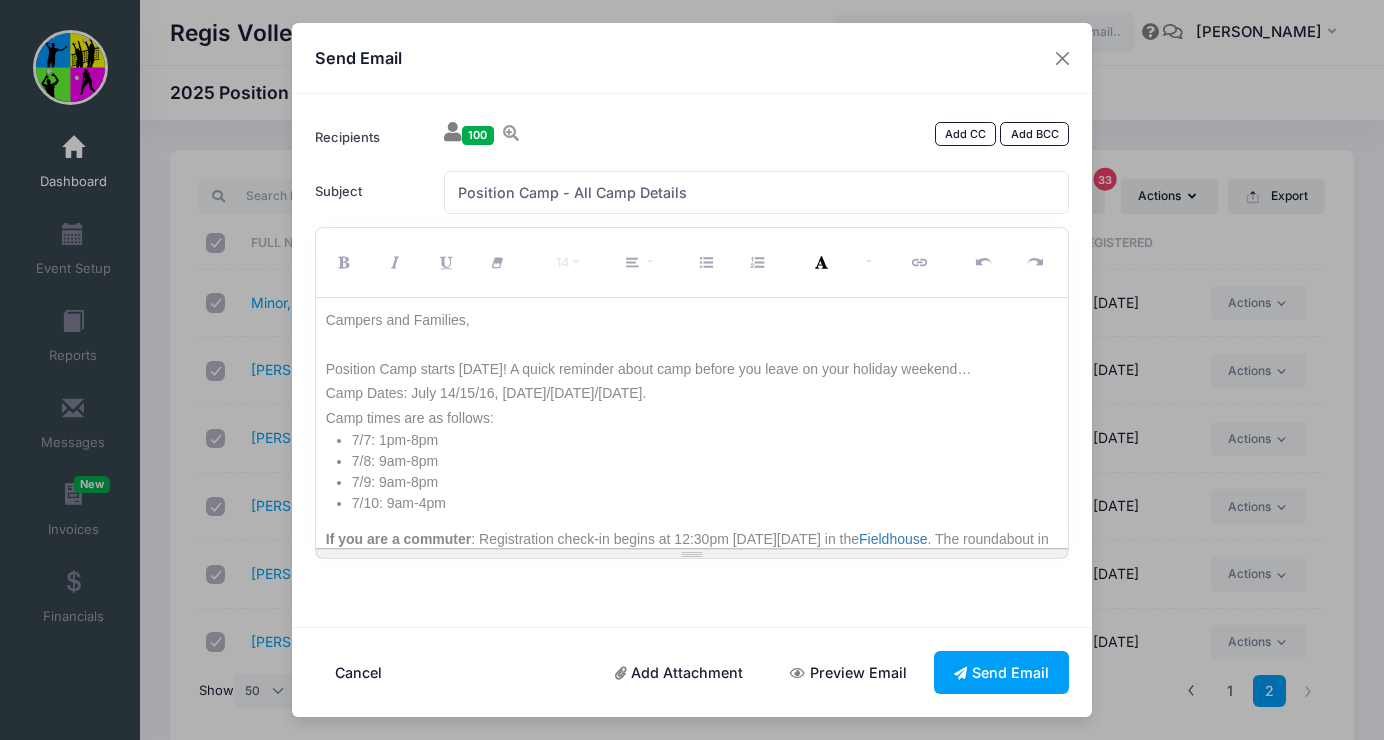 click on "7/7: 1pm-8pm" at bounding box center (705, 440) 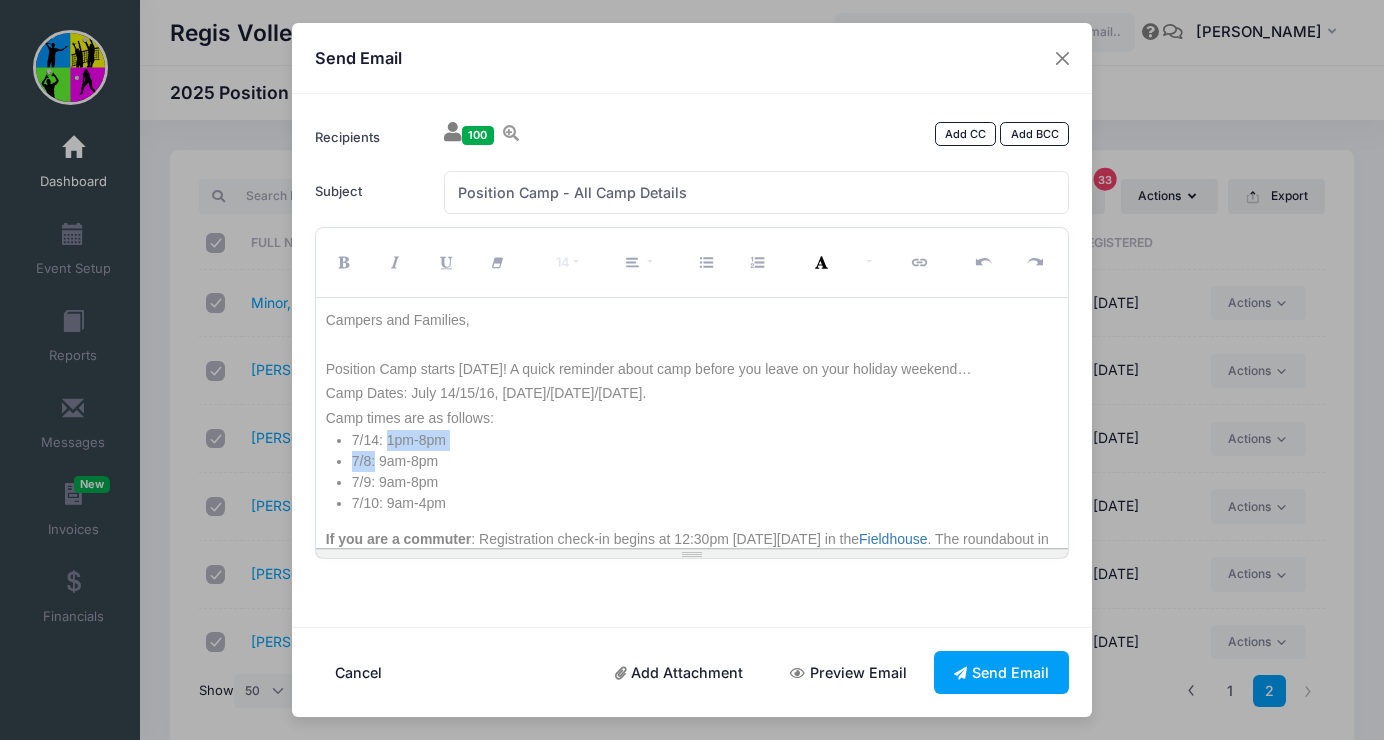 drag, startPoint x: 377, startPoint y: 460, endPoint x: 390, endPoint y: 448, distance: 17.691807 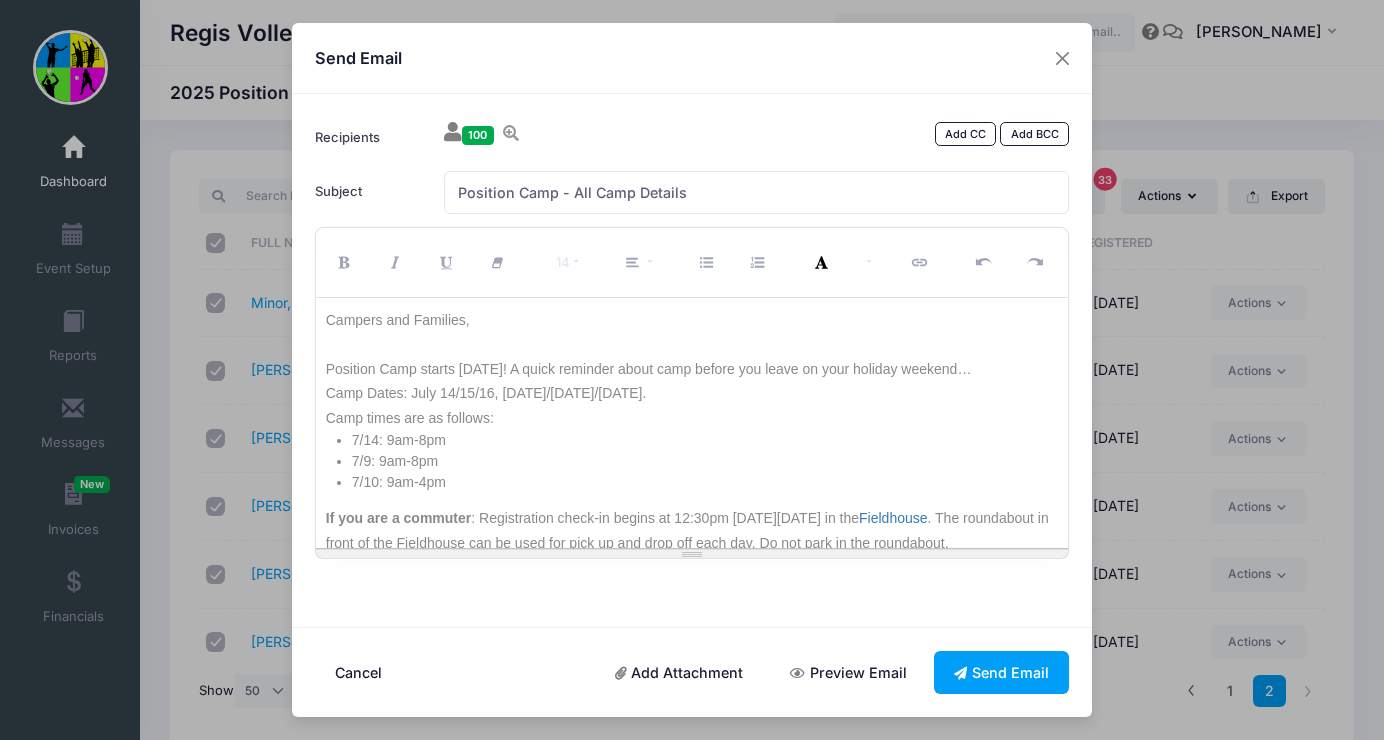 click on "Camp Dates: July 14/15/16, Monday/Tuesday/Wednesday.   Camp times are as follows:" at bounding box center (692, 405) 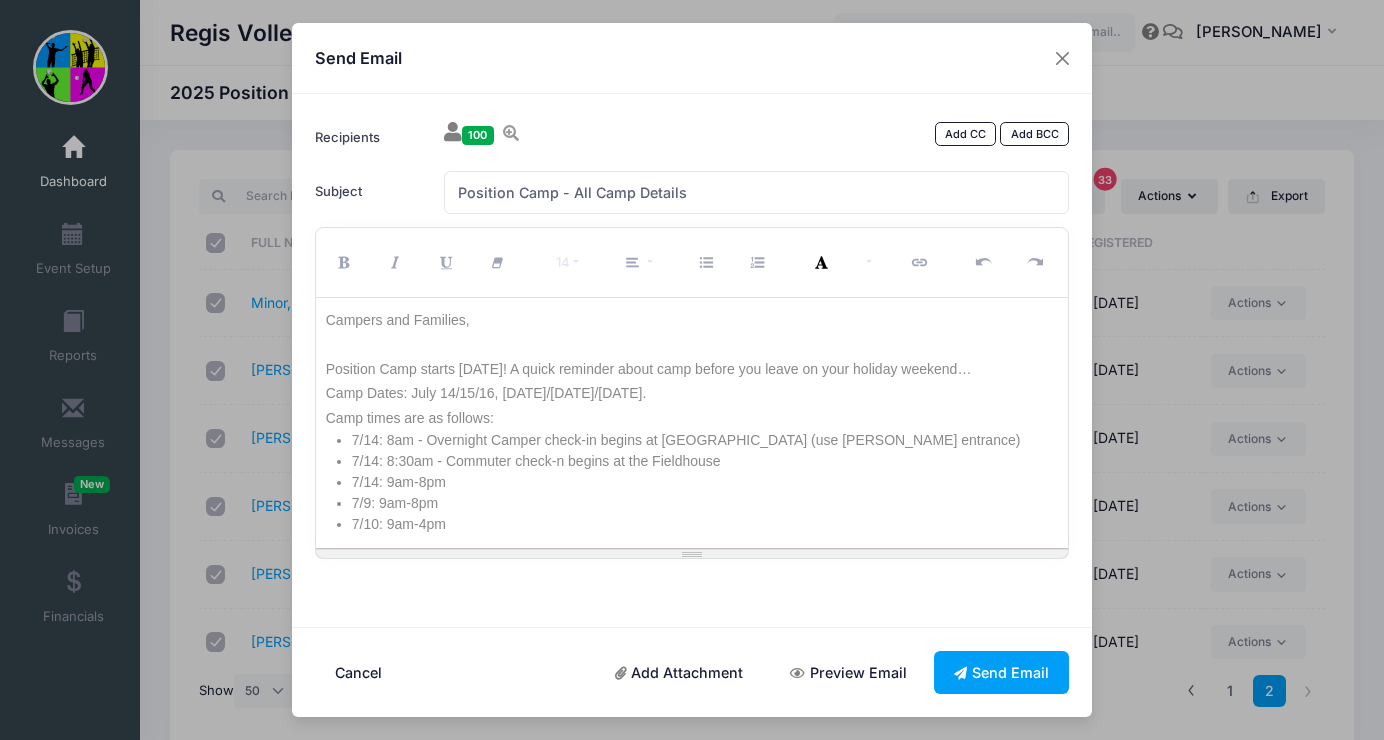 click on "7/9: 9am-8pm" at bounding box center (705, 503) 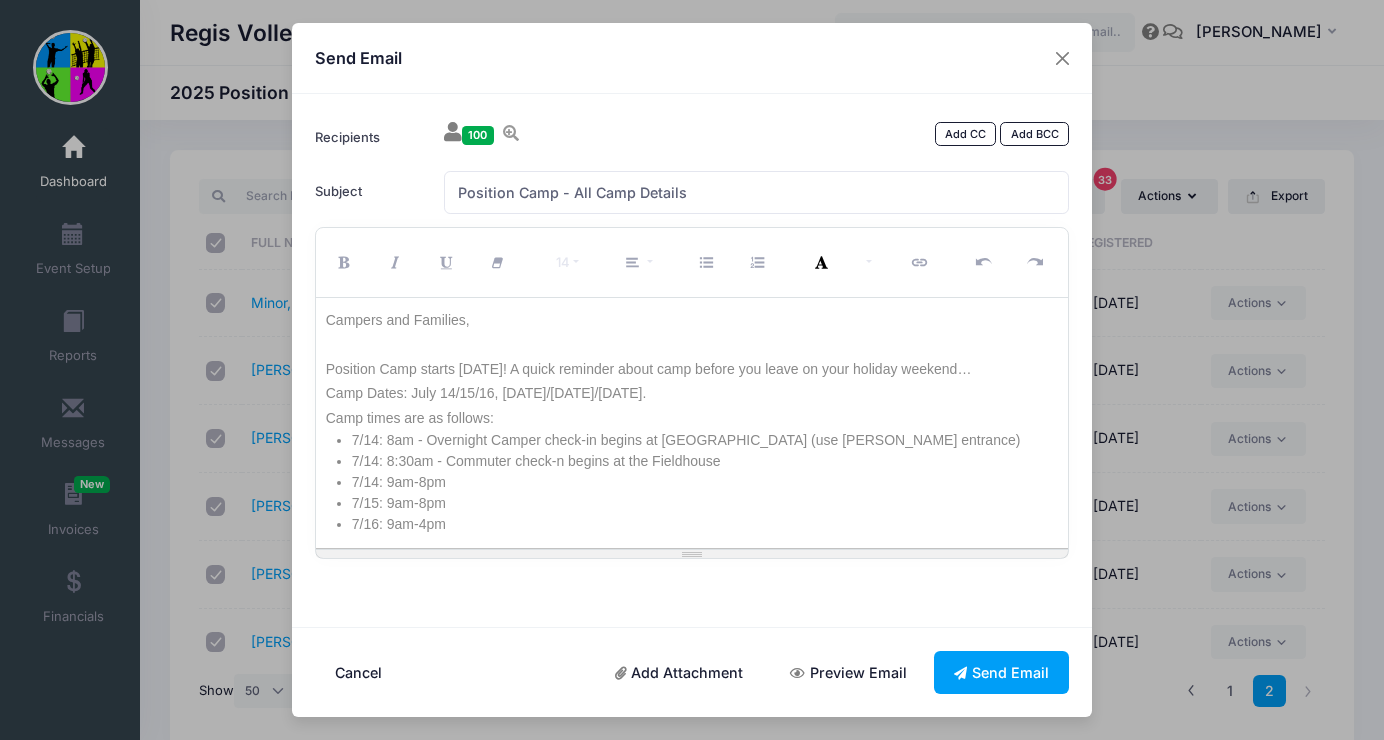 click on "7/14: 8:30am - Commuter check-n begins at the Fieldhouse" at bounding box center (705, 461) 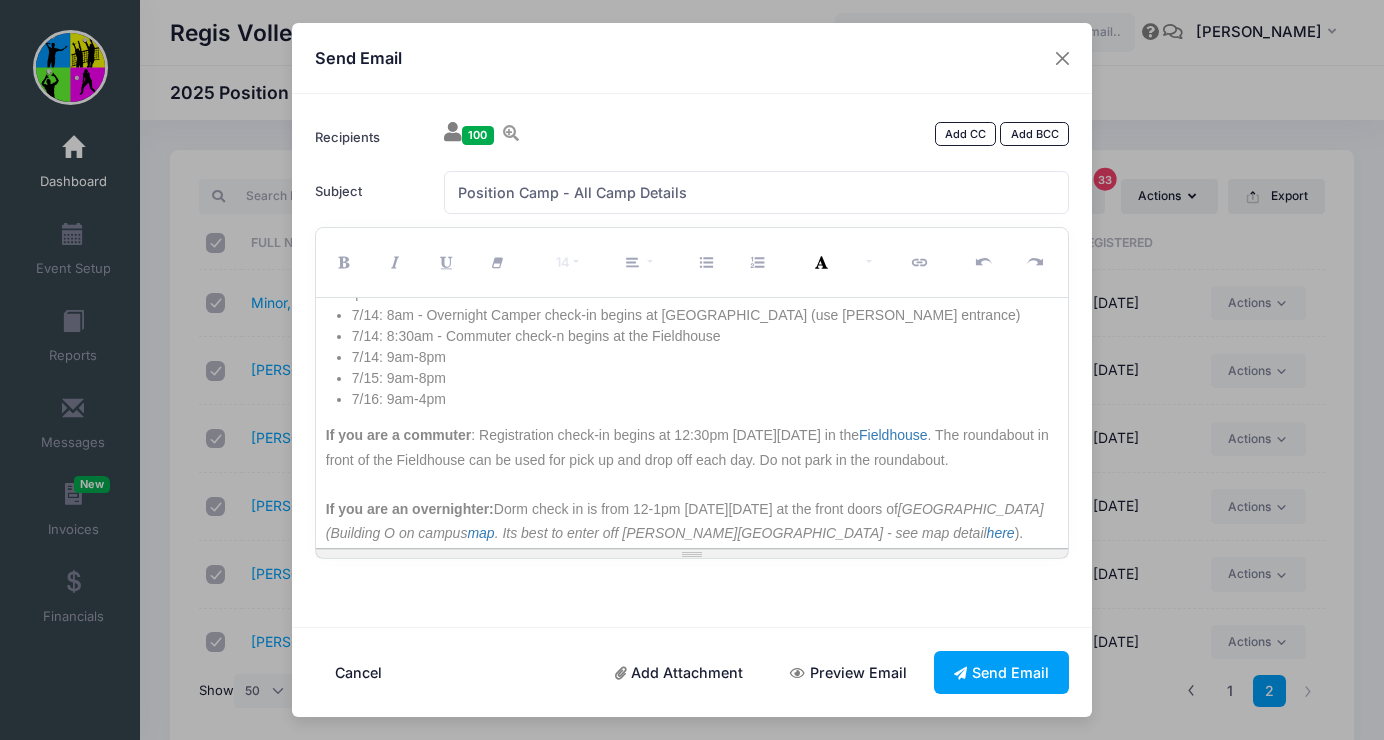 scroll, scrollTop: 127, scrollLeft: 0, axis: vertical 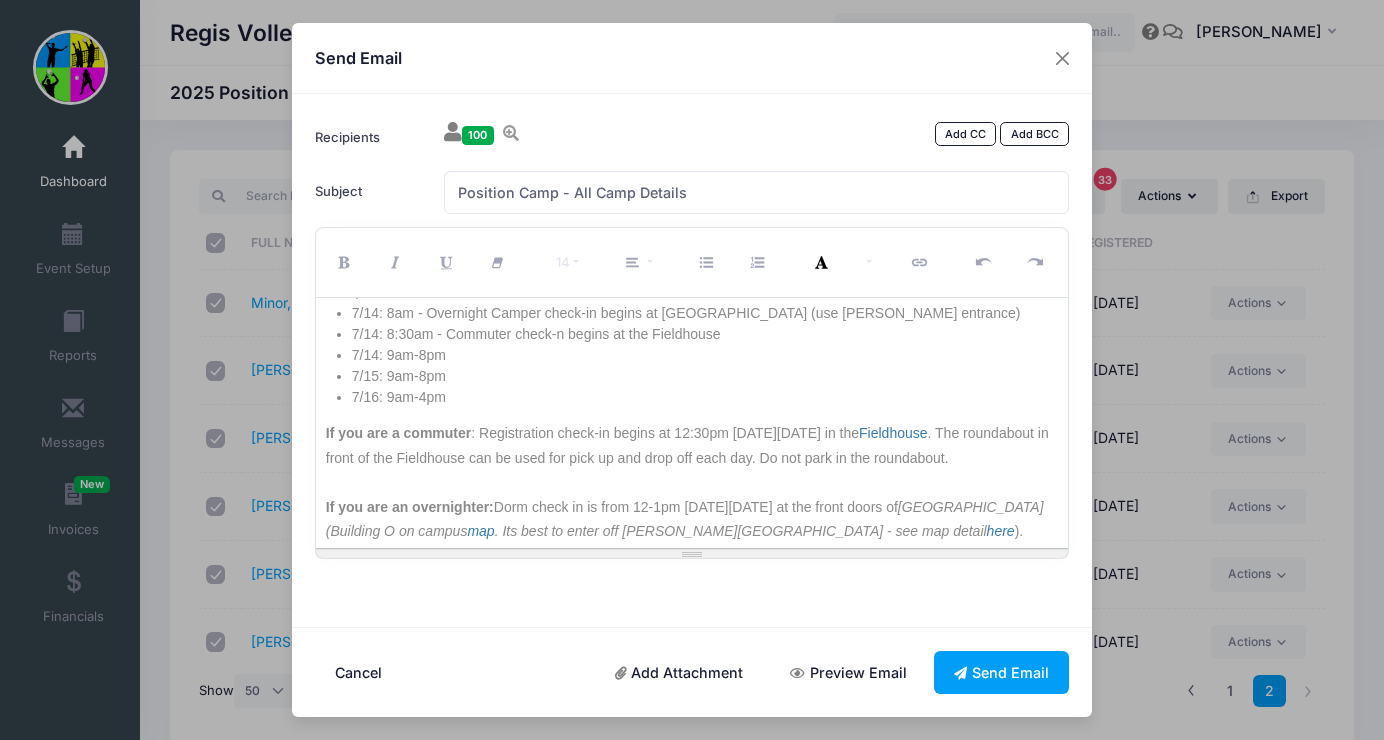 click on "If you are a commuter : Registration check-in begins at 12:30pm on Monday, July 7th in the  Fieldhouse . The roundabout in front of the Fieldhouse can be used for pick up and drop off each day. Do not park in the roundabout." at bounding box center (692, 445) 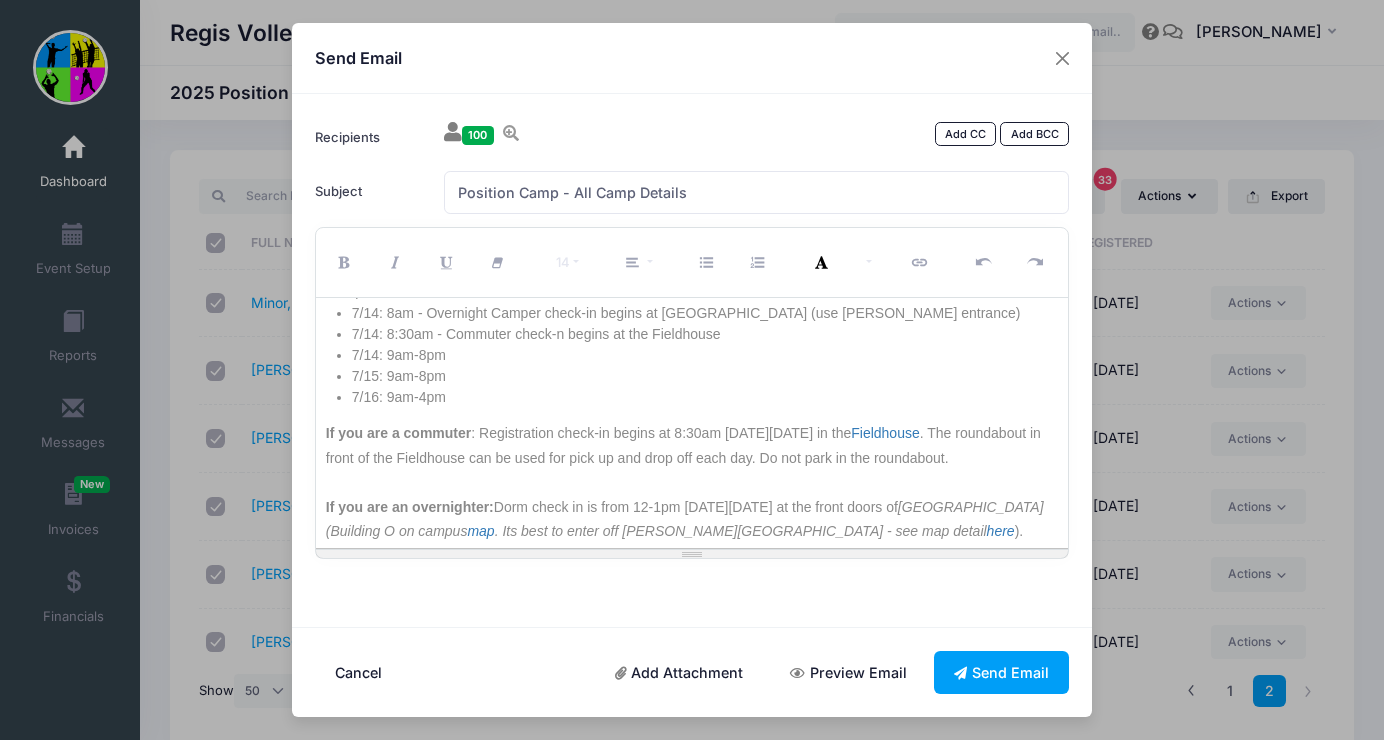 click on "If you are a commuter : Registration check-in begins at 8:30am on Monday, July 7th in the  Fieldhouse . The roundabout in front of the Fieldhouse can be used for pick up and drop off each day. Do not park in the roundabout." at bounding box center (692, 445) 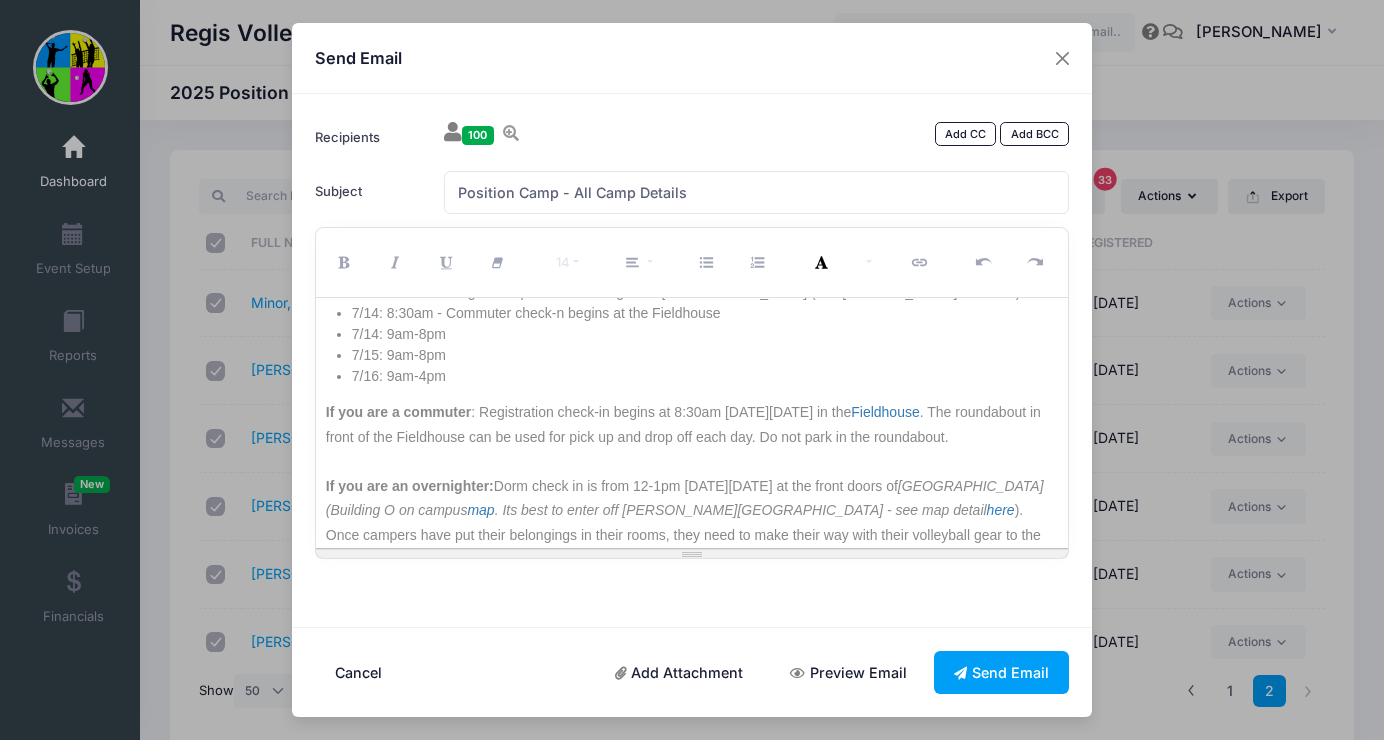 scroll, scrollTop: 172, scrollLeft: 0, axis: vertical 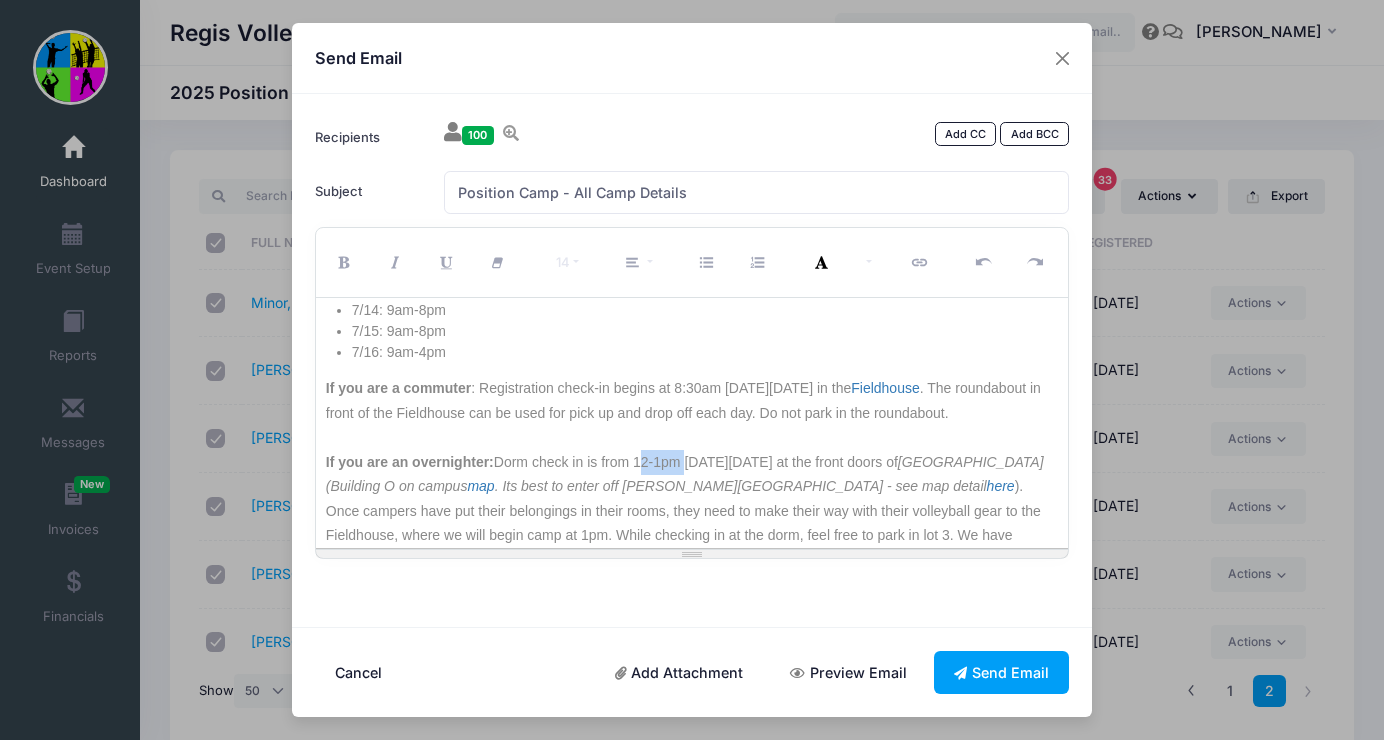 drag, startPoint x: 685, startPoint y: 464, endPoint x: 637, endPoint y: 464, distance: 48 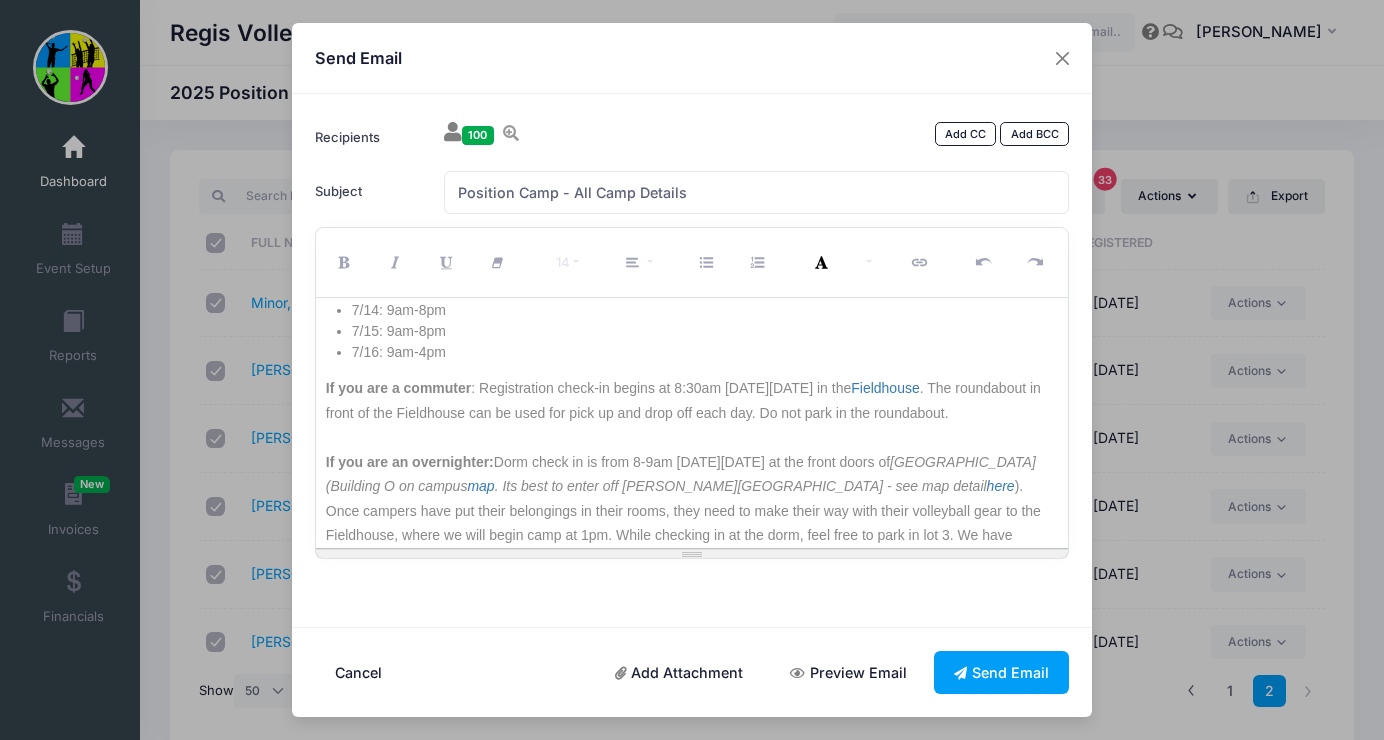 click on "If you are an overnighter:  Dorm check in is from 8-9am on Monday, July 7th at the front doors of  West Hall (Building O on campus  map . Its best to enter off Lowell Blvd - see map detail  here ). Once campers have put their belongings in their rooms, they need to make their way with their volleyball gear to the Fieldhouse, where we will begin camp at 1pm. While checking in at the dorm, feel free to park in lot 3. We have notified campus safety and they will not ticket lot 3 while camp dorm check-in is happening. Remember to check the packing list, accessible  here , and bring your bedding! Check-out is possible at lunch and after camp. Lunch is 12-1 and camp ends at 4pm." at bounding box center [692, 535] 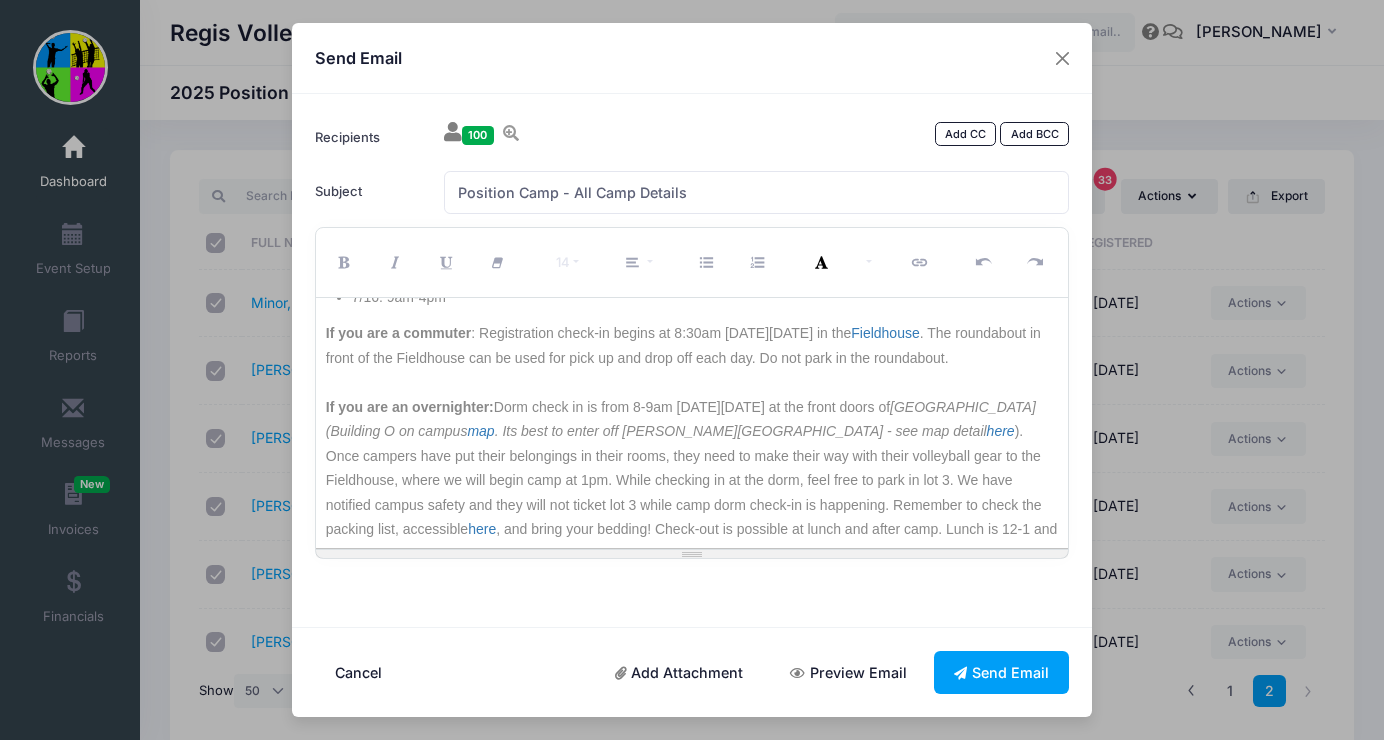 scroll, scrollTop: 236, scrollLeft: 0, axis: vertical 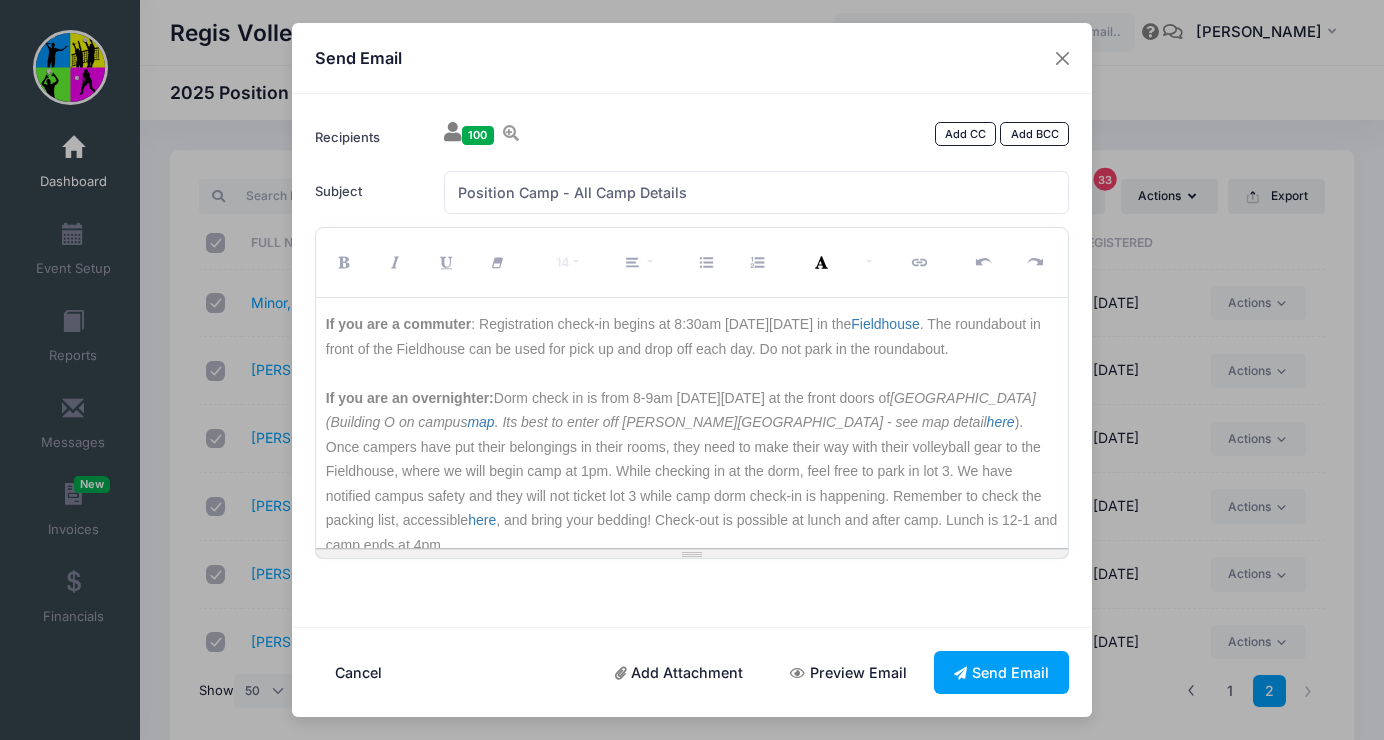 click on "If you are an overnighter:  Dorm check in is from 8-9am on Monday, July 14th at the front doors of  West Hall (Building O on campus  map . Its best to enter off Lowell Blvd - see map detail  here ). Once campers have put their belongings in their rooms, they need to make their way with their volleyball gear to the Fieldhouse, where we will begin camp at 1pm. While checking in at the dorm, feel free to park in lot 3. We have notified campus safety and they will not ticket lot 3 while camp dorm check-in is happening. Remember to check the packing list, accessible  here , and bring your bedding! Check-out is possible at lunch and after camp. Lunch is 12-1 and camp ends at 4pm." at bounding box center (692, 471) 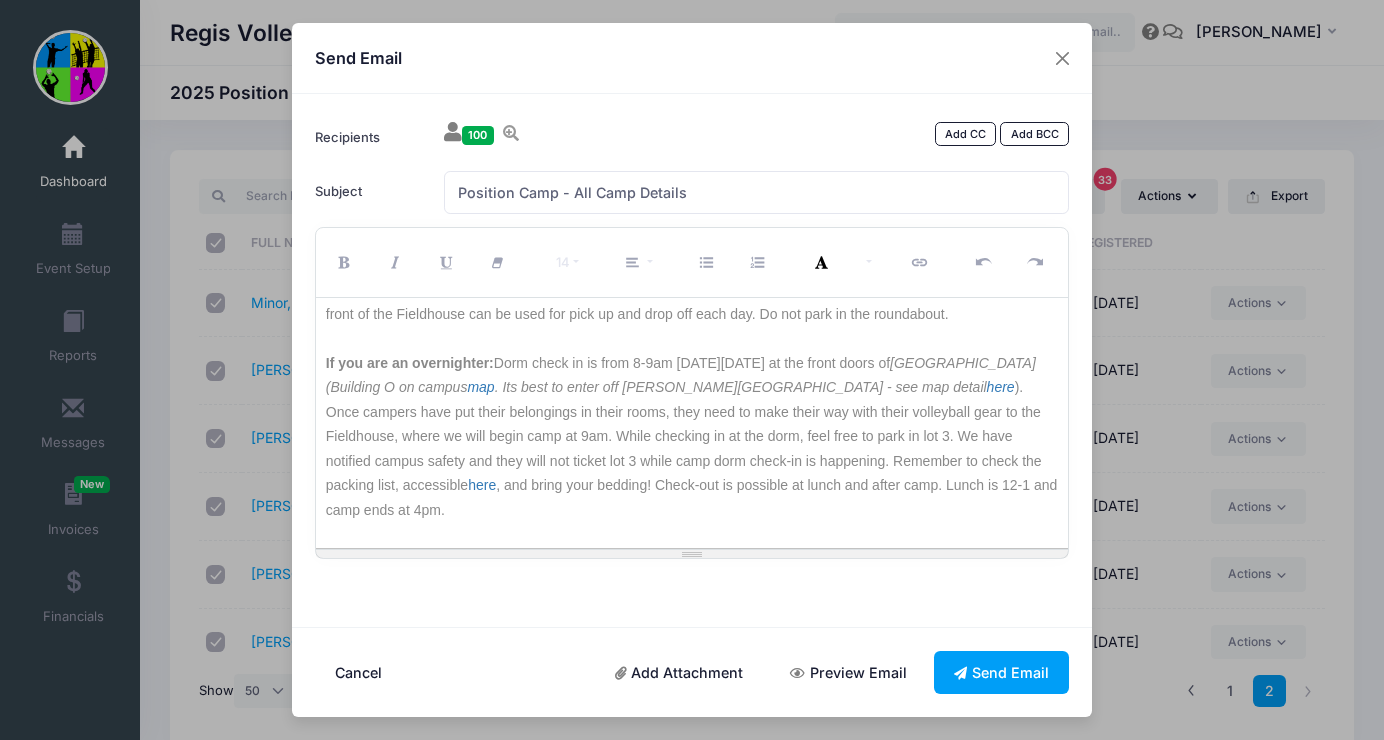 scroll, scrollTop: 272, scrollLeft: 0, axis: vertical 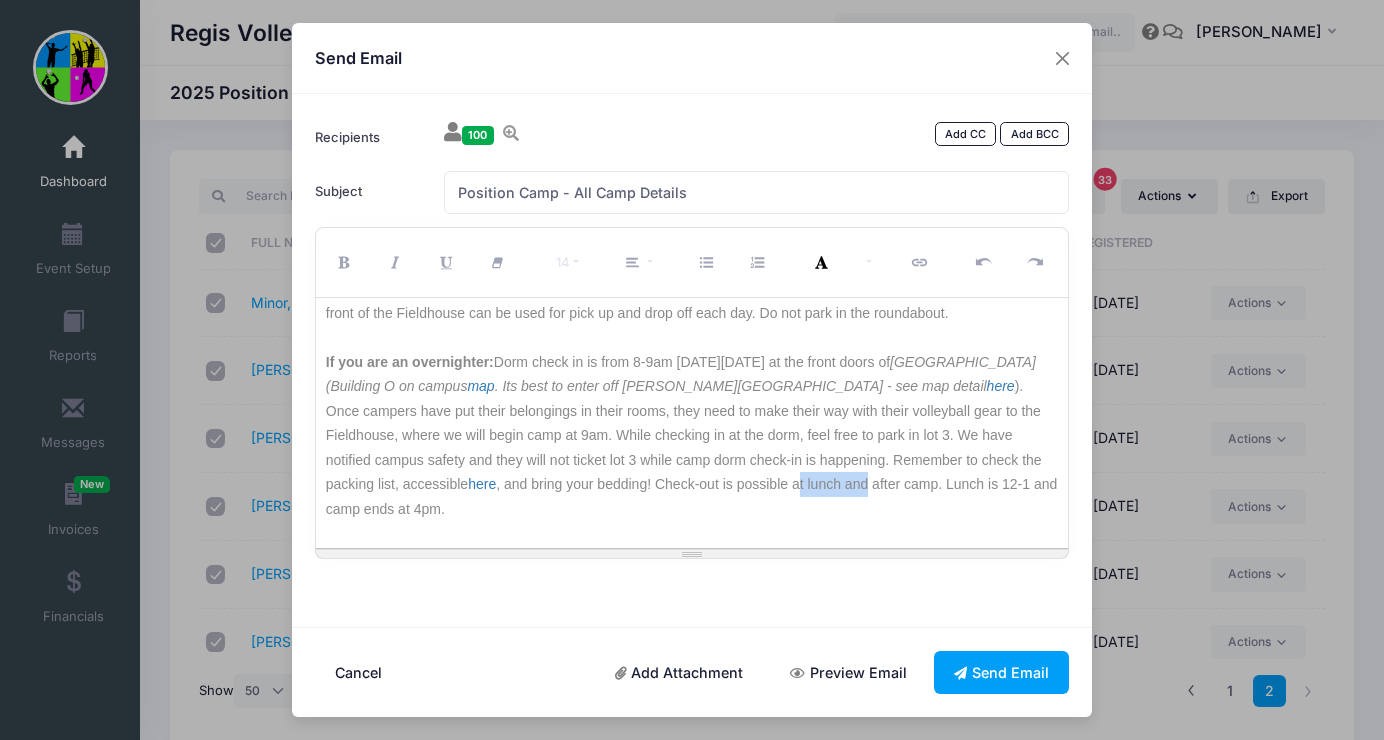 drag, startPoint x: 662, startPoint y: 483, endPoint x: 594, endPoint y: 485, distance: 68.0294 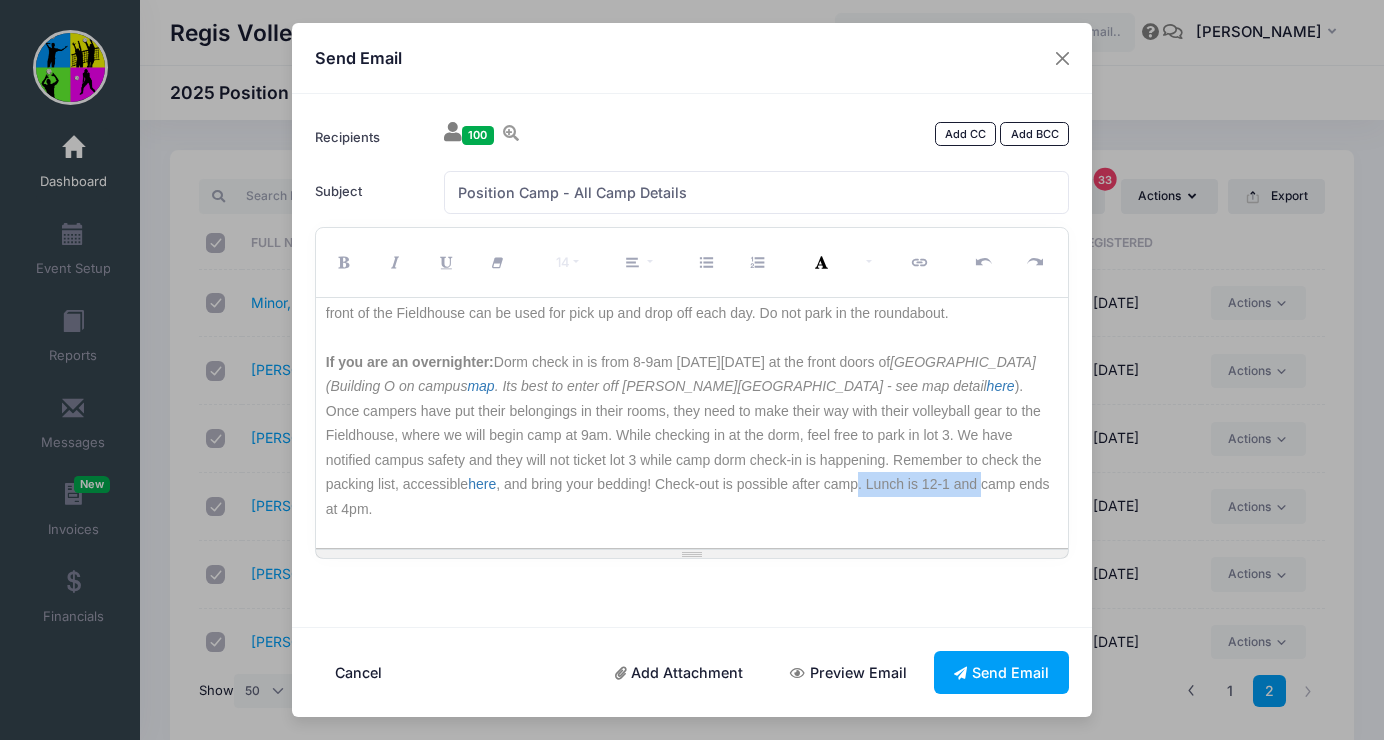 drag, startPoint x: 774, startPoint y: 486, endPoint x: 652, endPoint y: 483, distance: 122.03688 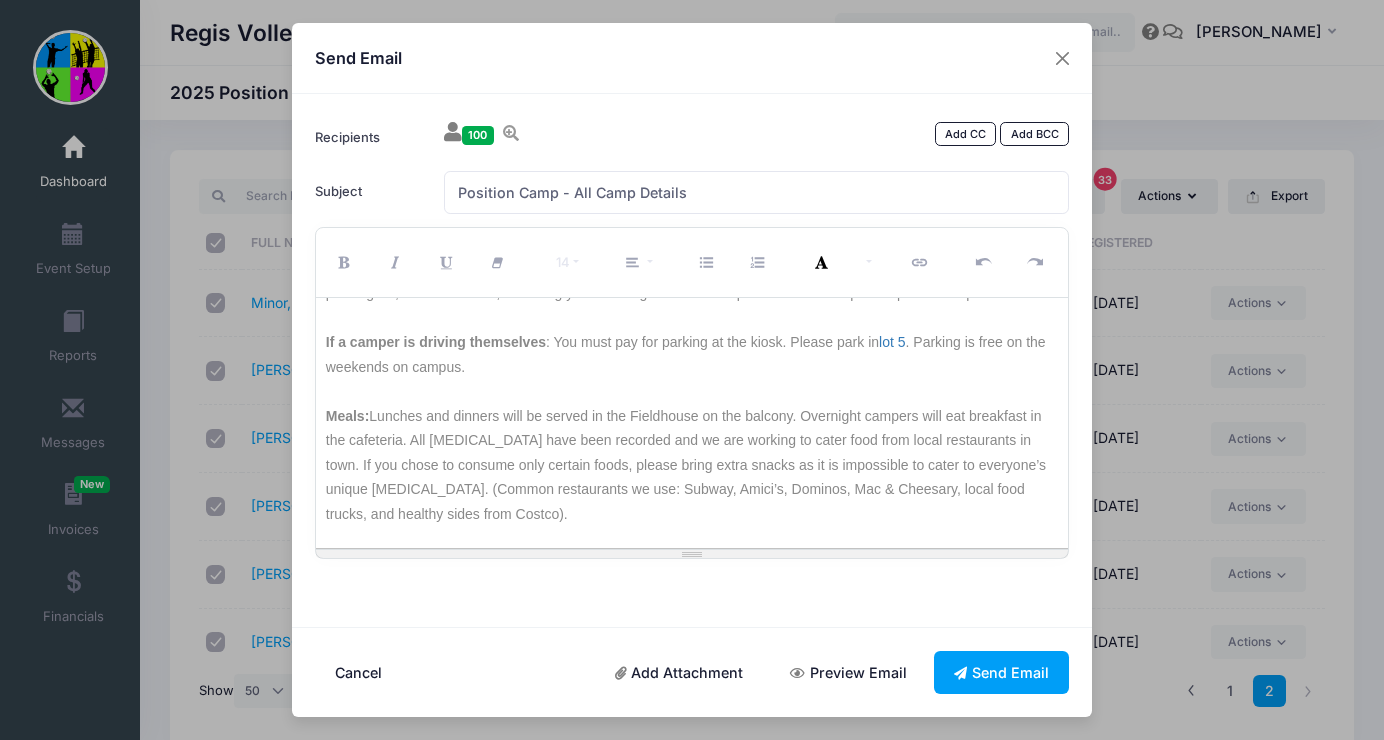 scroll, scrollTop: 475, scrollLeft: 0, axis: vertical 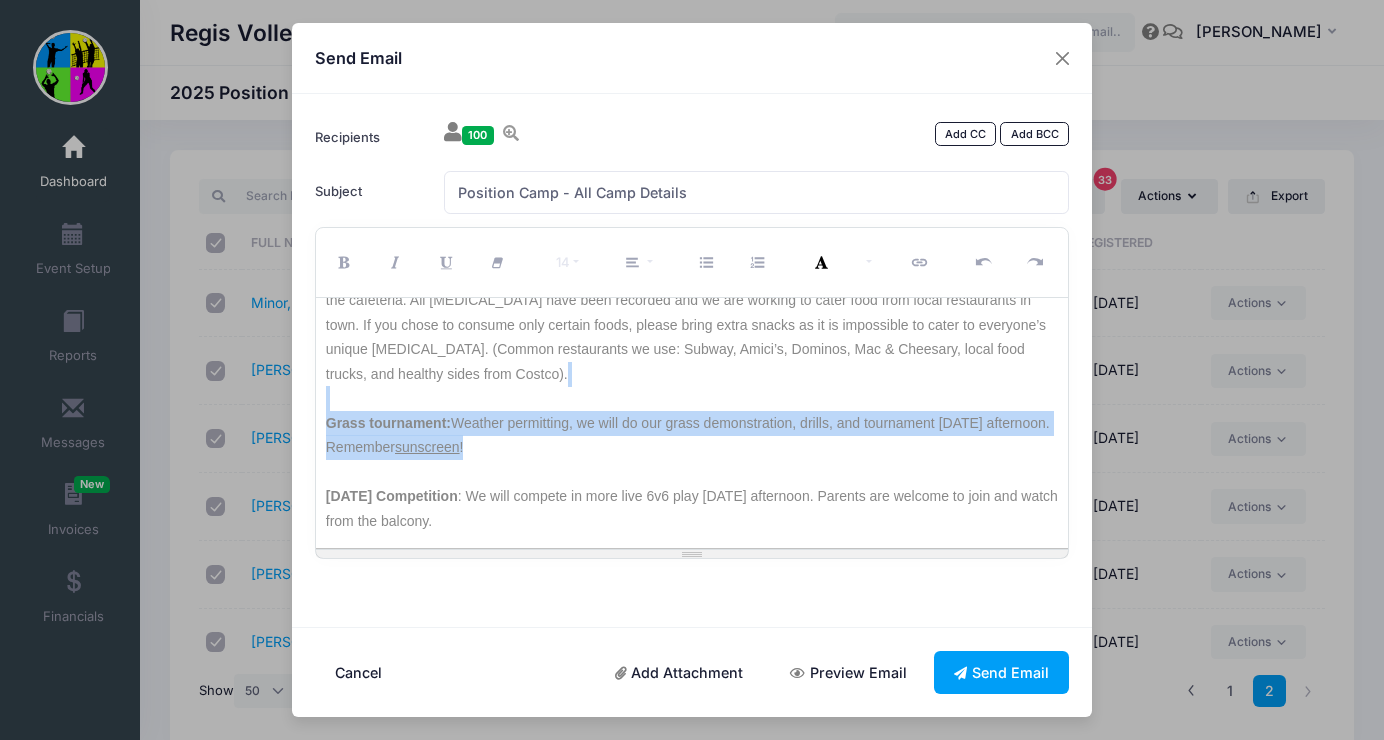 drag, startPoint x: 564, startPoint y: 440, endPoint x: 322, endPoint y: 399, distance: 245.44856 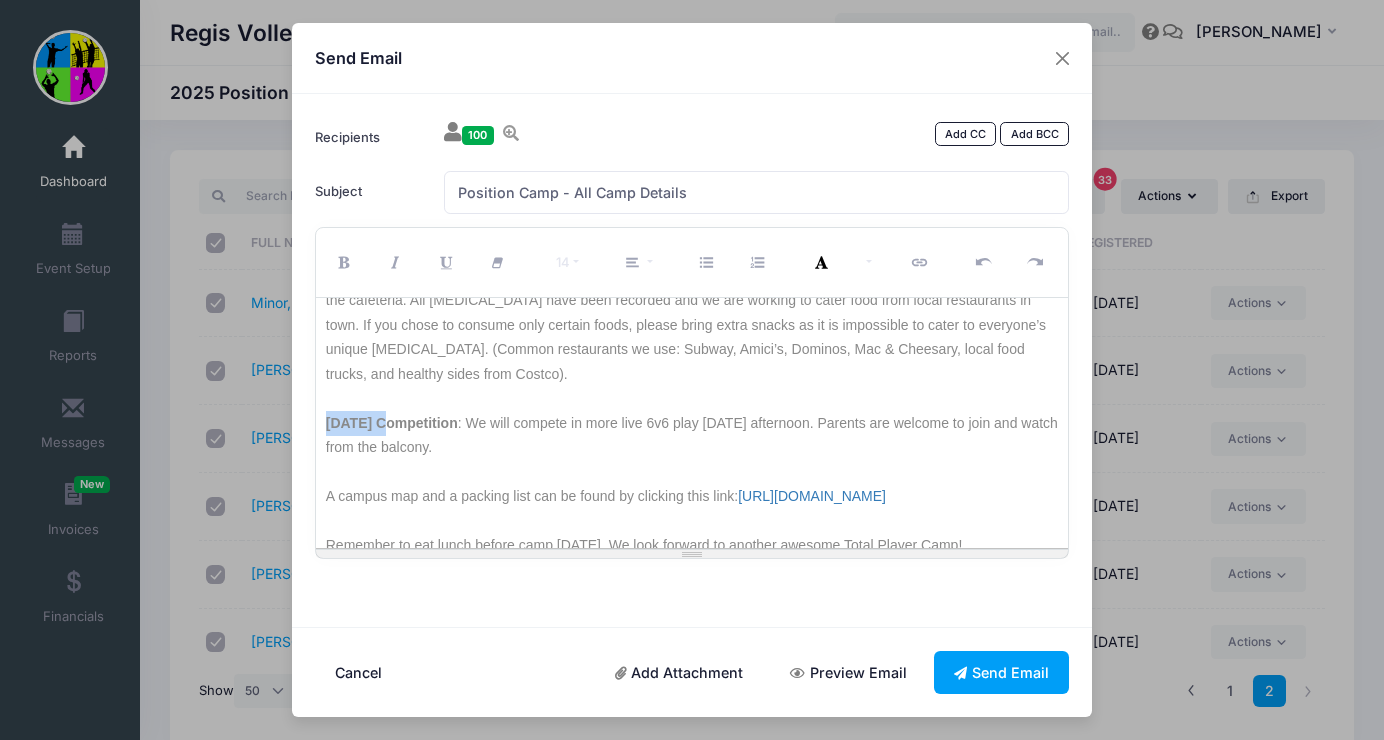 drag, startPoint x: 370, startPoint y: 425, endPoint x: 313, endPoint y: 425, distance: 57 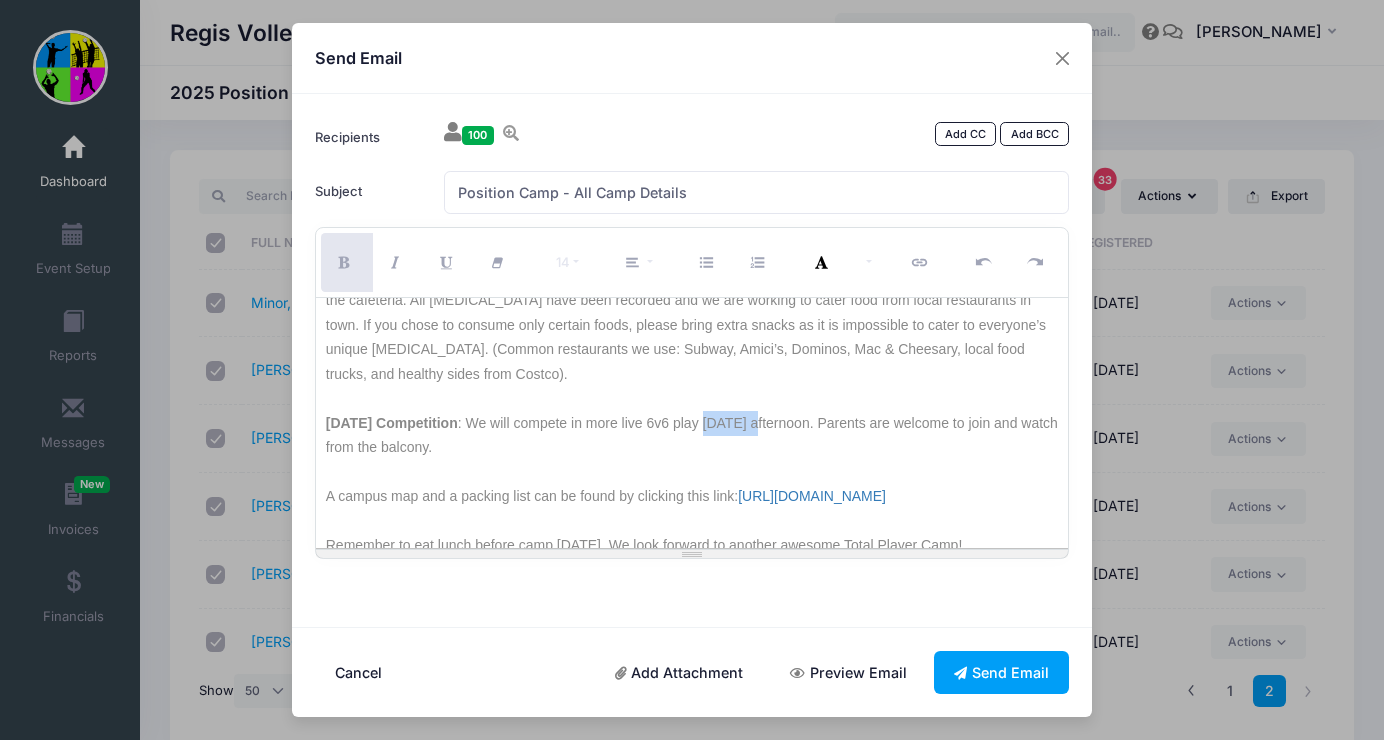 drag, startPoint x: 791, startPoint y: 425, endPoint x: 735, endPoint y: 425, distance: 56 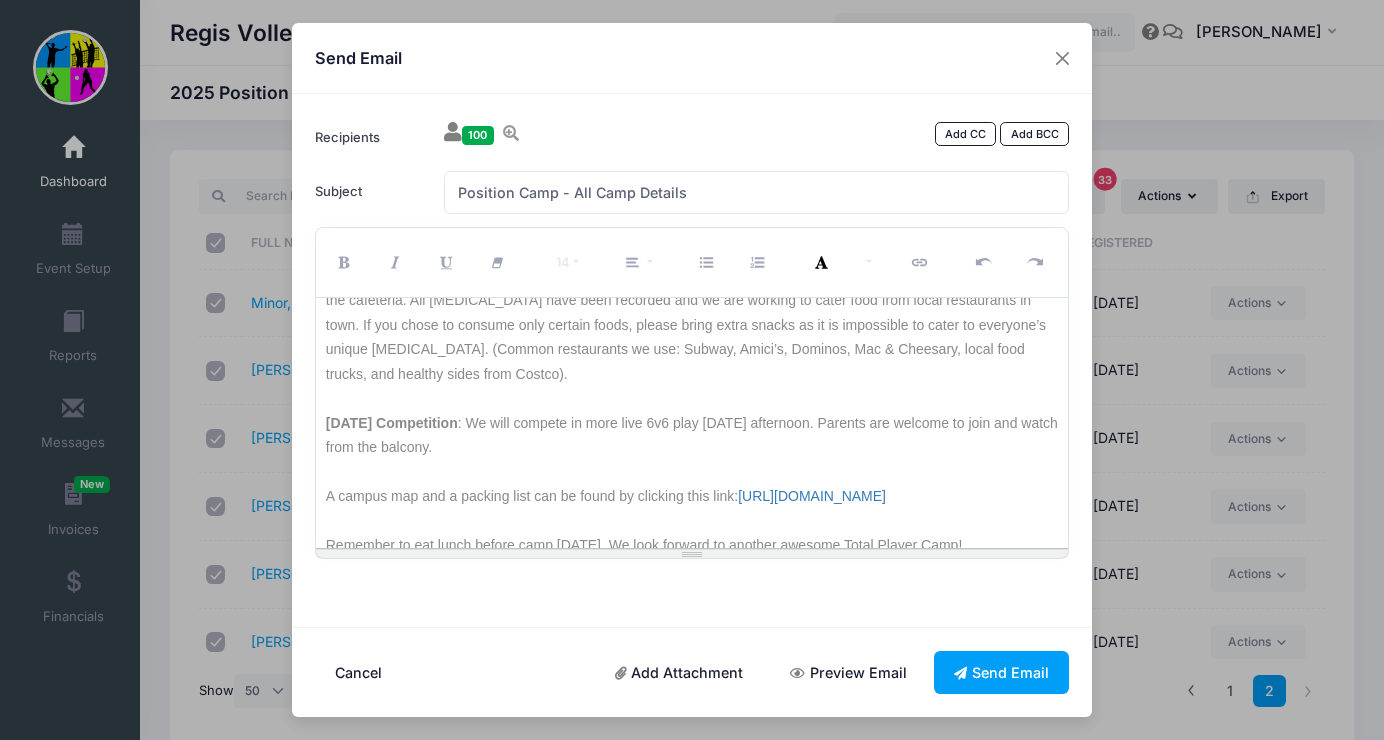 click on "Wednesday Competition : We will compete in more live 6v6 play Wednesday afternoon. Parents are welcome to join and watch from the balcony." at bounding box center [692, 448] 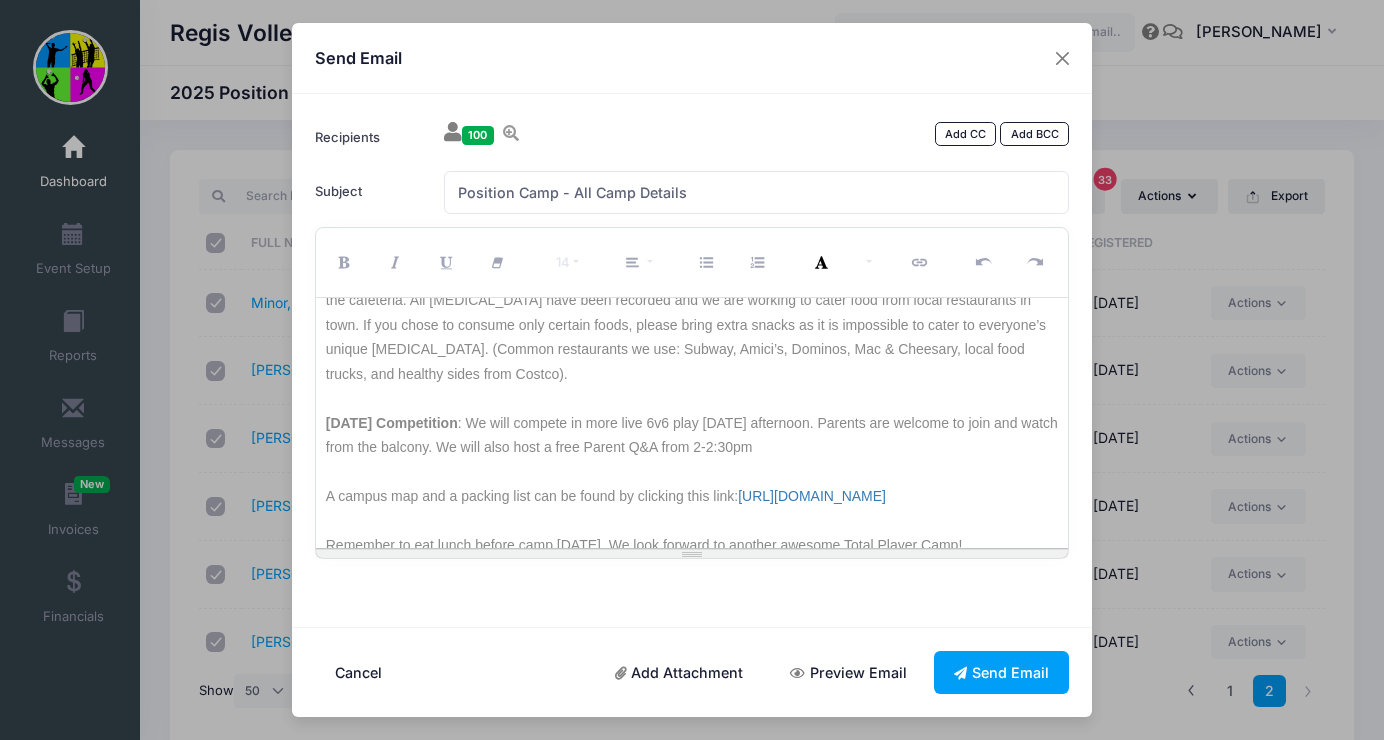 click on "Wednesday Competition : We will compete in more live 6v6 play Wednesday afternoon. Parents are welcome to join and watch from the balcony. We will also host a free Parent Q&A from 2-2:30pm" at bounding box center [692, 448] 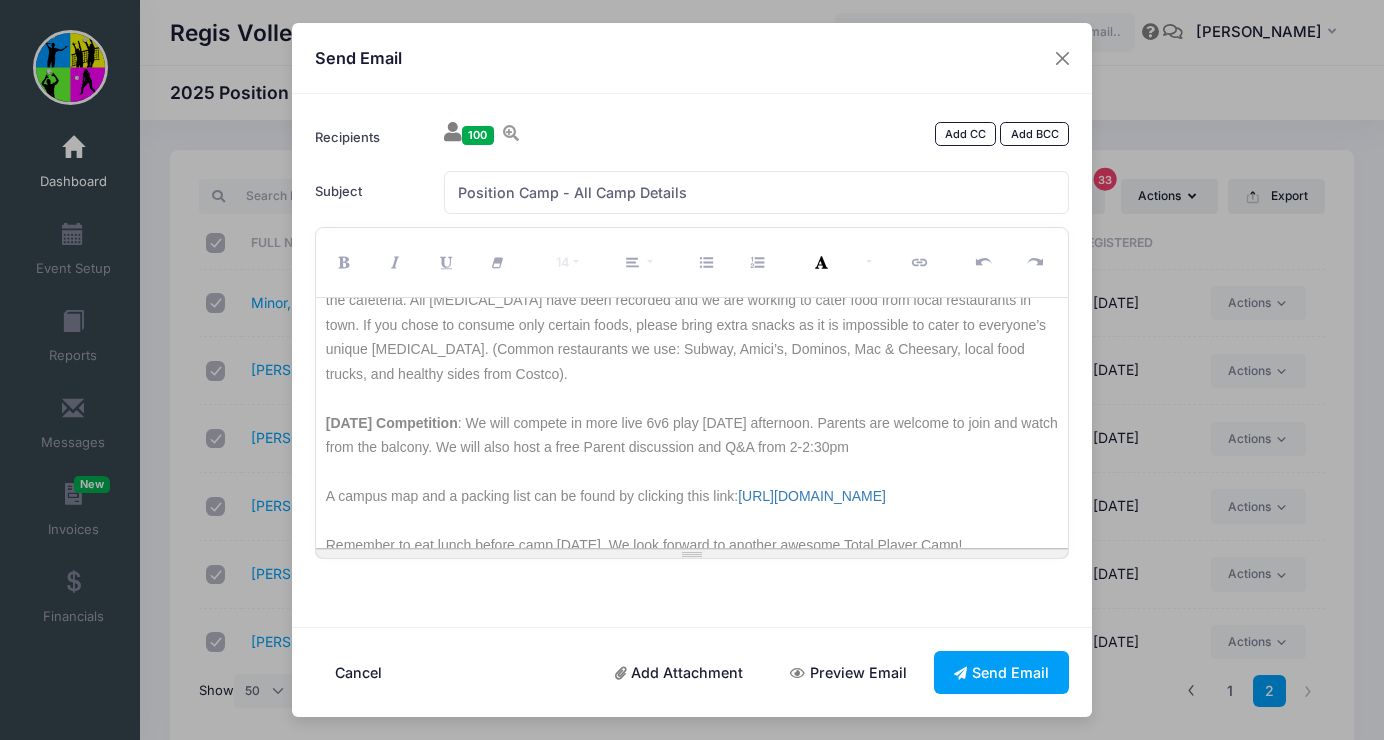 click on "Wednesday Competition : We will compete in more live 6v6 play Wednesday afternoon. Parents are welcome to join and watch from the balcony. We will also host a free Parent discussion and Q&A from 2-2:30pm" at bounding box center [692, 448] 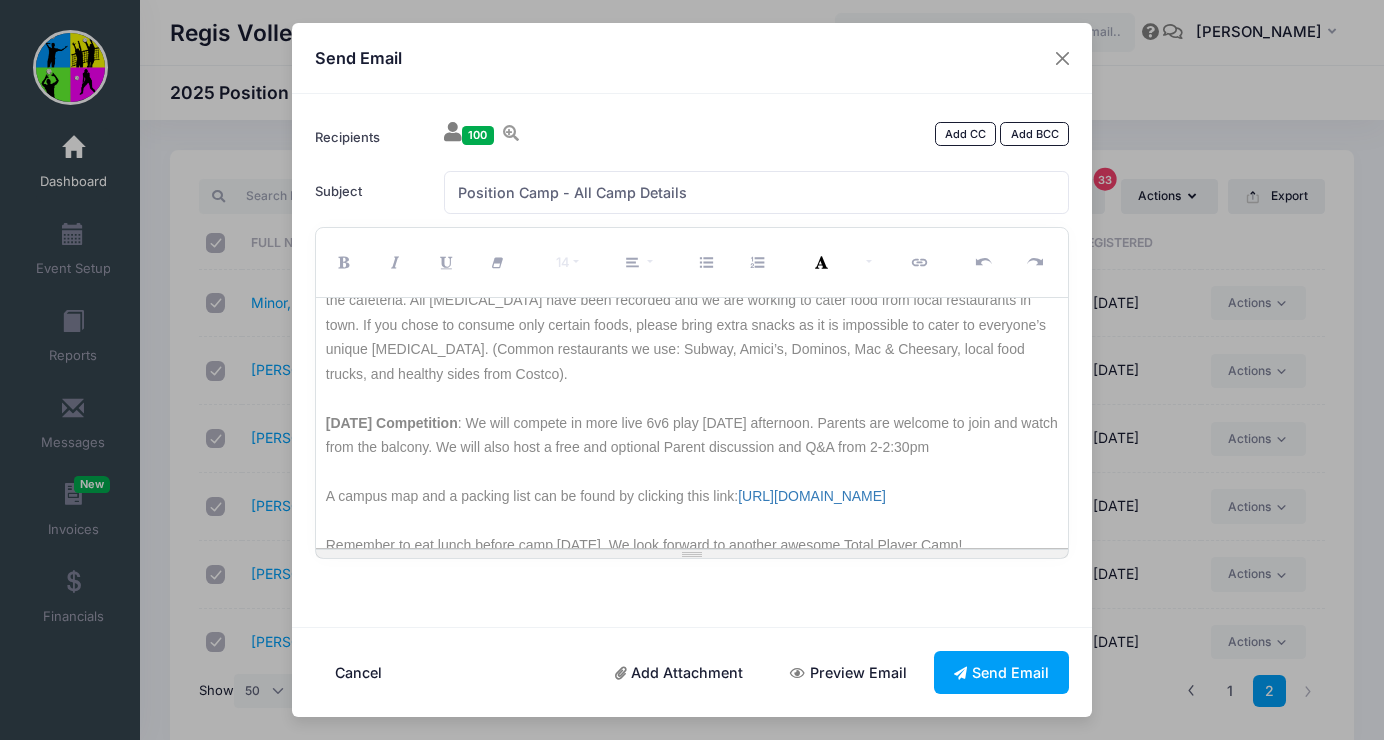 click on "Wednesday Competition : We will compete in more live 6v6 play Wednesday afternoon. Parents are welcome to join and watch from the balcony. We will also host a free and optional Parent discussion and Q&A from 2-2:30pm" at bounding box center [692, 448] 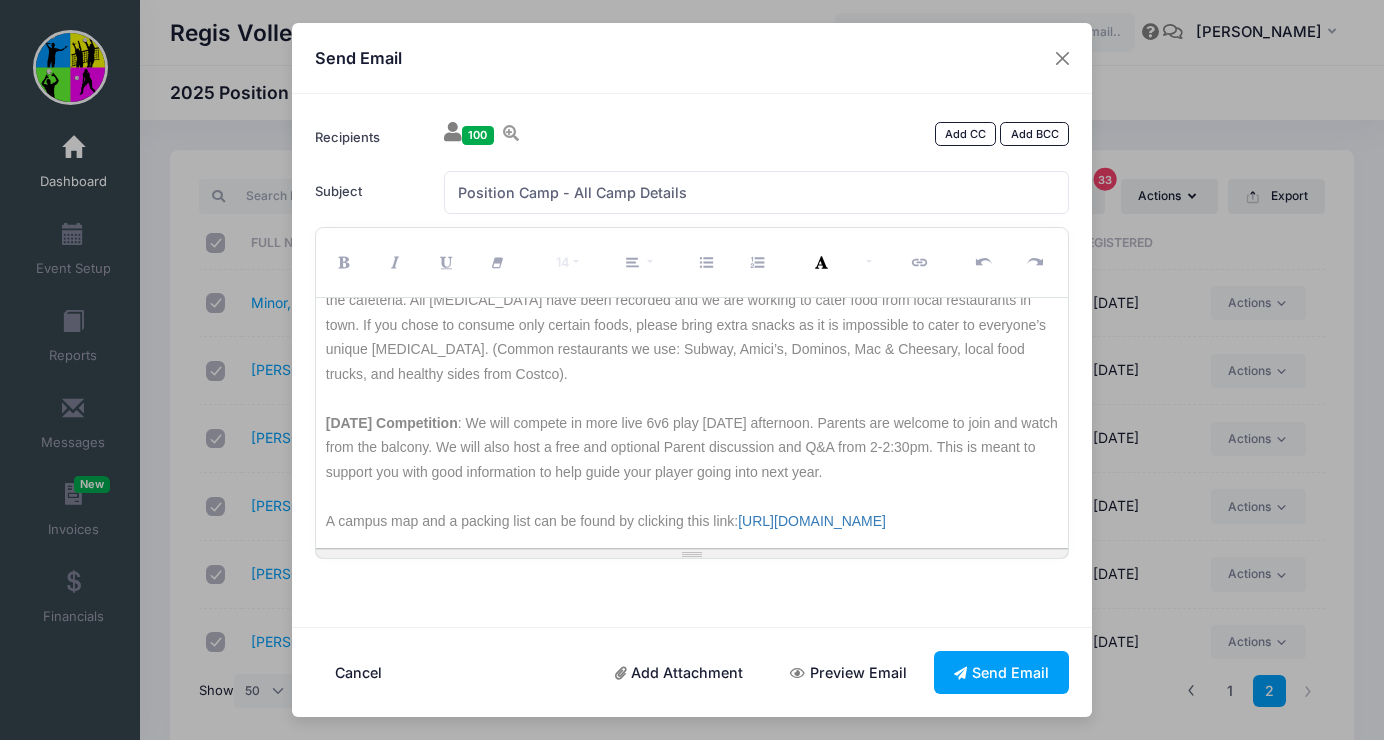 drag, startPoint x: 887, startPoint y: 468, endPoint x: 505, endPoint y: 447, distance: 382.57678 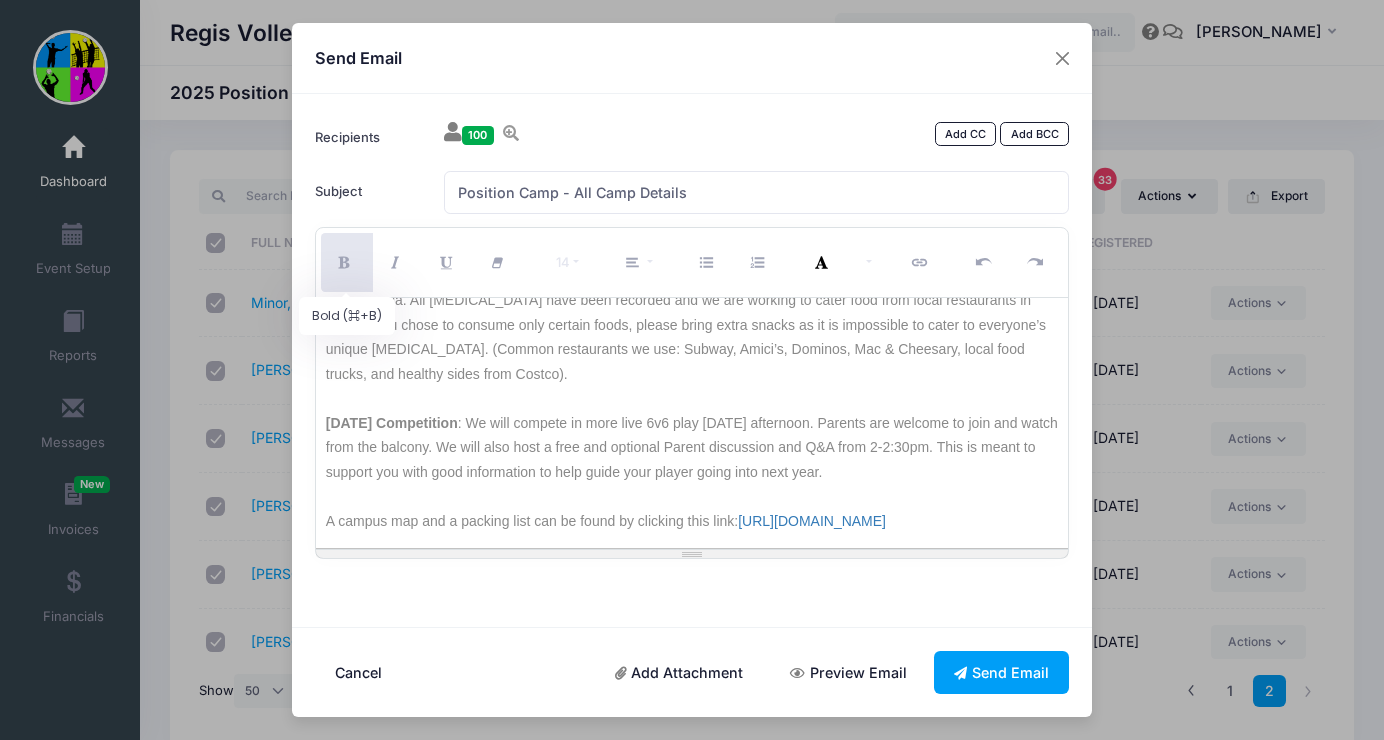 click at bounding box center (347, 262) 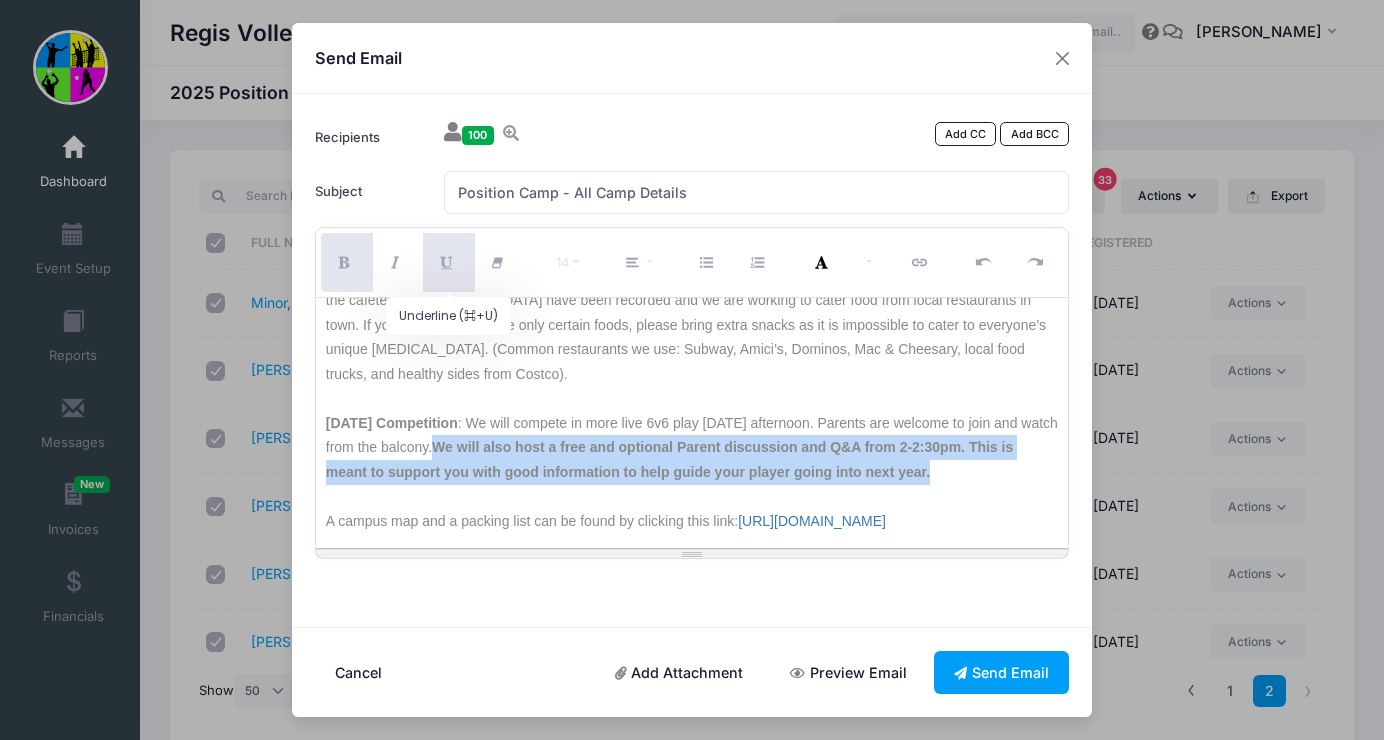 click at bounding box center (449, 263) 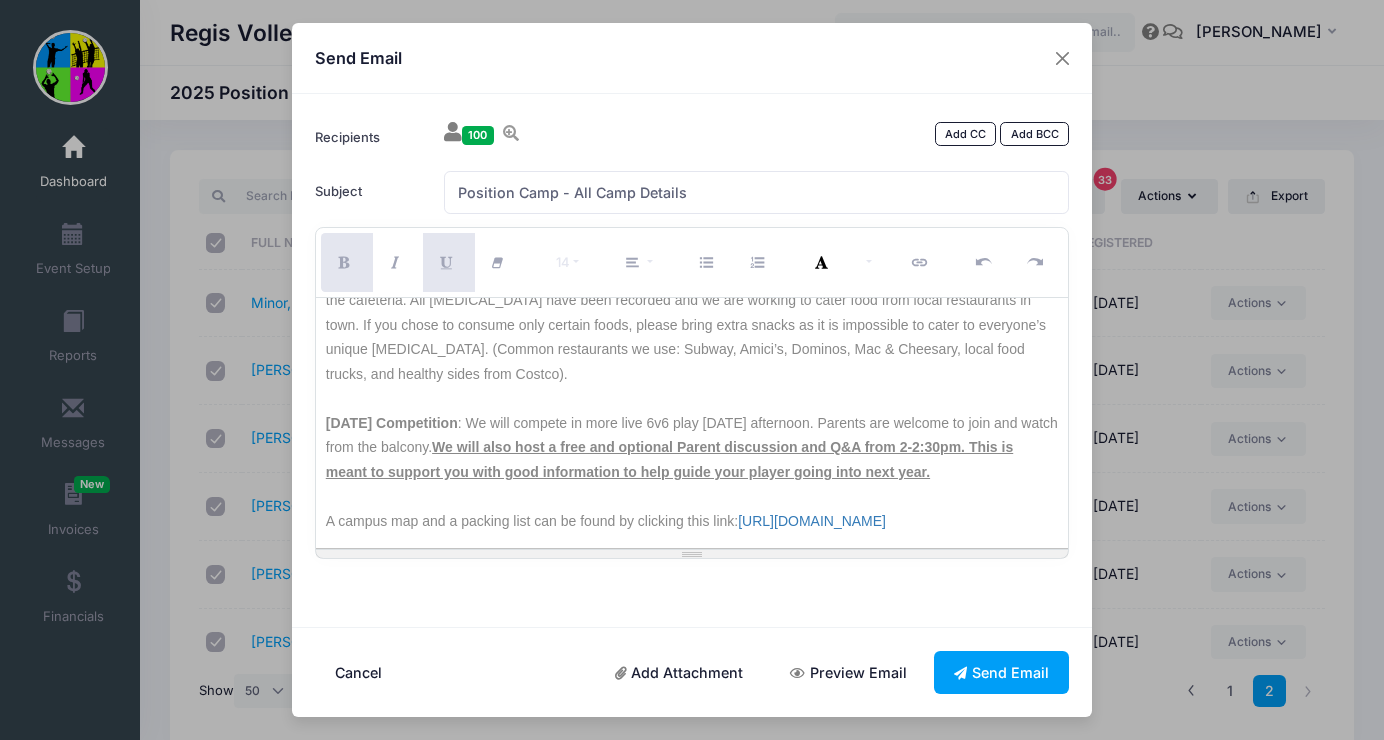 click at bounding box center [692, 398] 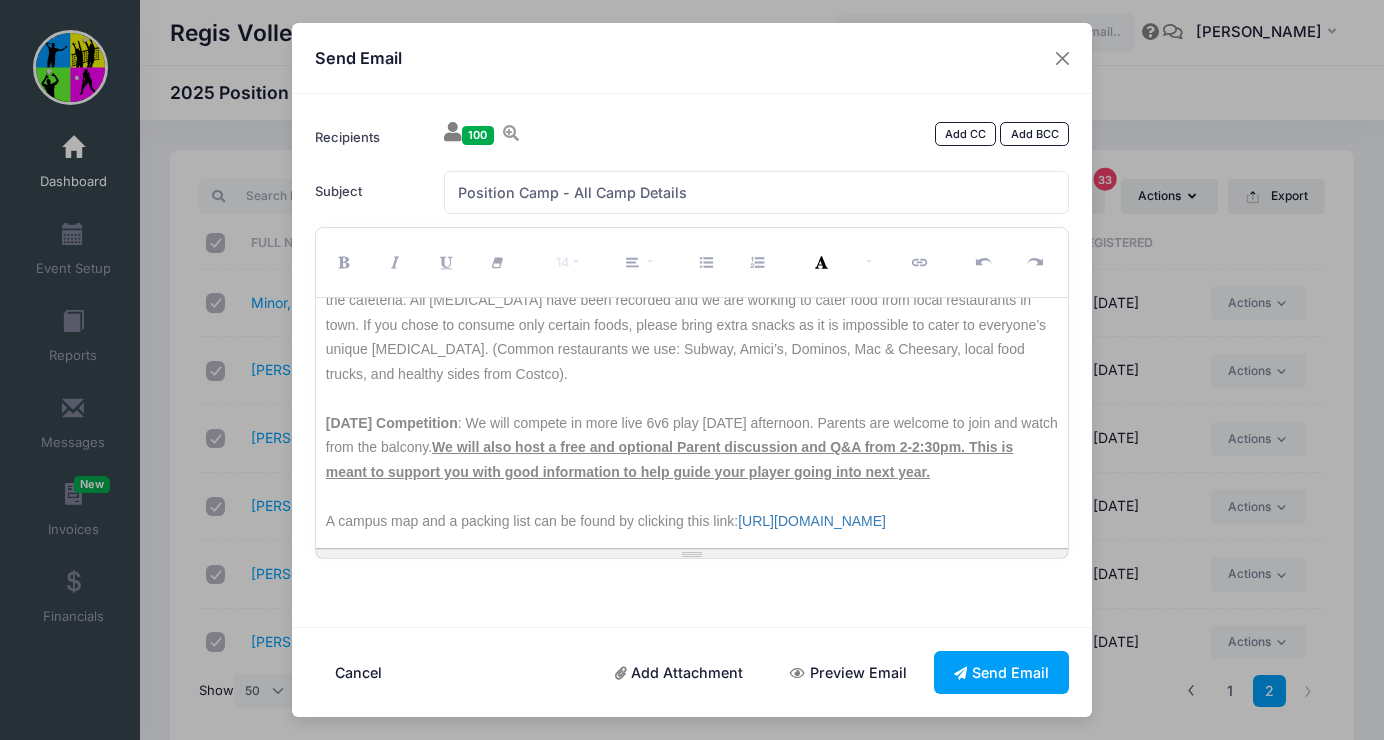 click on "Wednesday Competition : We will compete in more live 6v6 play Wednesday afternoon. Parents are welcome to join and watch from the balcony.  We will also host a free and optional Parent discussion and Q&A from 2-2:30pm. This is meant to support you with good information to help guide your player going into next year." at bounding box center (692, 460) 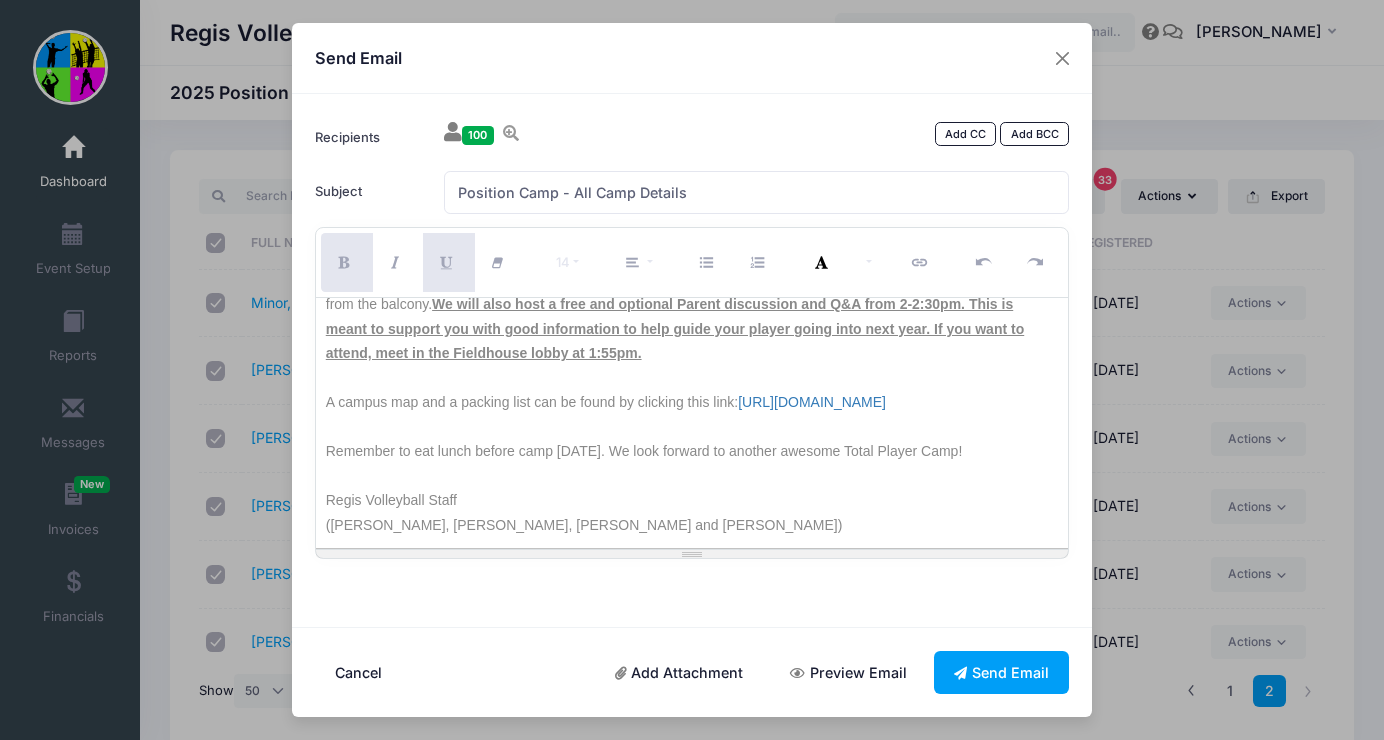 scroll, scrollTop: 770, scrollLeft: 0, axis: vertical 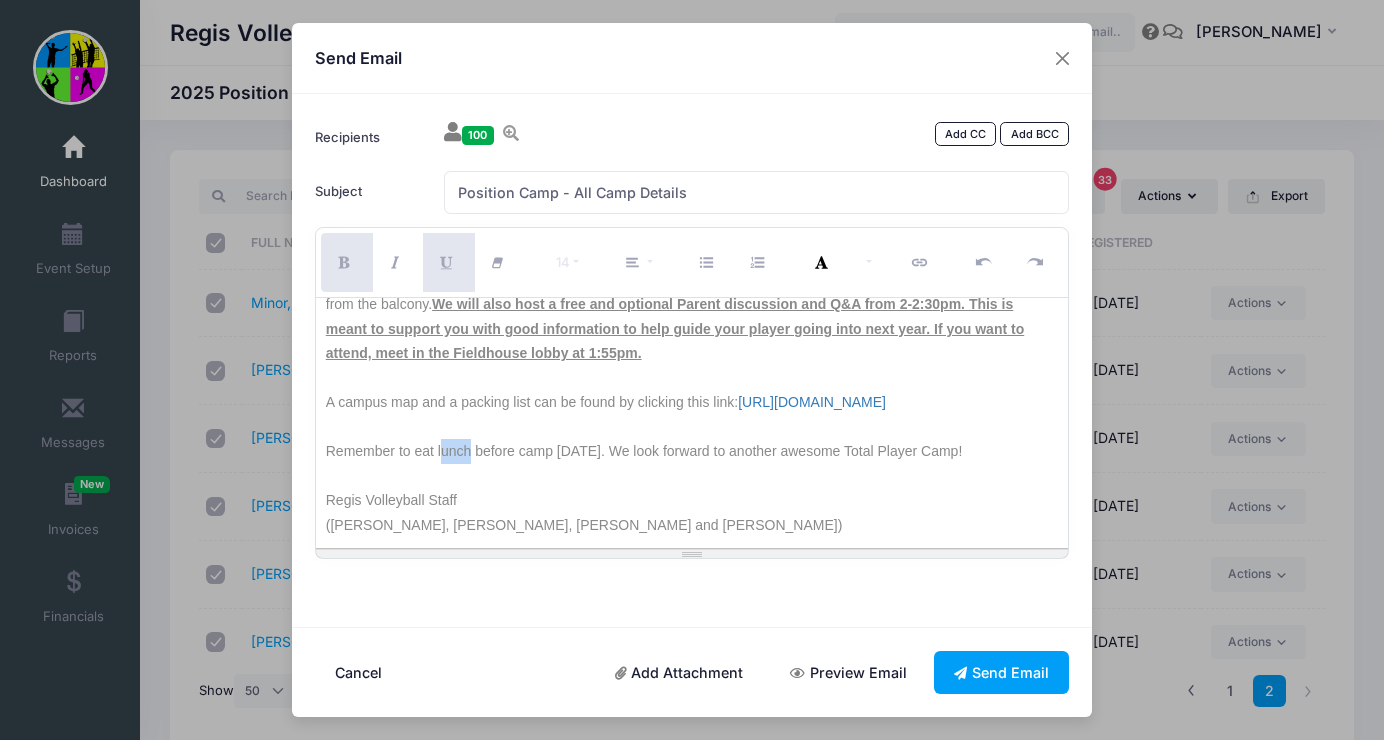 drag, startPoint x: 469, startPoint y: 453, endPoint x: 439, endPoint y: 453, distance: 30 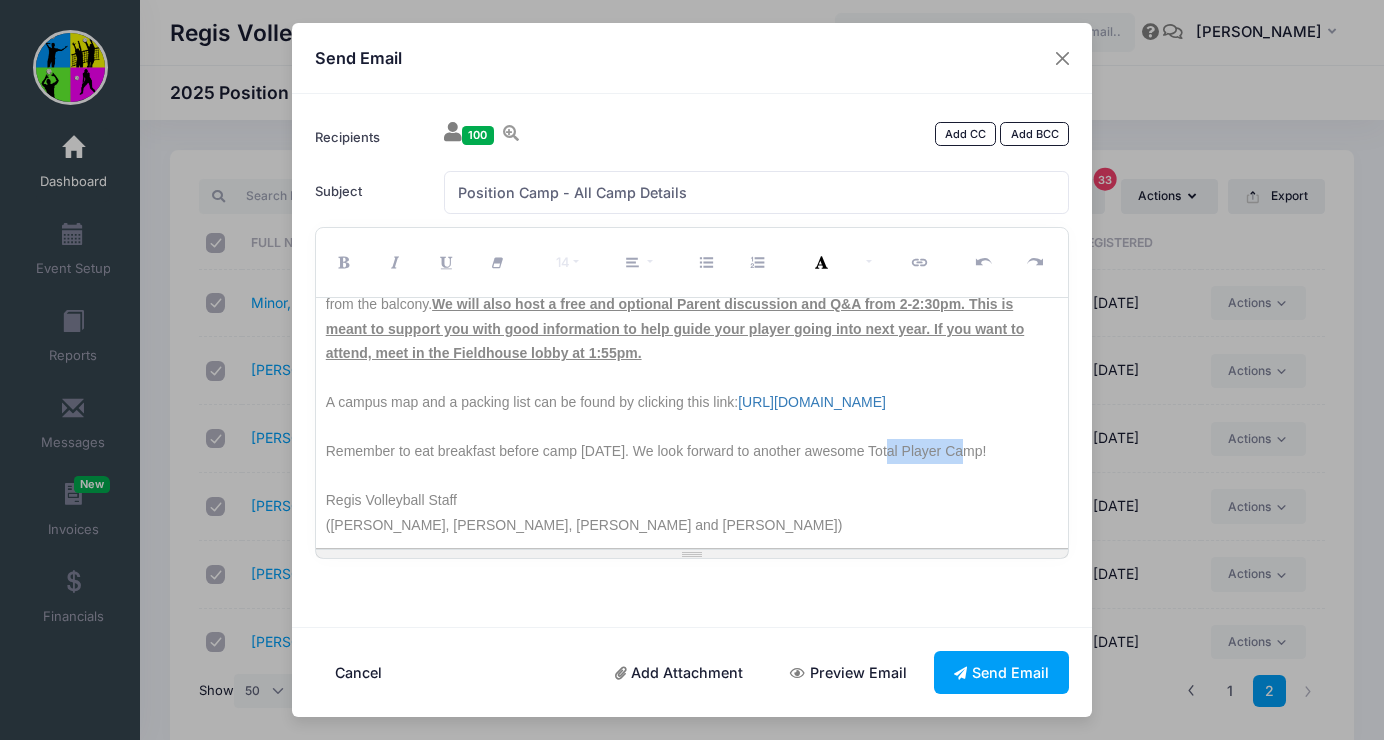 drag, startPoint x: 967, startPoint y: 456, endPoint x: 893, endPoint y: 455, distance: 74.00676 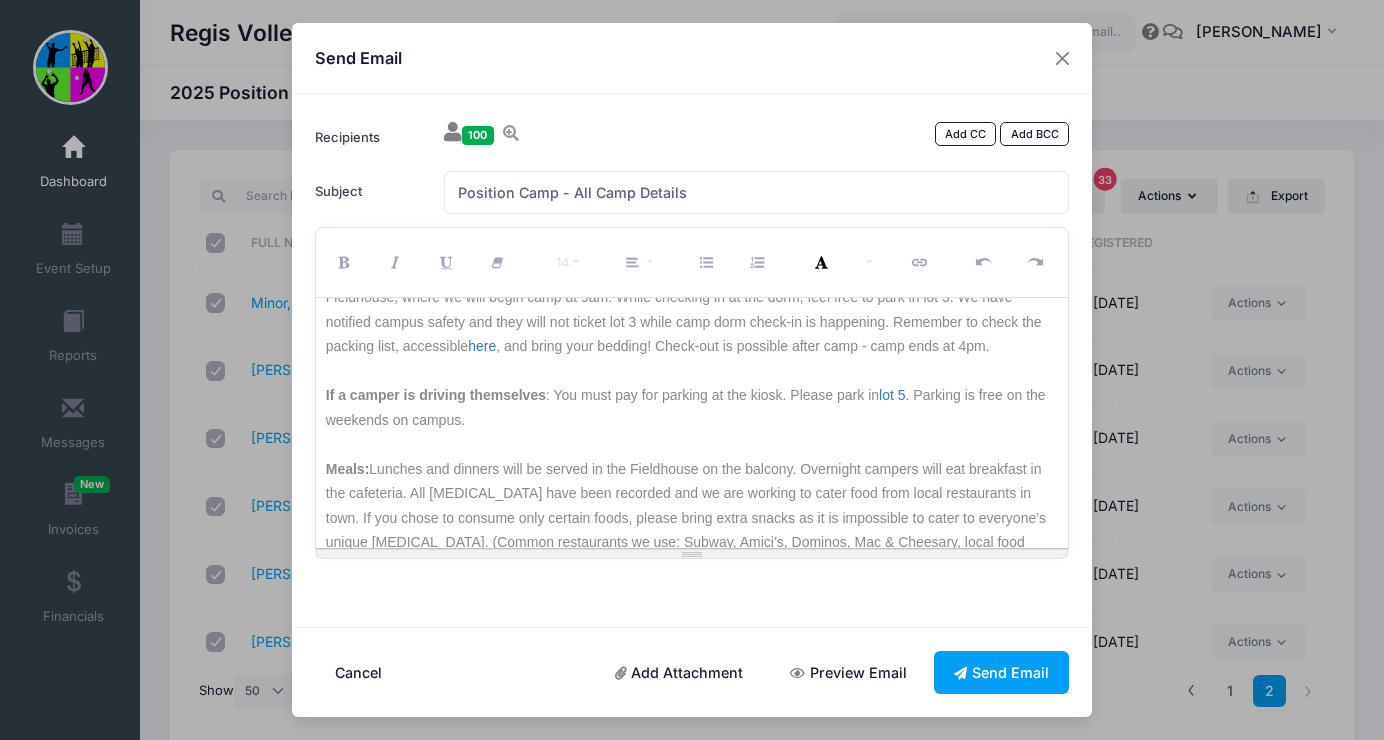 scroll, scrollTop: 408, scrollLeft: 0, axis: vertical 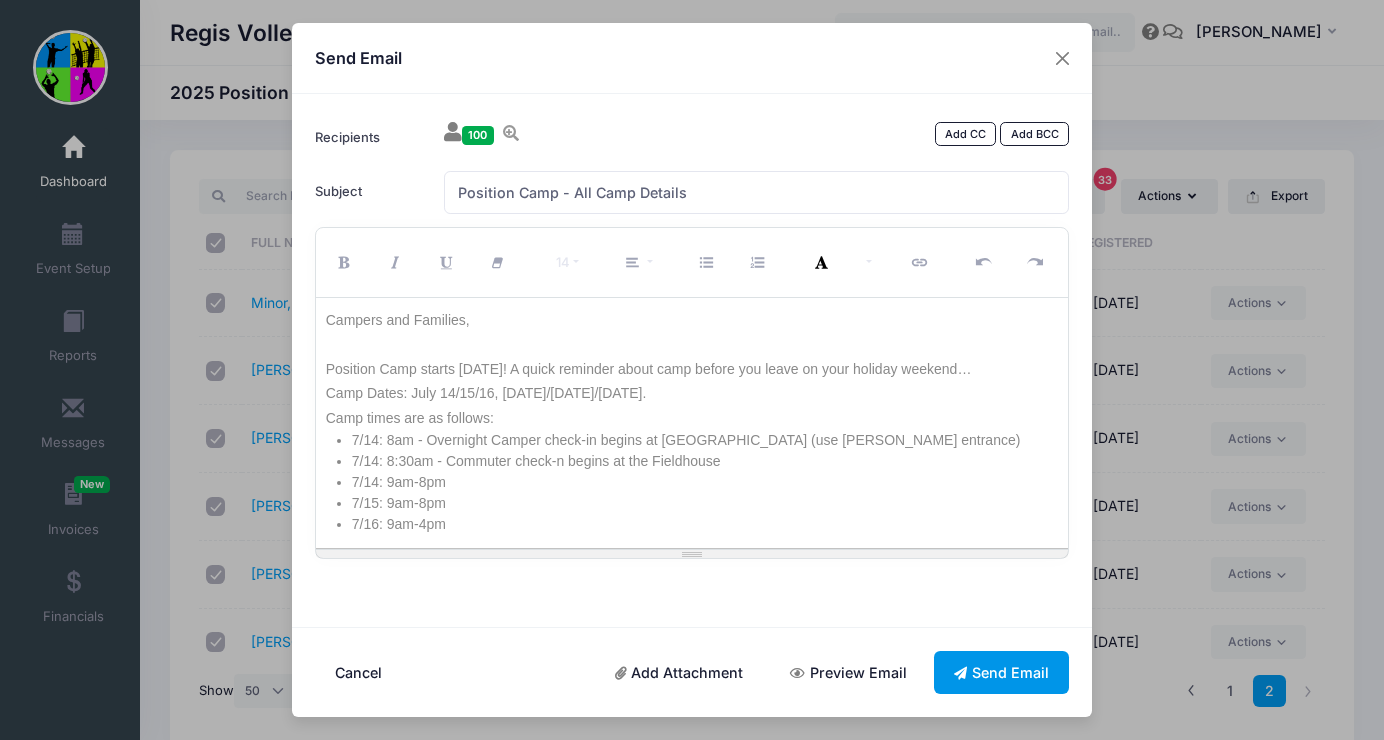 click on "Send Email" at bounding box center [1002, 672] 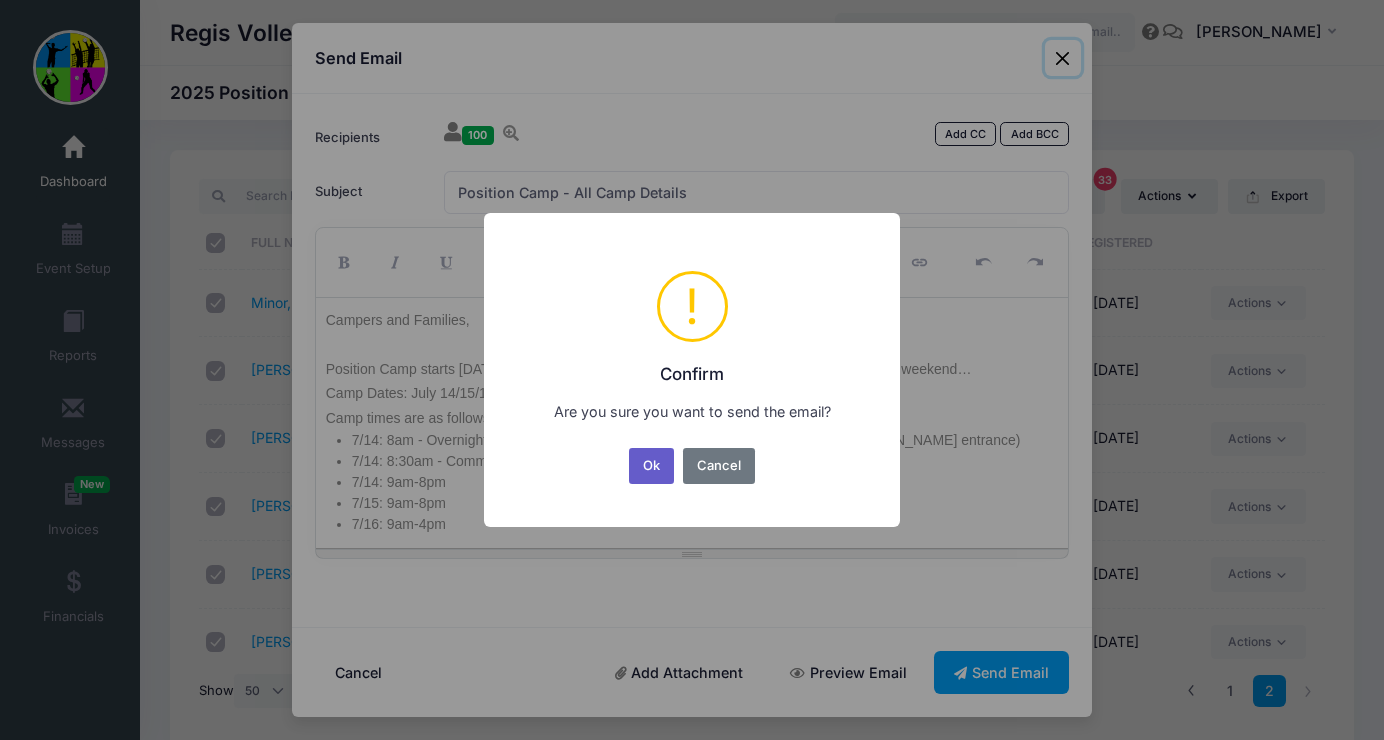 click on "Ok" at bounding box center (652, 466) 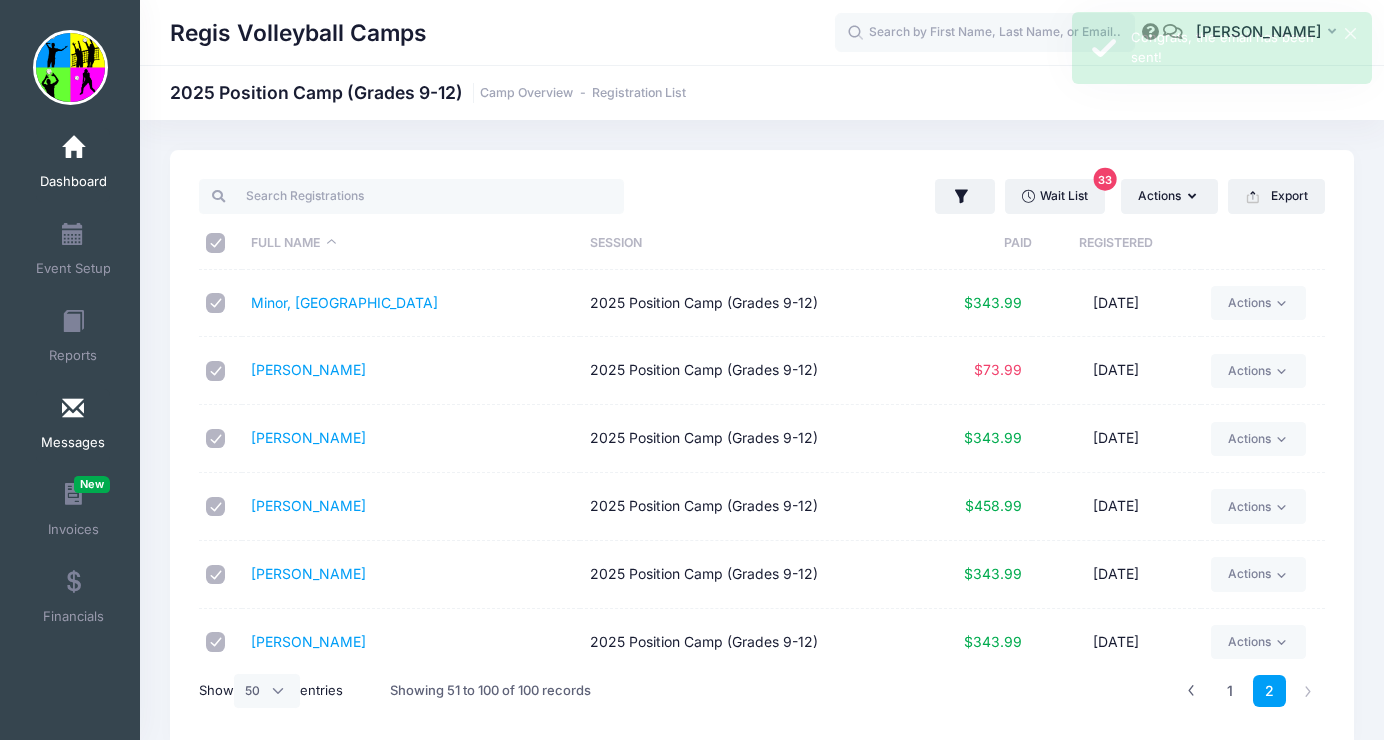 click on "Messages" at bounding box center (73, 426) 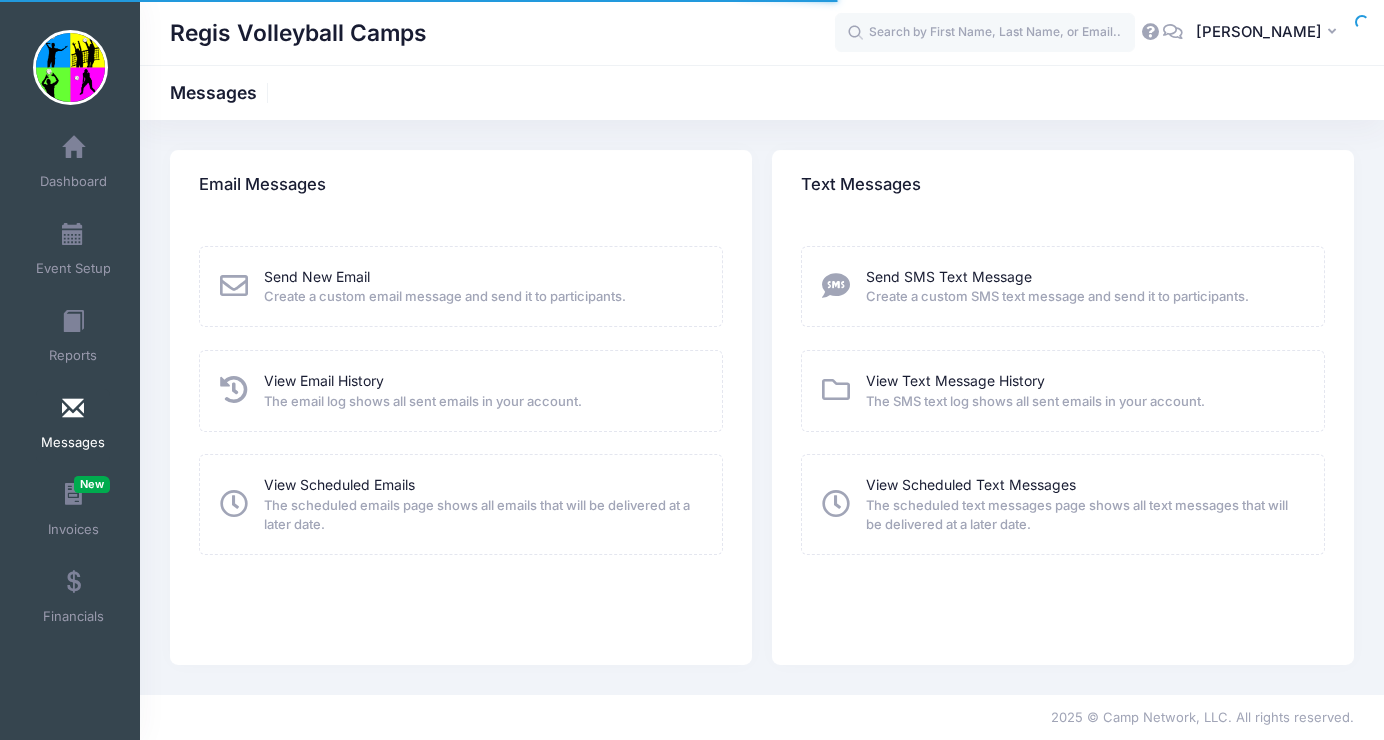 scroll, scrollTop: 0, scrollLeft: 0, axis: both 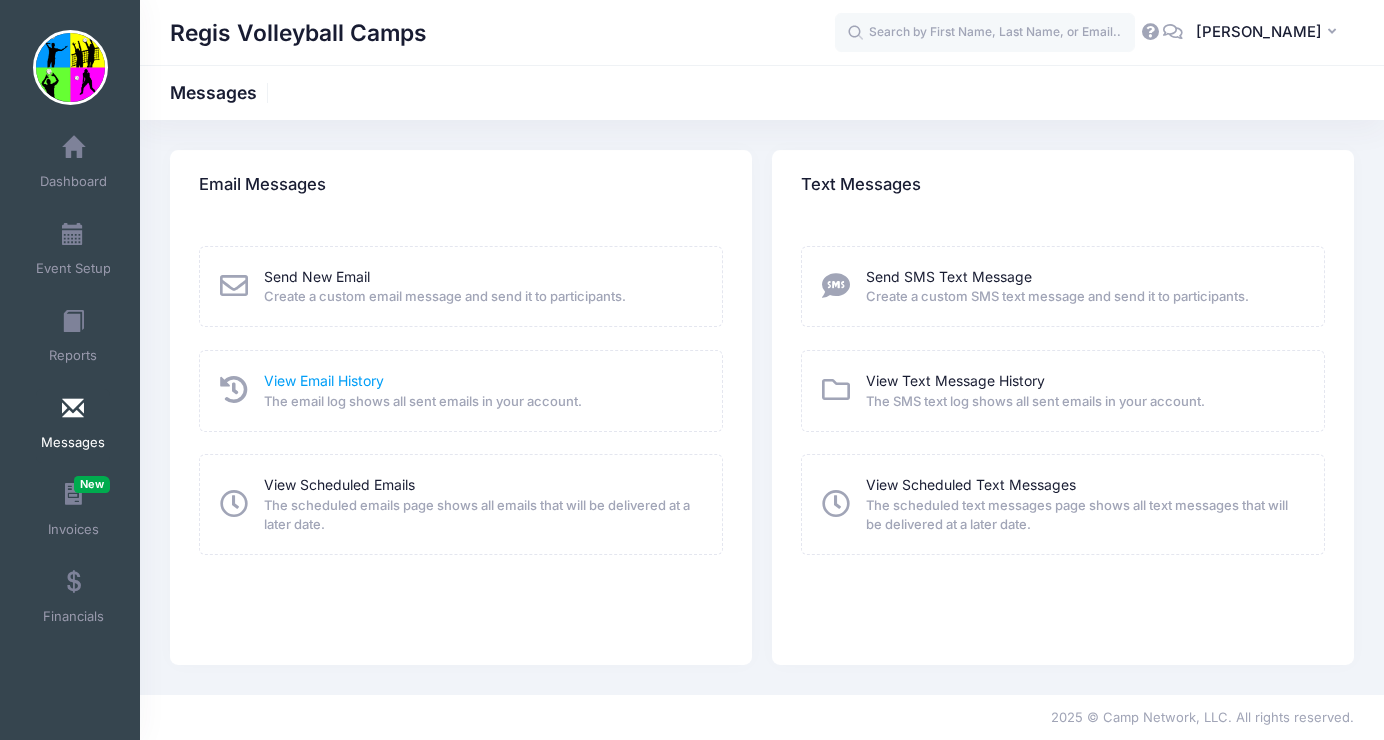 click on "View Email History" at bounding box center [324, 380] 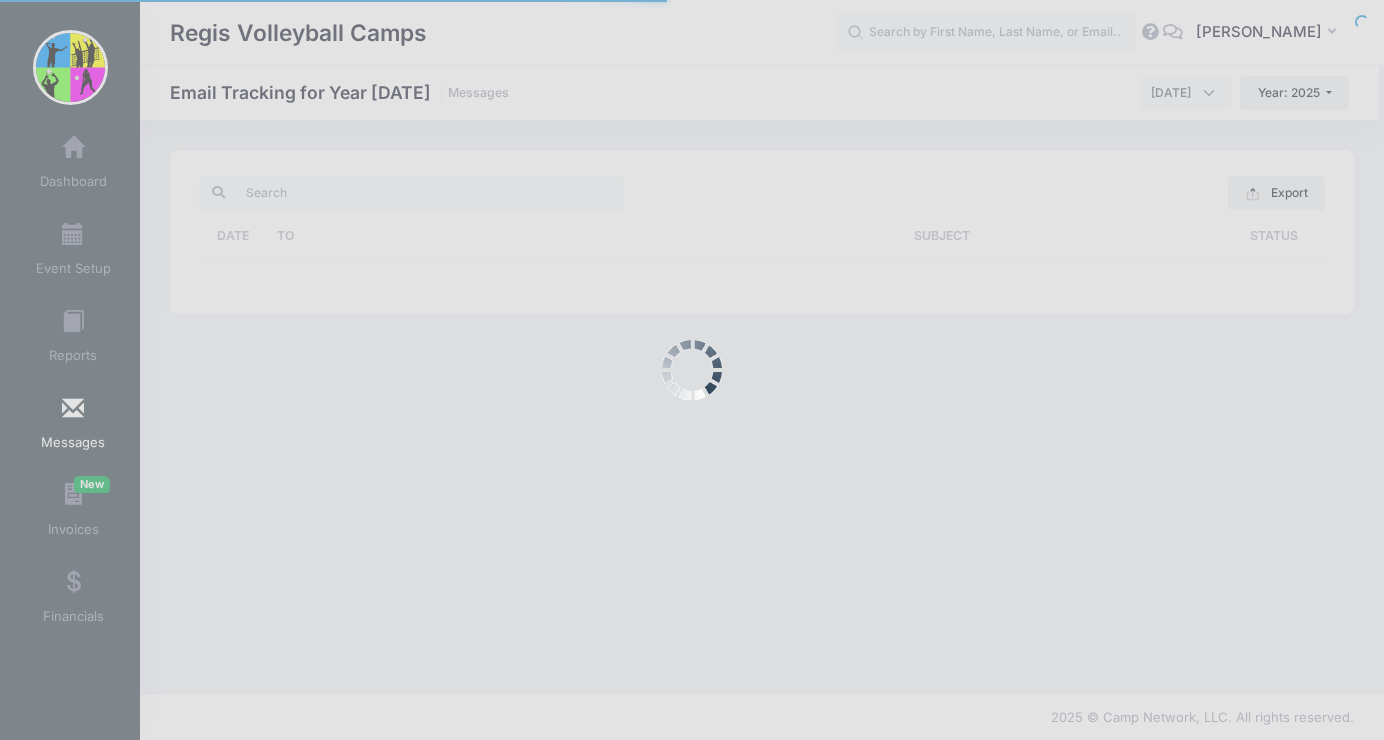 scroll, scrollTop: 0, scrollLeft: 0, axis: both 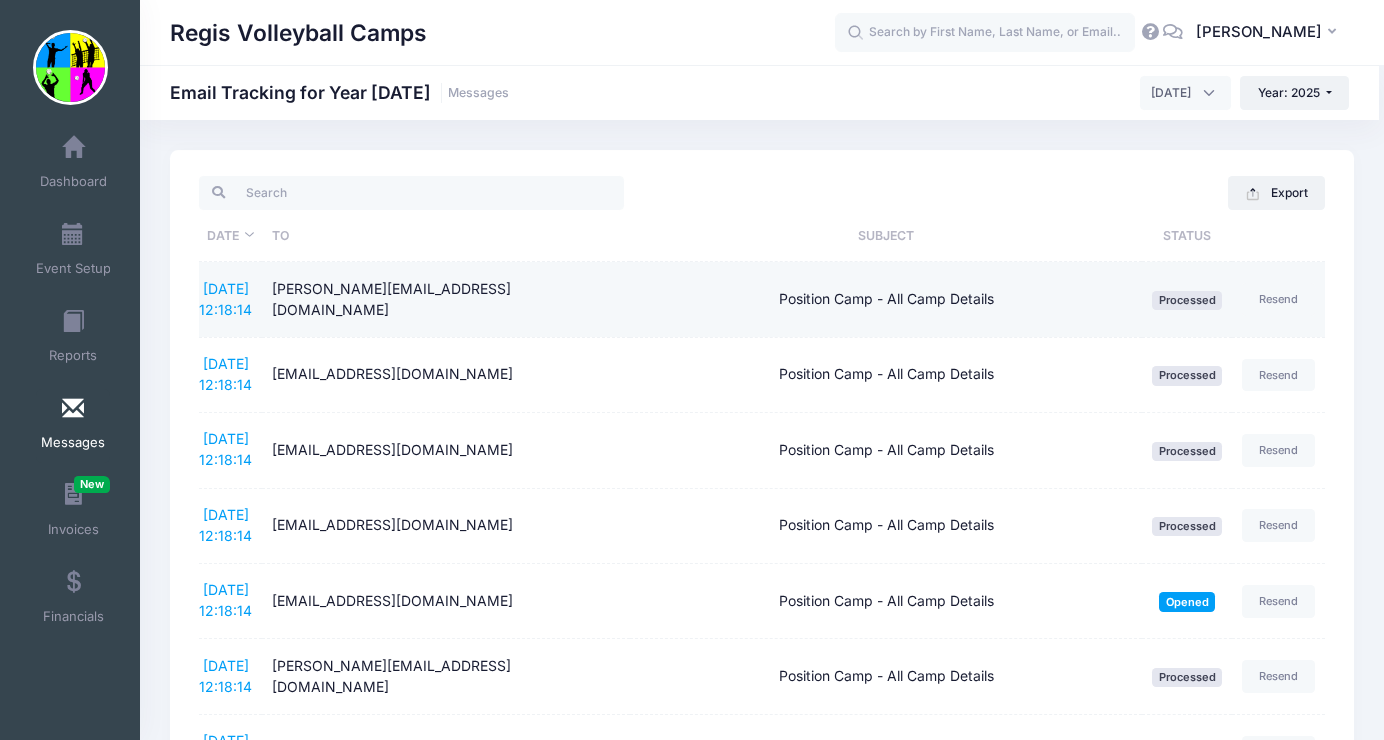 click on "[DATE] 12:18:14" at bounding box center (230, 299) 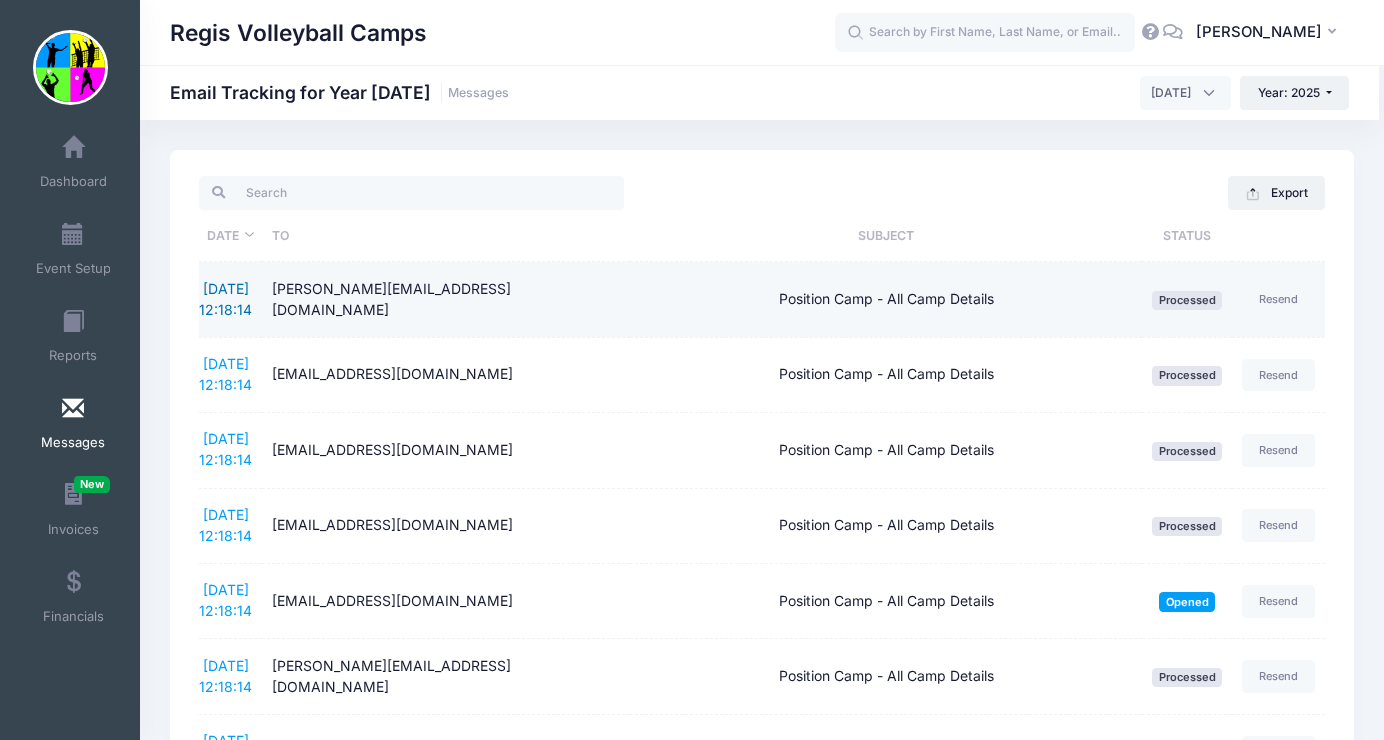 click on "[DATE] 12:18:14" at bounding box center [225, 299] 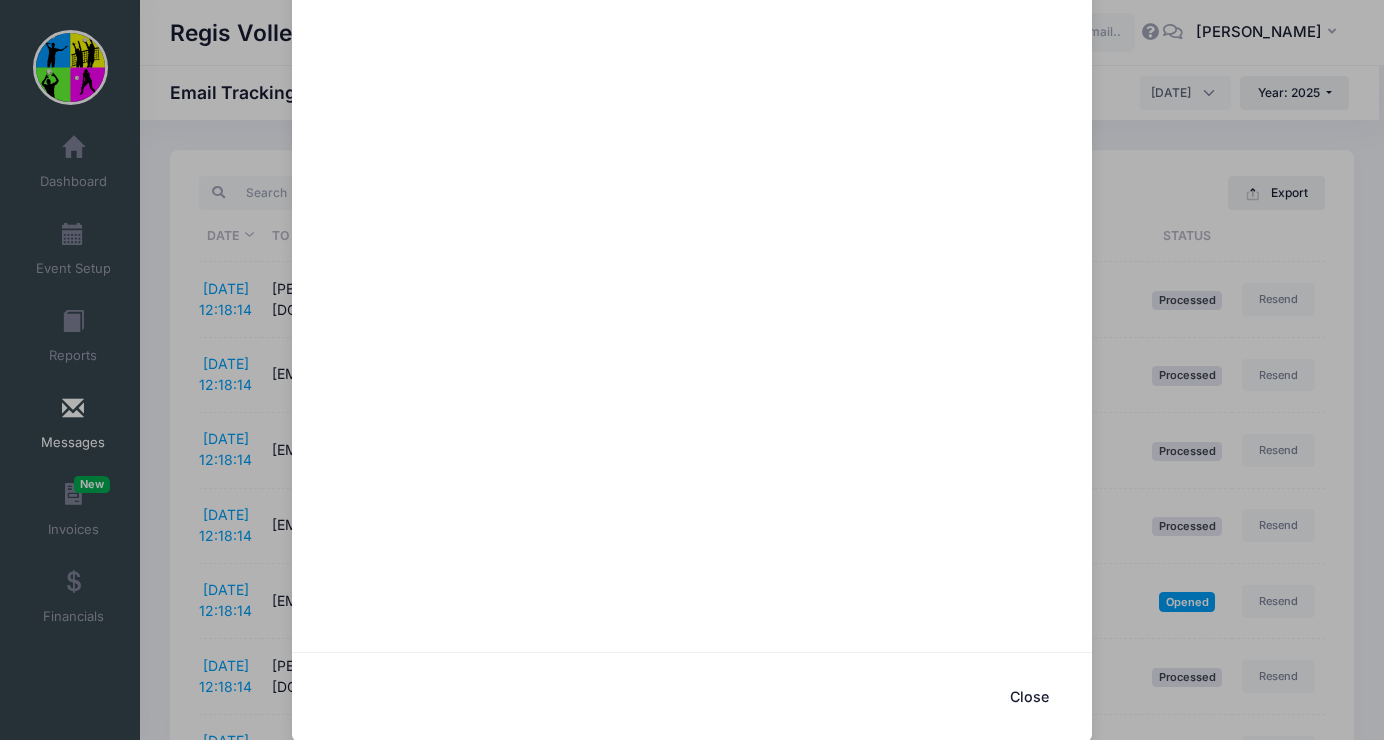 scroll, scrollTop: 0, scrollLeft: 0, axis: both 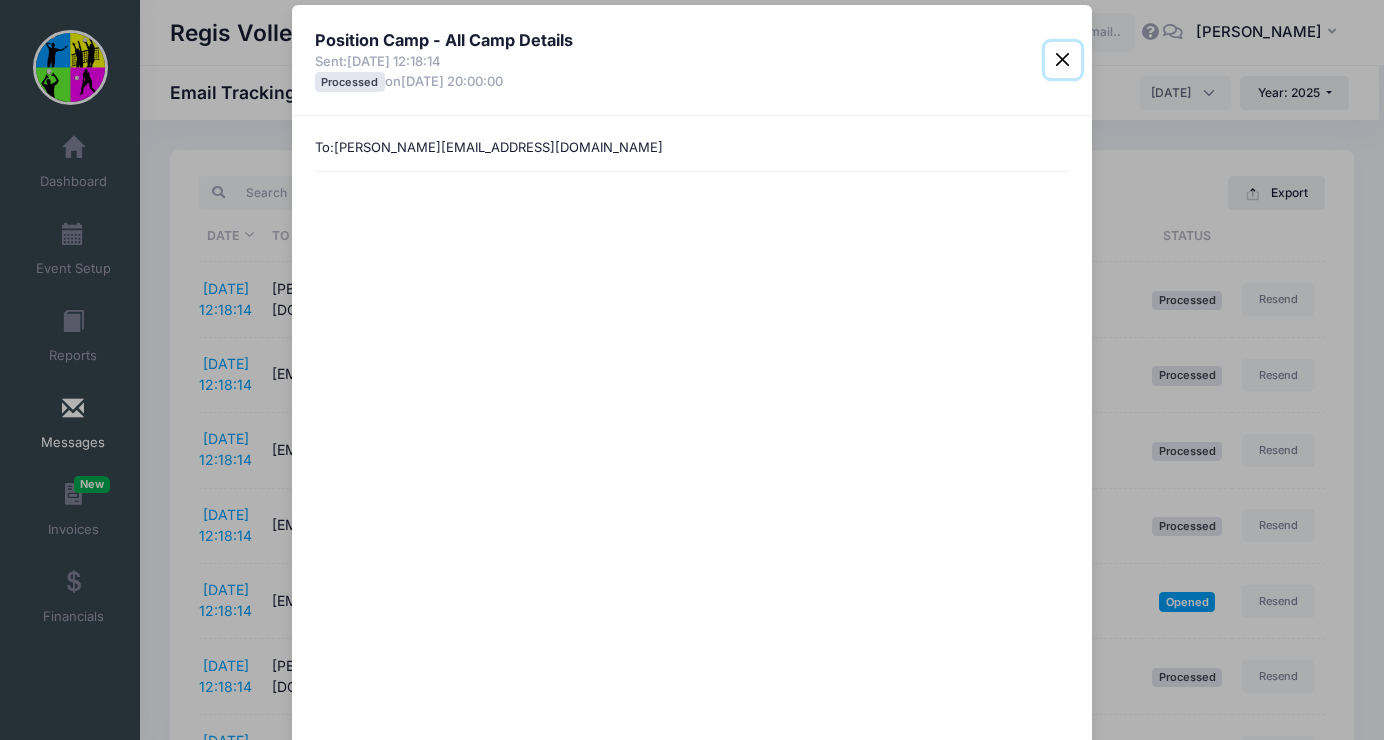 click at bounding box center (1063, 60) 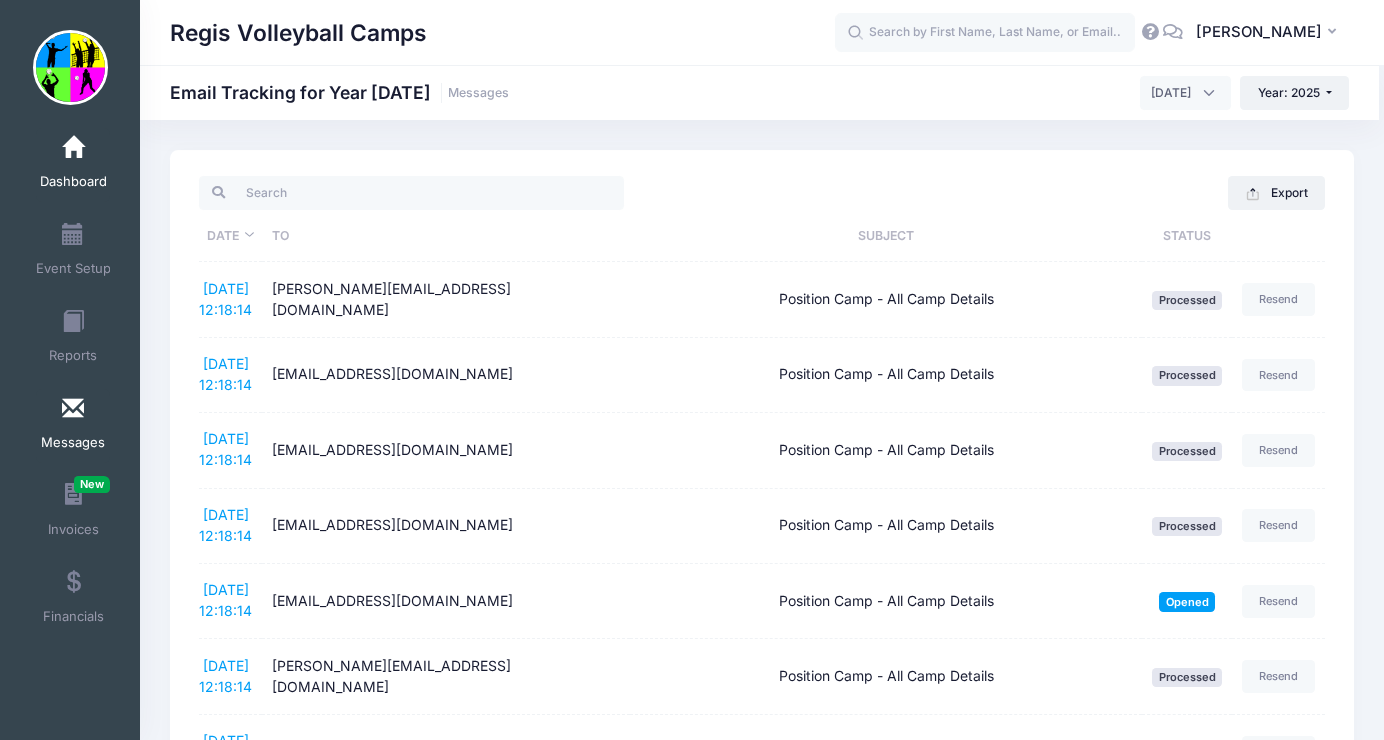 click at bounding box center (73, 148) 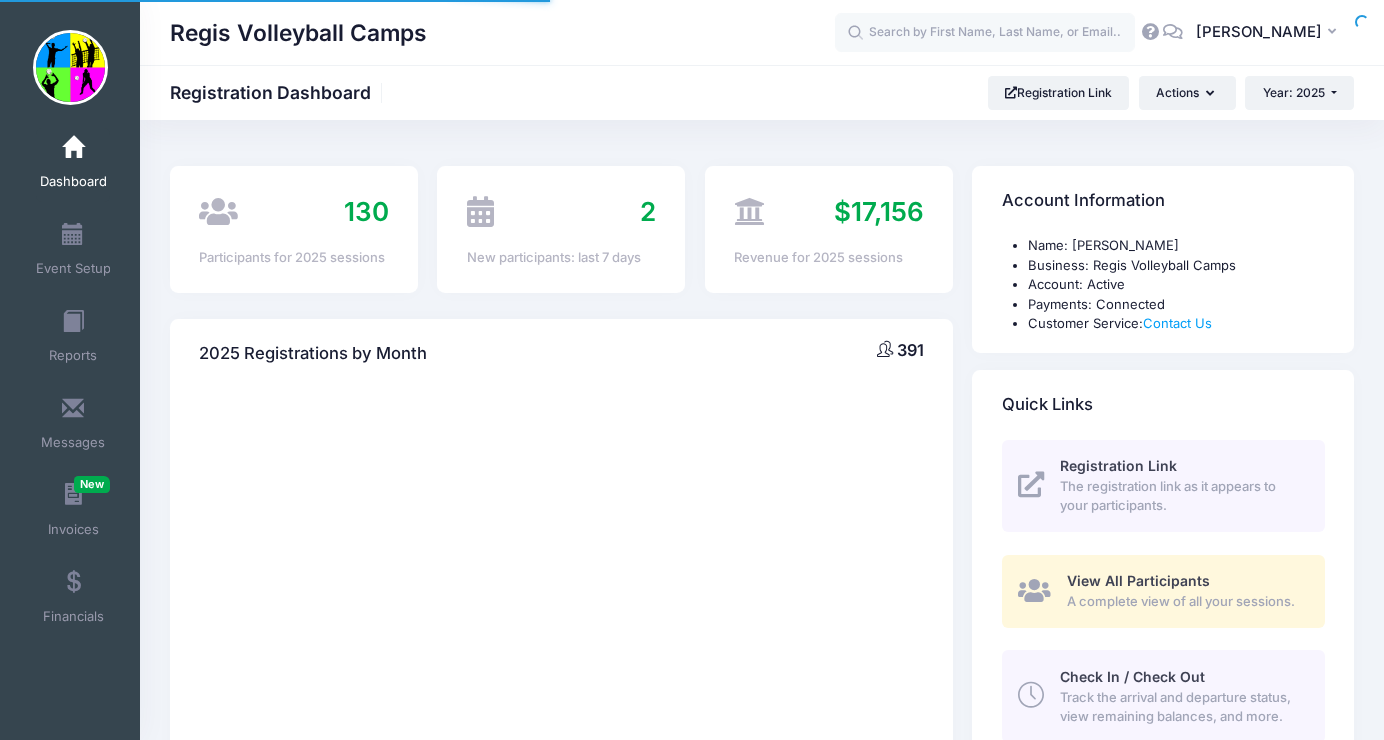scroll, scrollTop: 0, scrollLeft: 0, axis: both 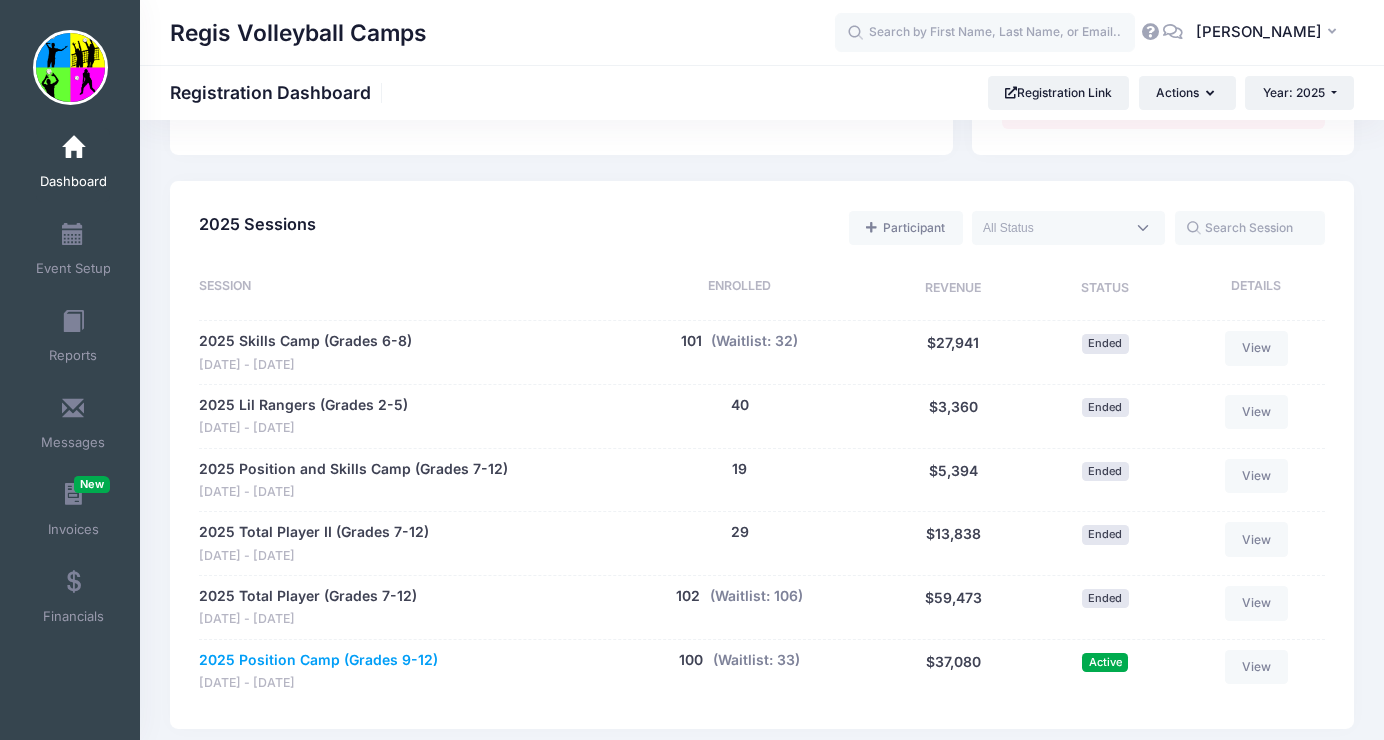 click on "2025 Position Camp (Grades 9-12)" at bounding box center [318, 660] 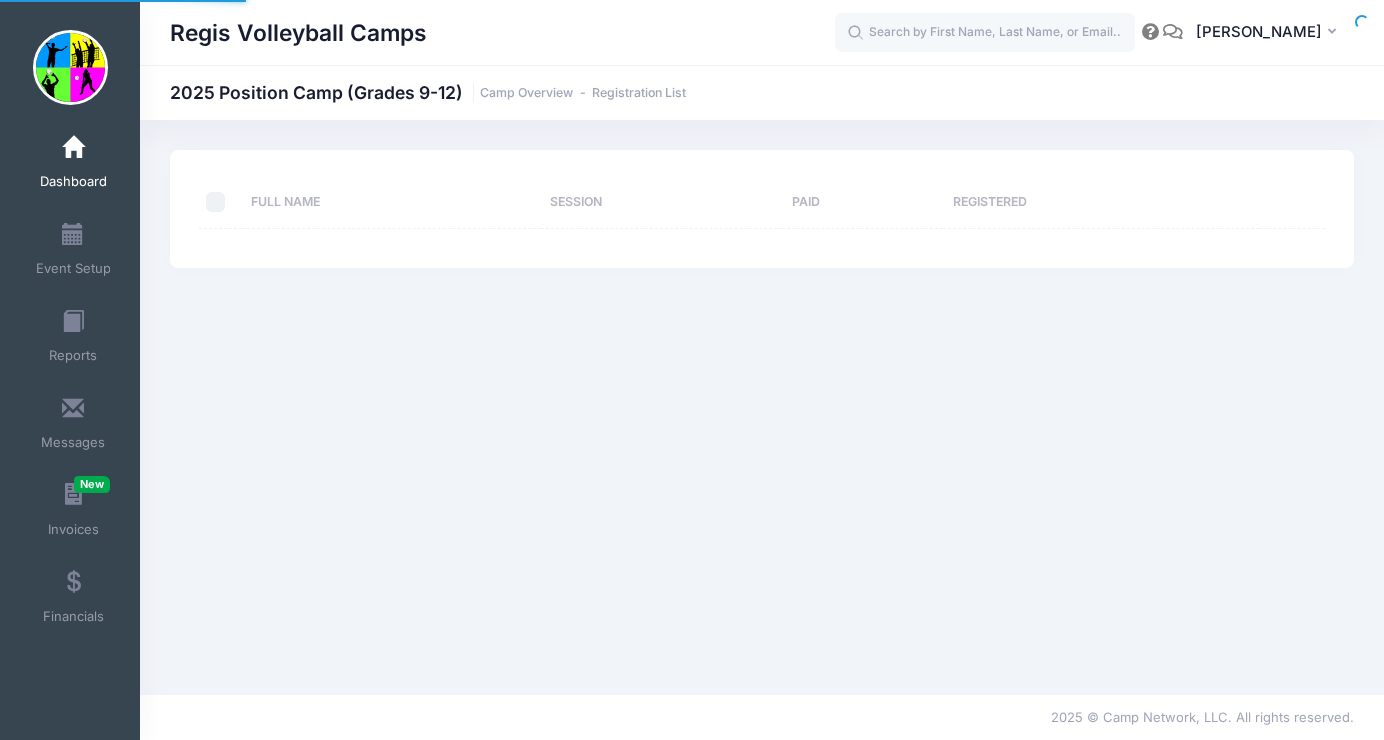 select on "10" 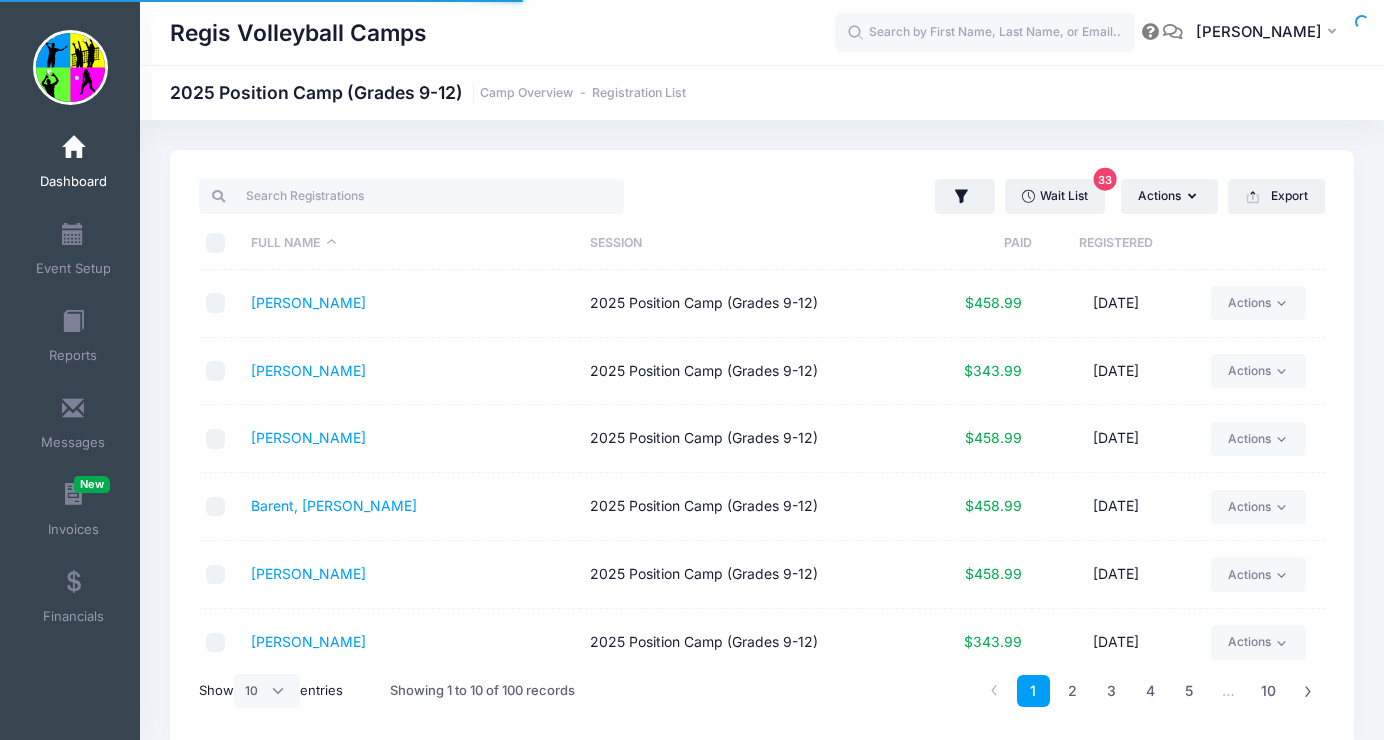 scroll, scrollTop: 0, scrollLeft: 0, axis: both 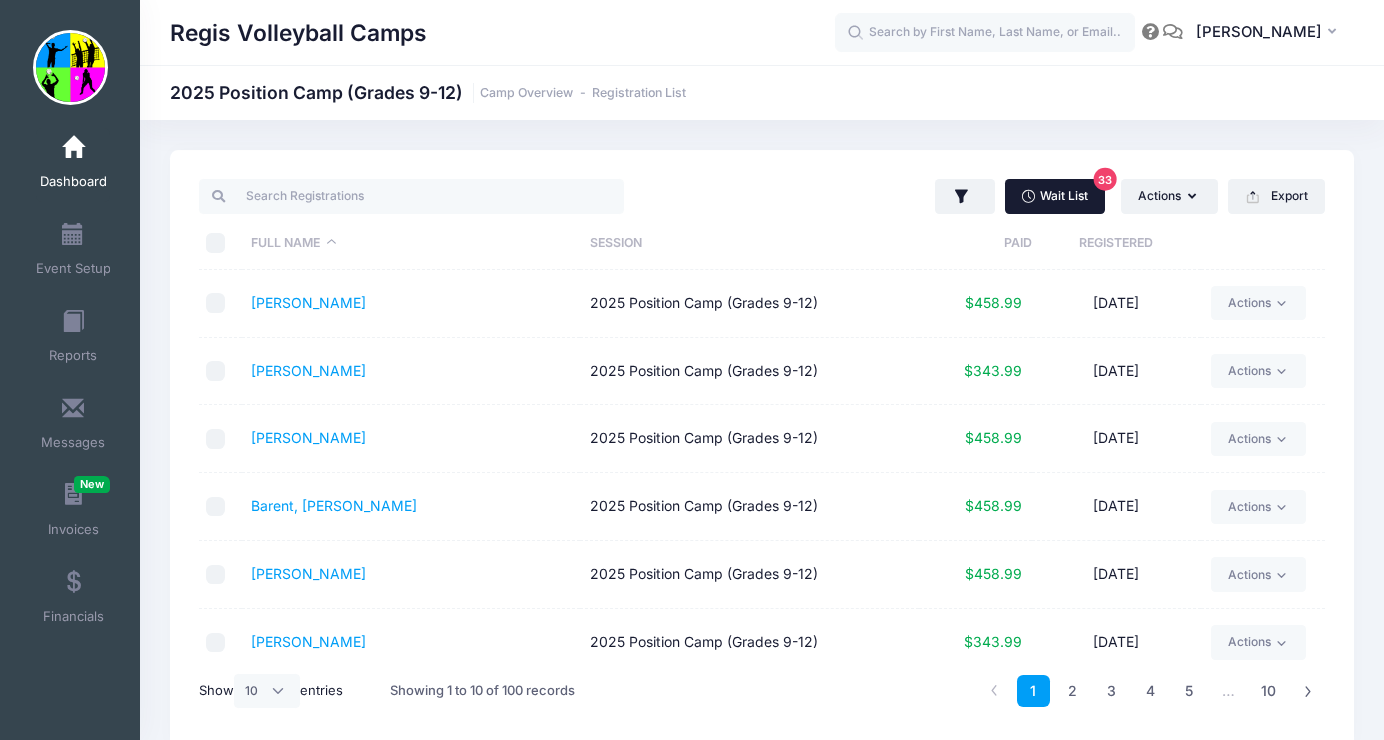 click on "Wait List
33" at bounding box center [1055, 196] 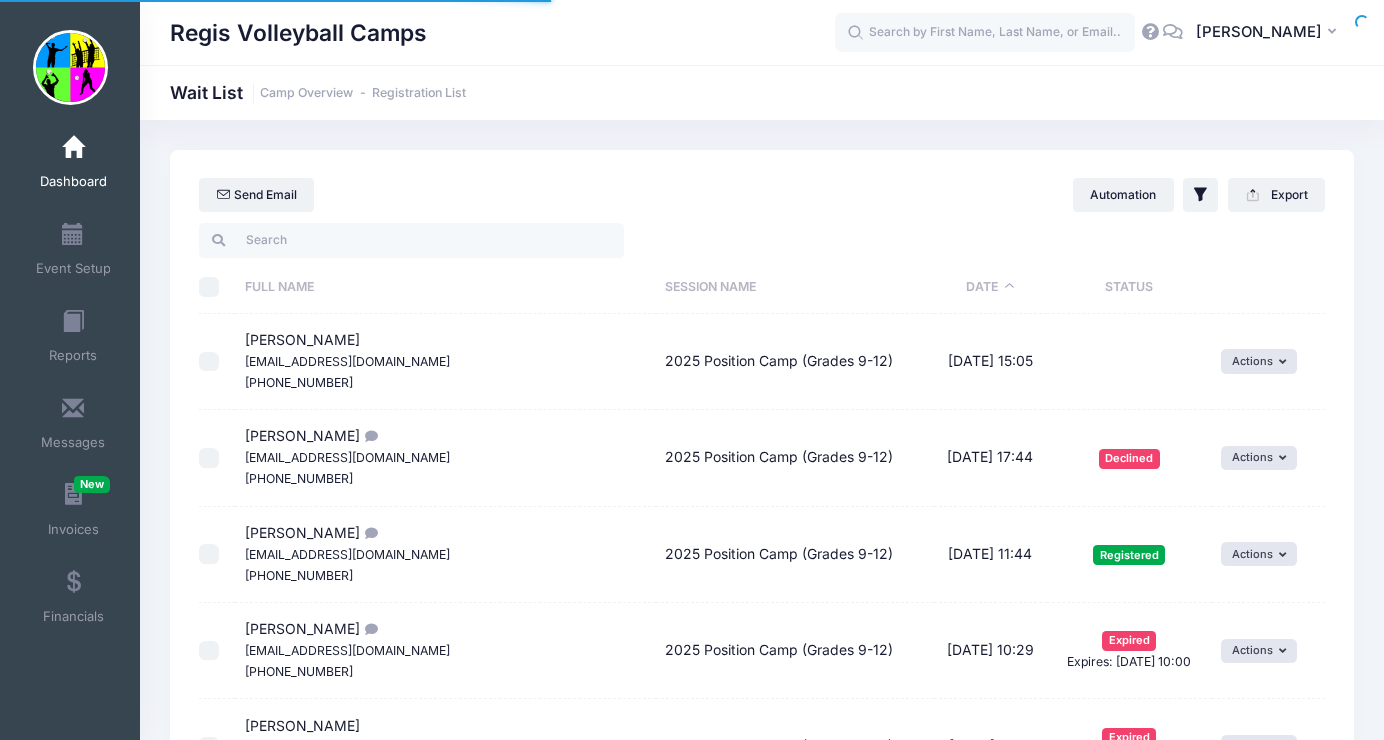 select on "50" 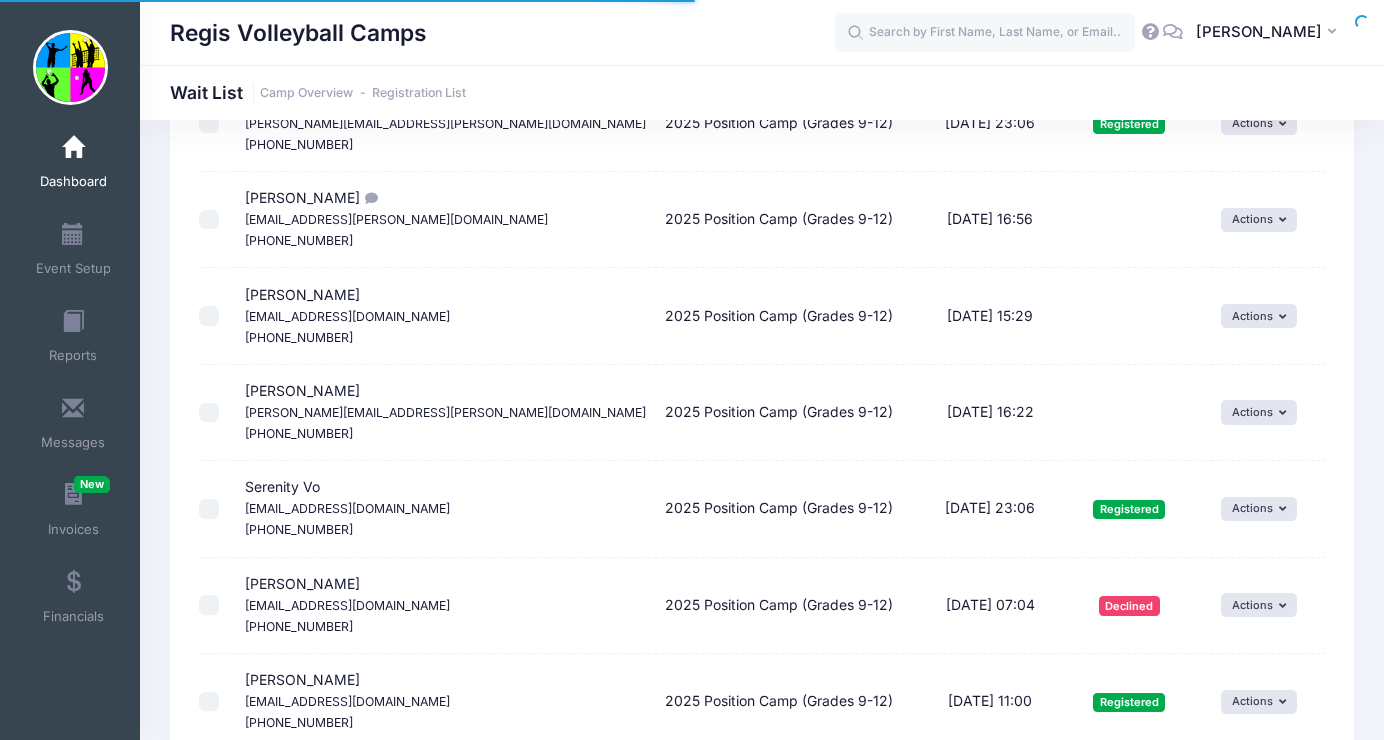 scroll, scrollTop: 1337, scrollLeft: 0, axis: vertical 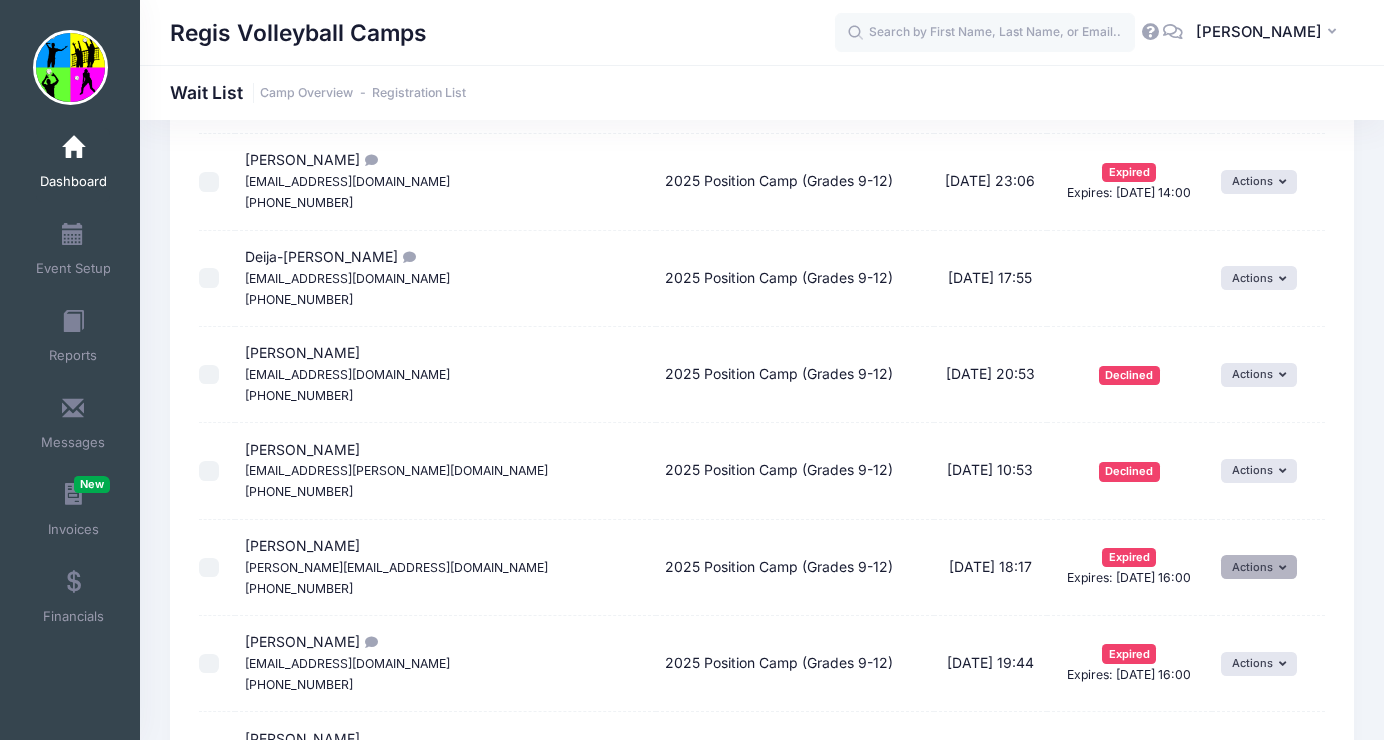 click on "Actions" at bounding box center (1259, 567) 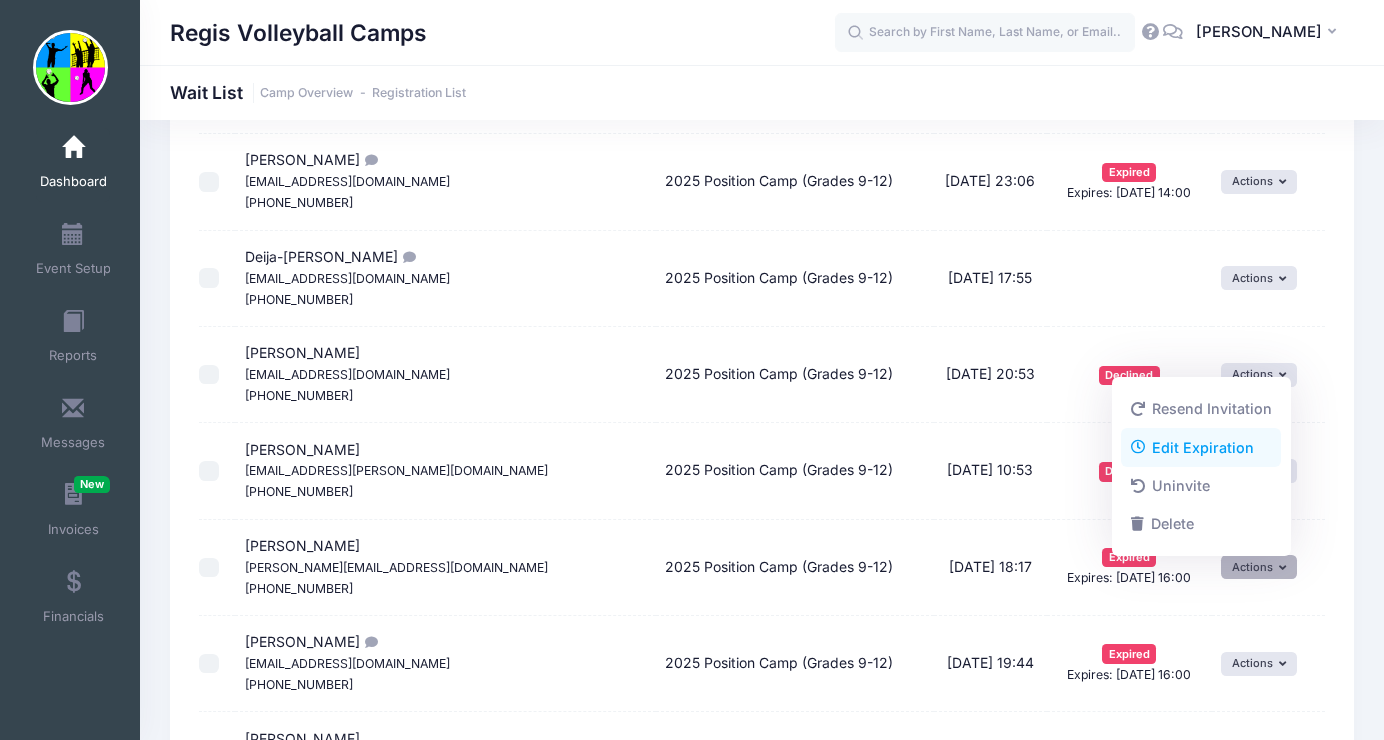 click on "Edit Expiration" at bounding box center (1201, 447) 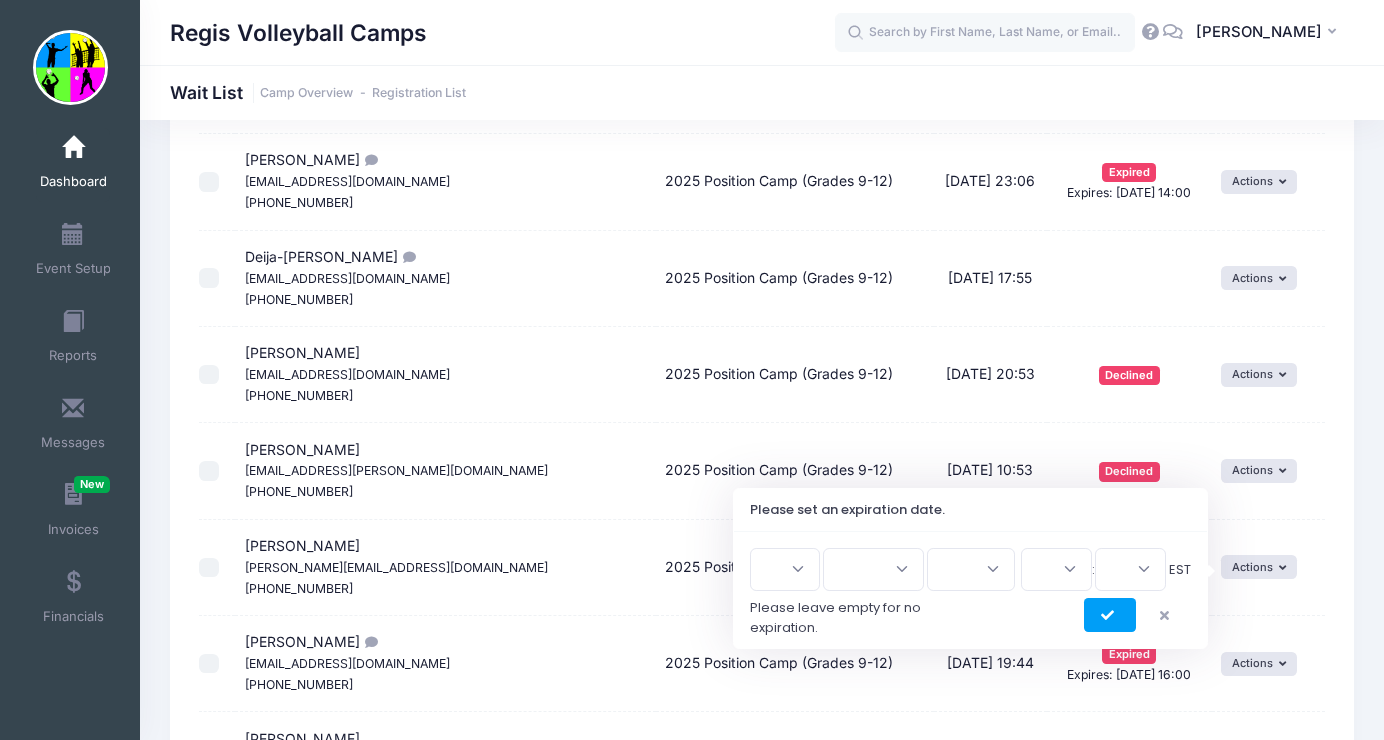 scroll, scrollTop: 2783, scrollLeft: 0, axis: vertical 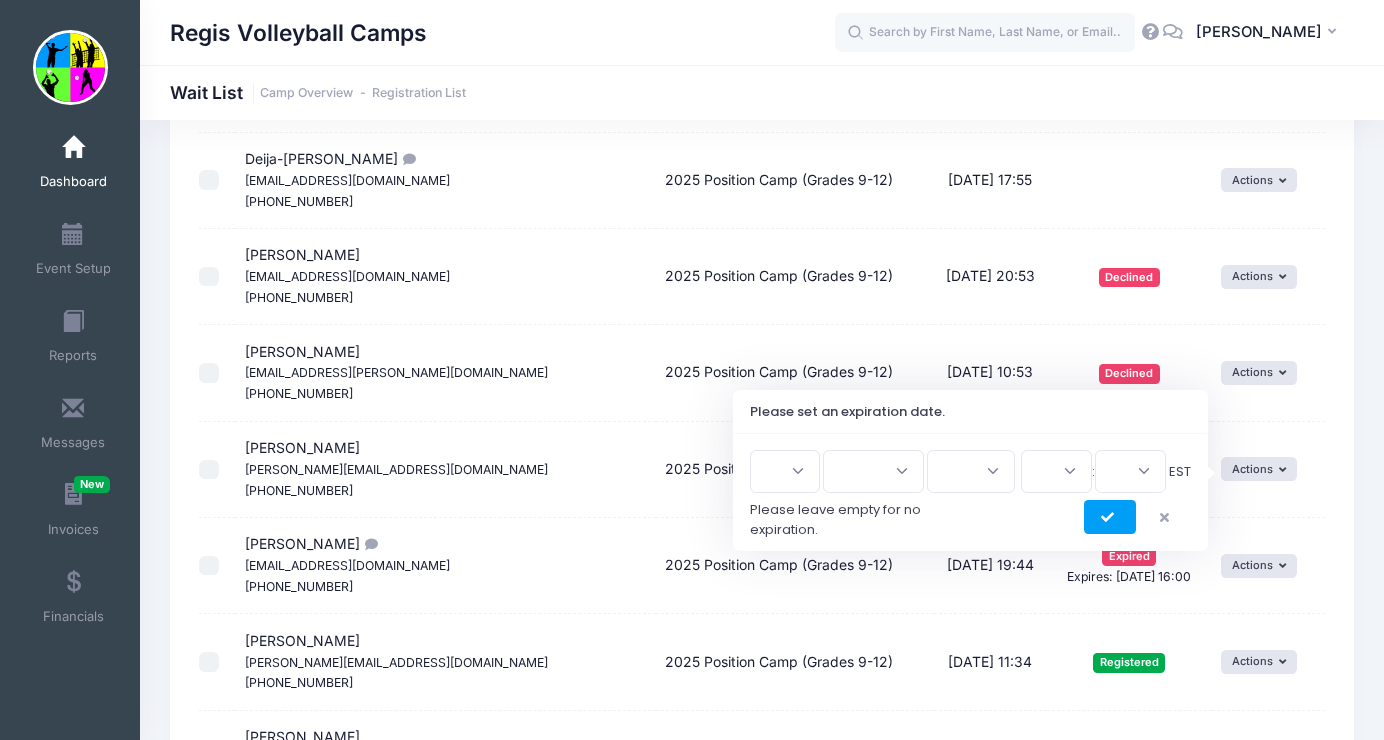 click on "1 2 3 4 5 6 7 8 9 10 11 12 13 14 15 16 17 18 19 20 21 22 23 24 25 26 27 28 29 30 31" at bounding box center [785, 471] 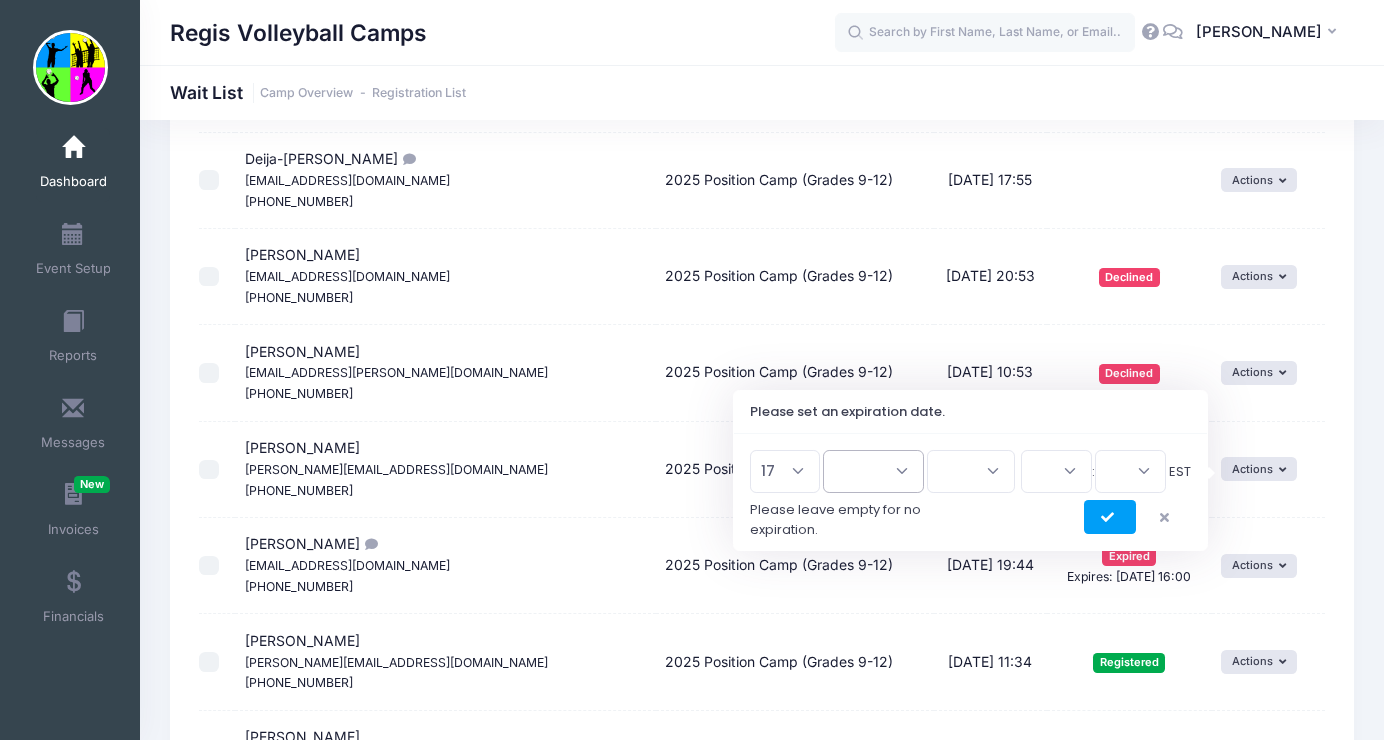 click on "Jan Feb Mar Apr May Jun Jul Aug Sep Oct Nov Dec" at bounding box center [873, 471] 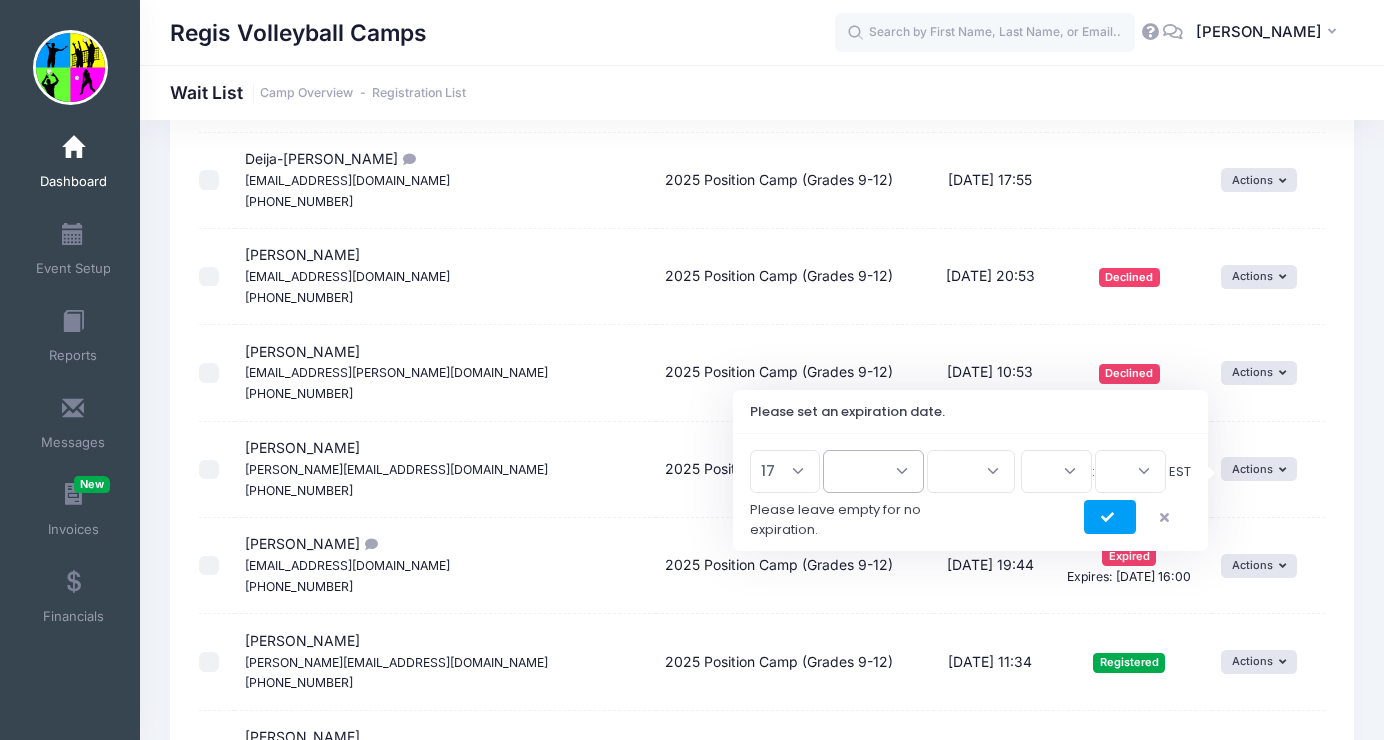 select on "6" 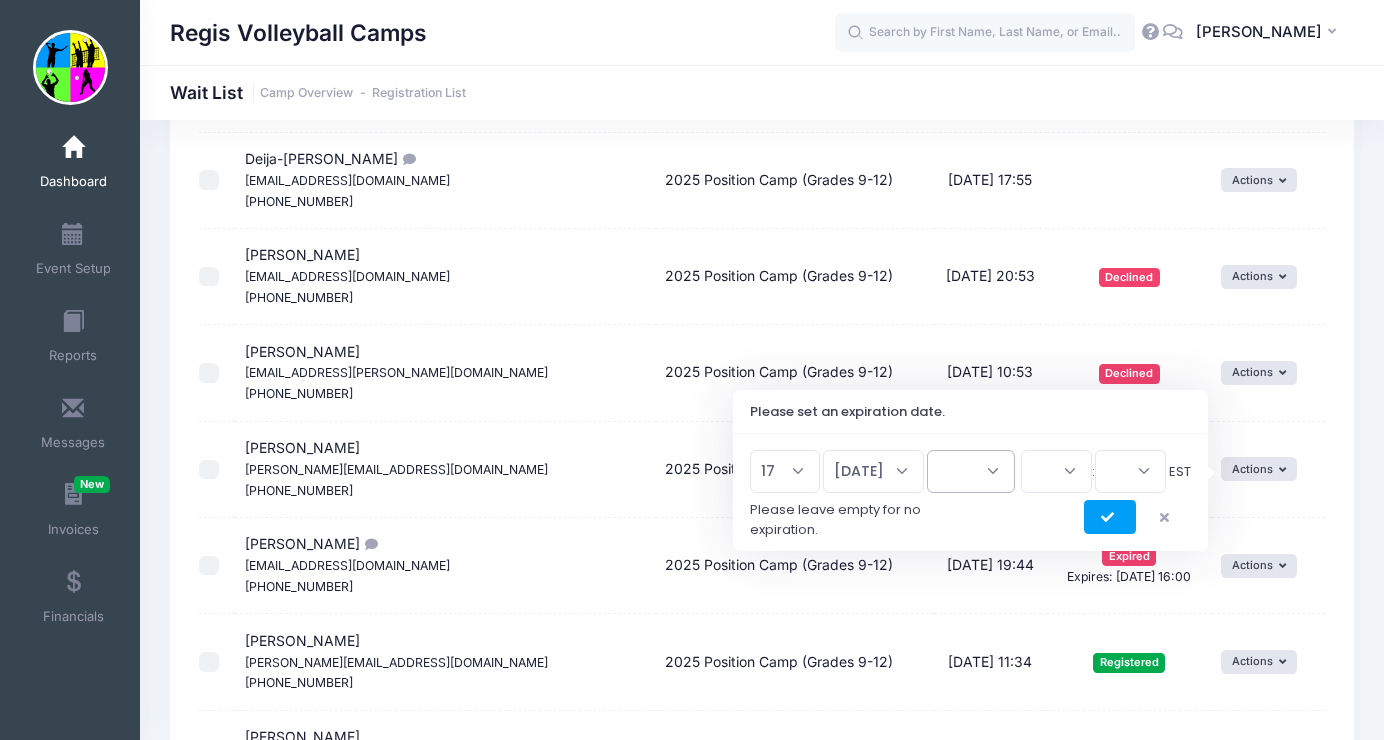 click on "2026 2025" at bounding box center (971, 471) 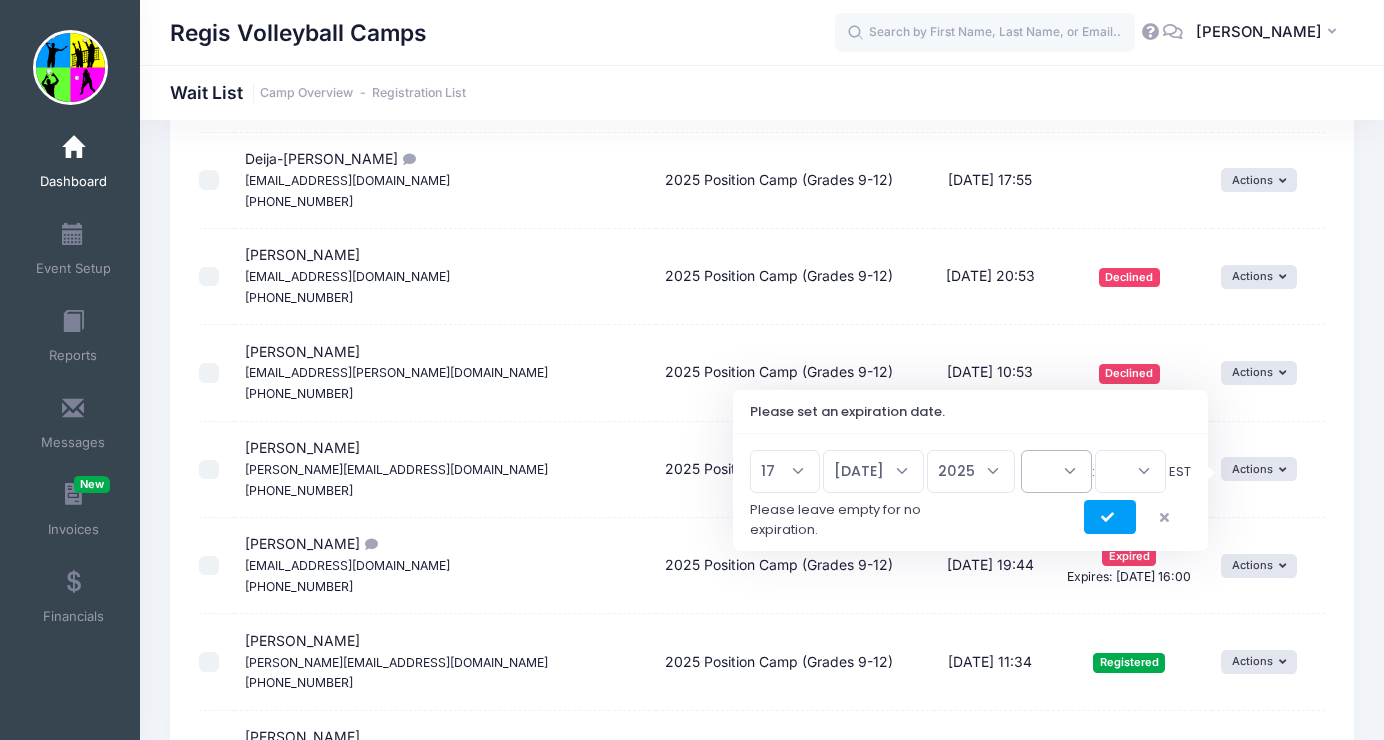 click on "00 01 02 03 04 05 06 07 08 09 10 11 12 13 14 15 16 17 18 19 20 21 22 23" at bounding box center (1056, 471) 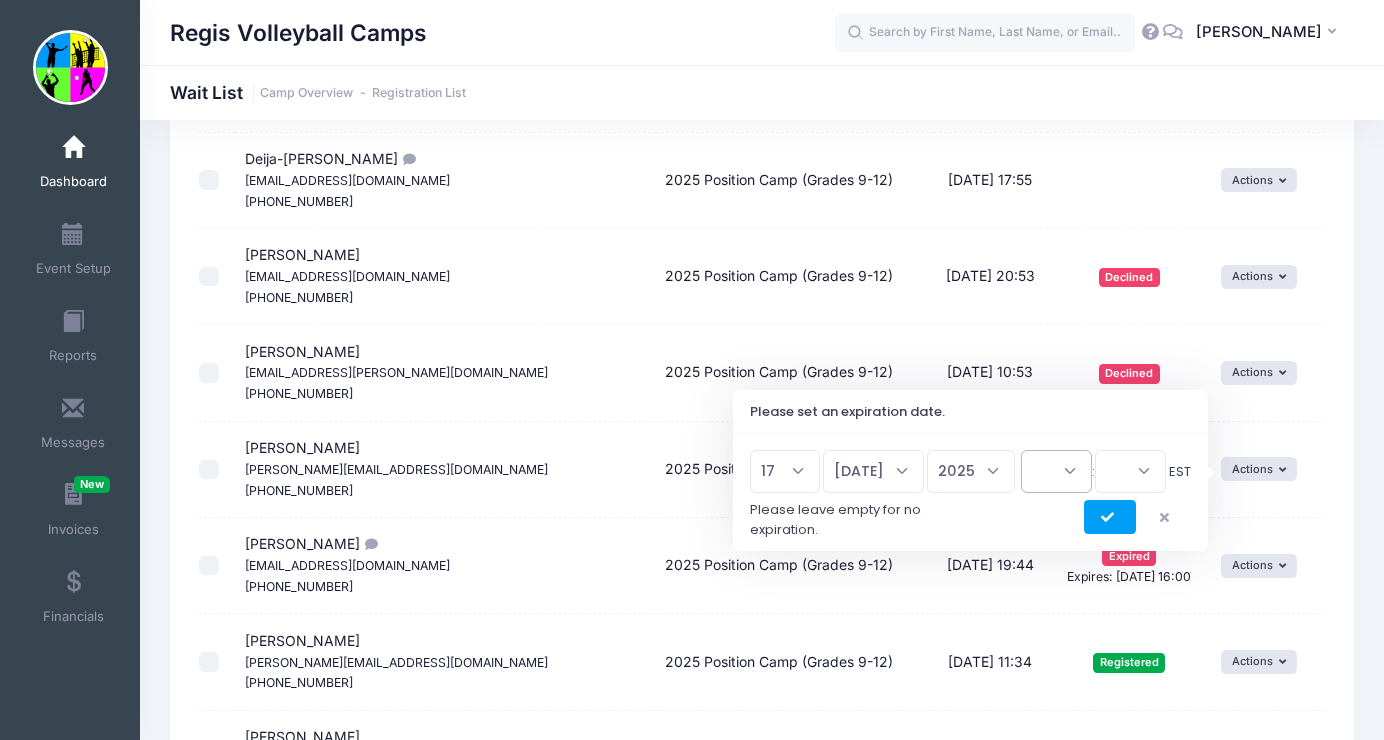 select on "2" 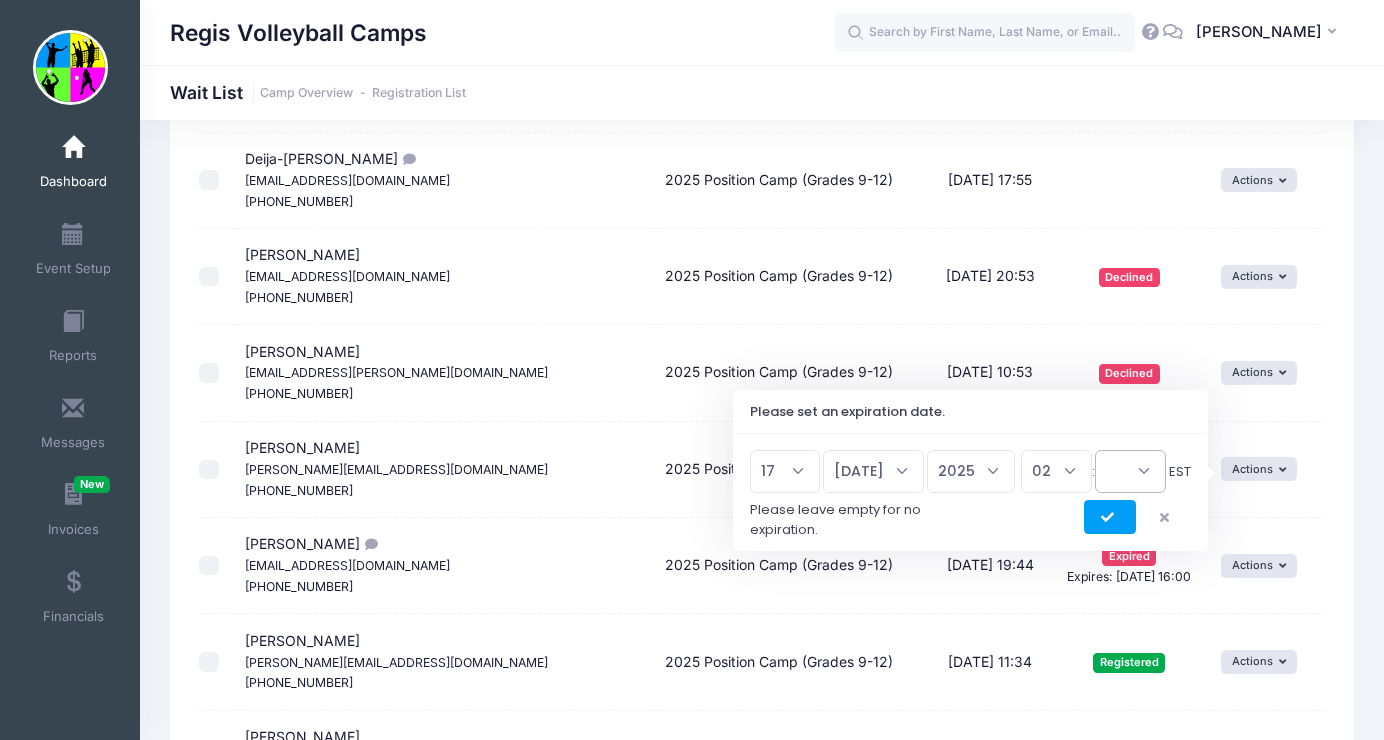 click on "00 15 30 45" at bounding box center (1130, 471) 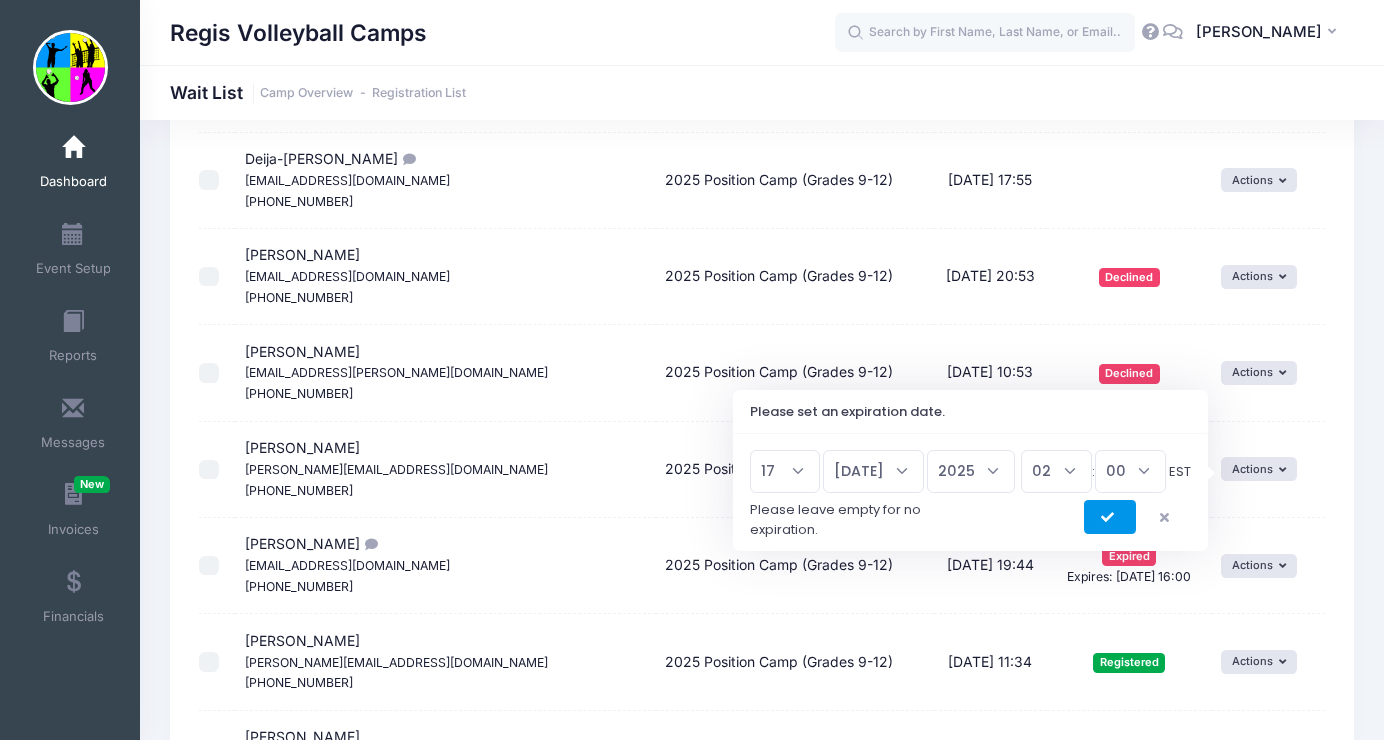 click at bounding box center (1110, 518) 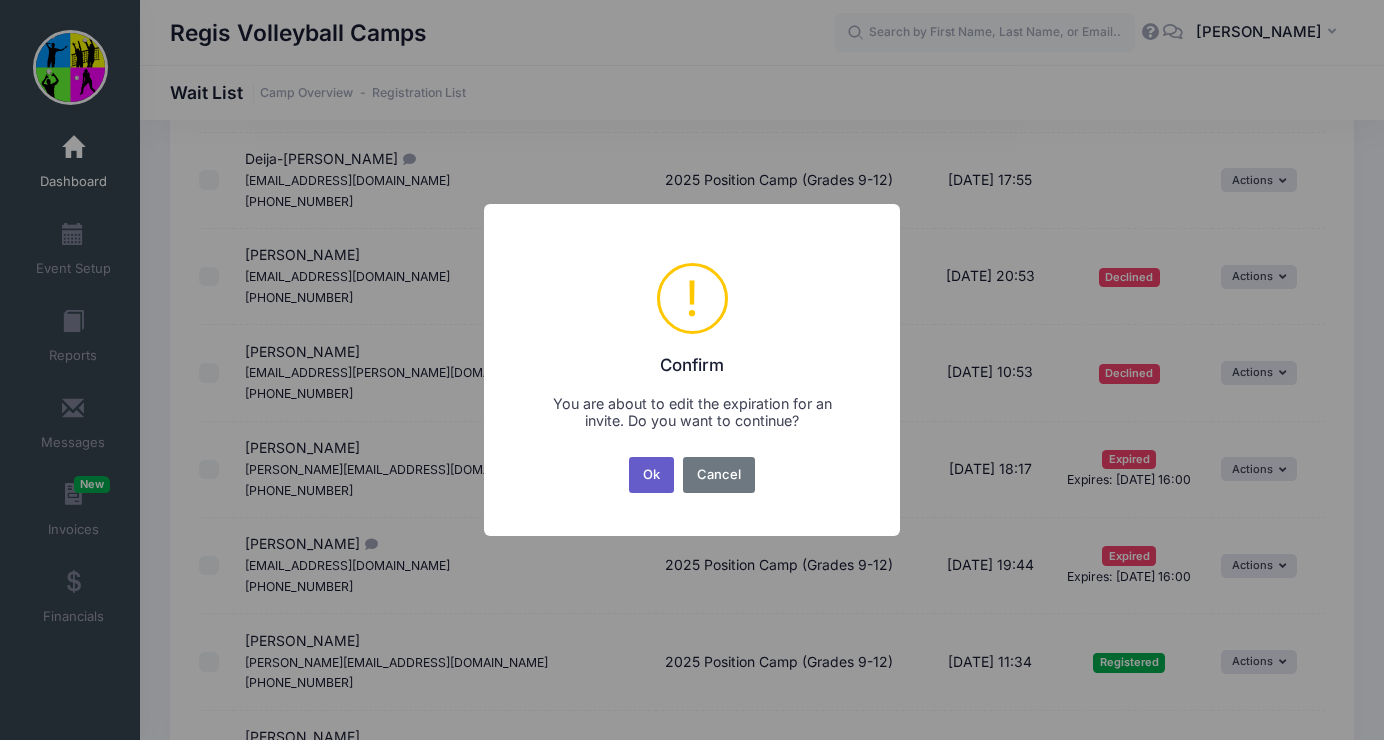 click on "Ok" at bounding box center [652, 475] 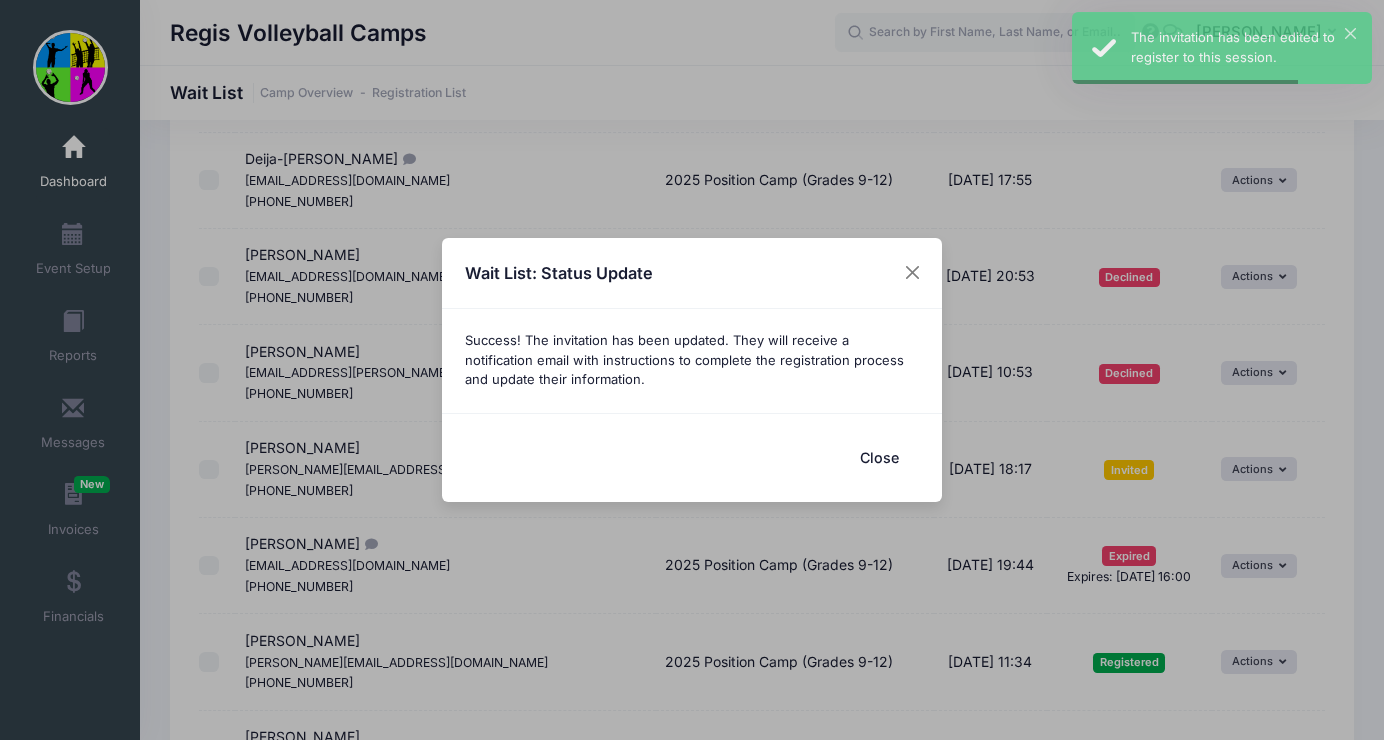 click on "Close" at bounding box center [879, 457] 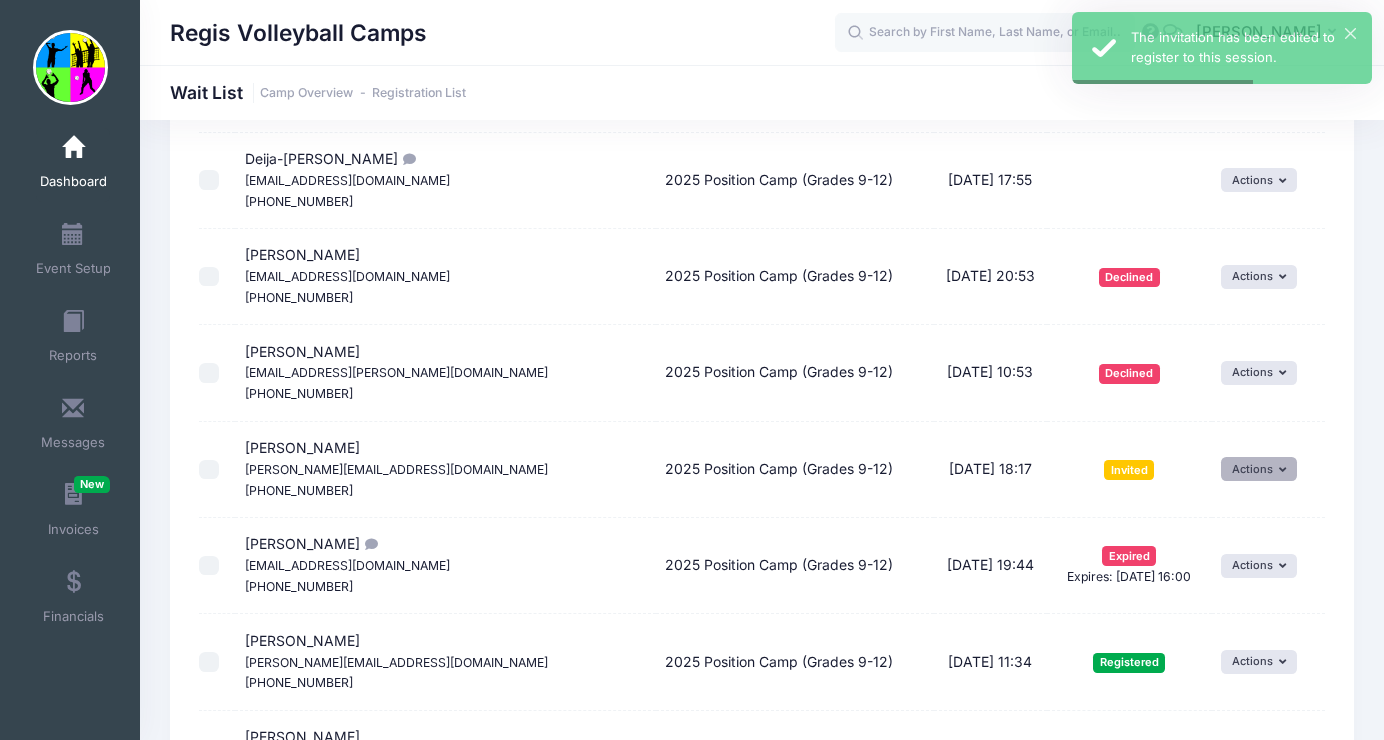 click on "Actions" at bounding box center (1259, 469) 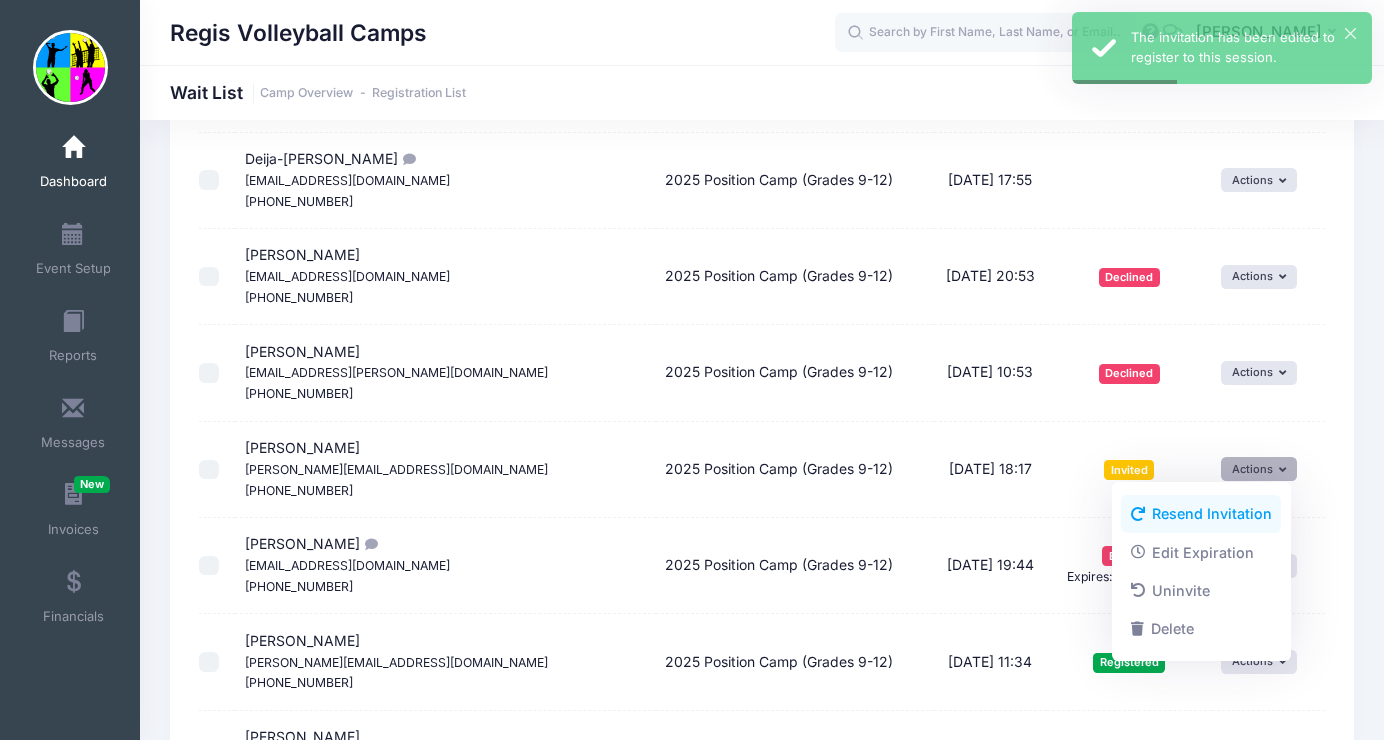 click on "Resend Invitation" at bounding box center [1201, 514] 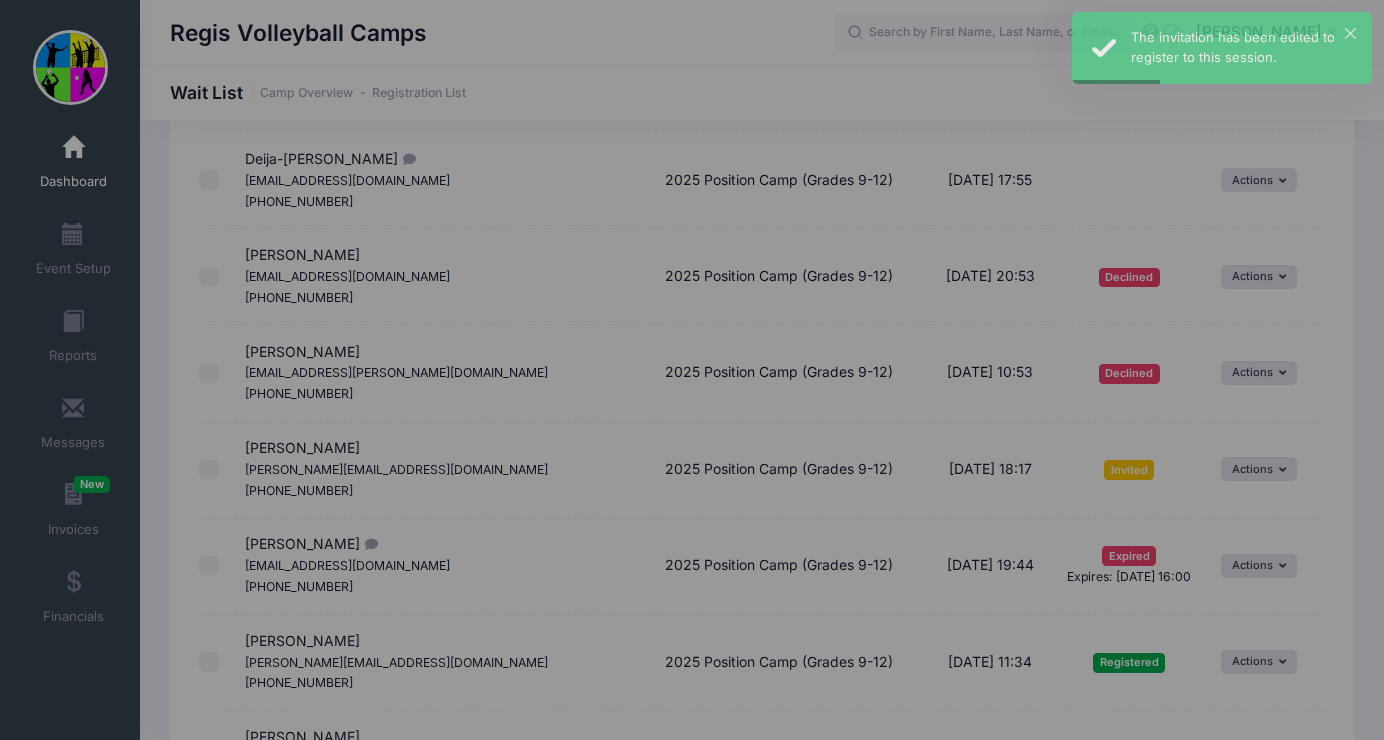 scroll, scrollTop: 0, scrollLeft: 0, axis: both 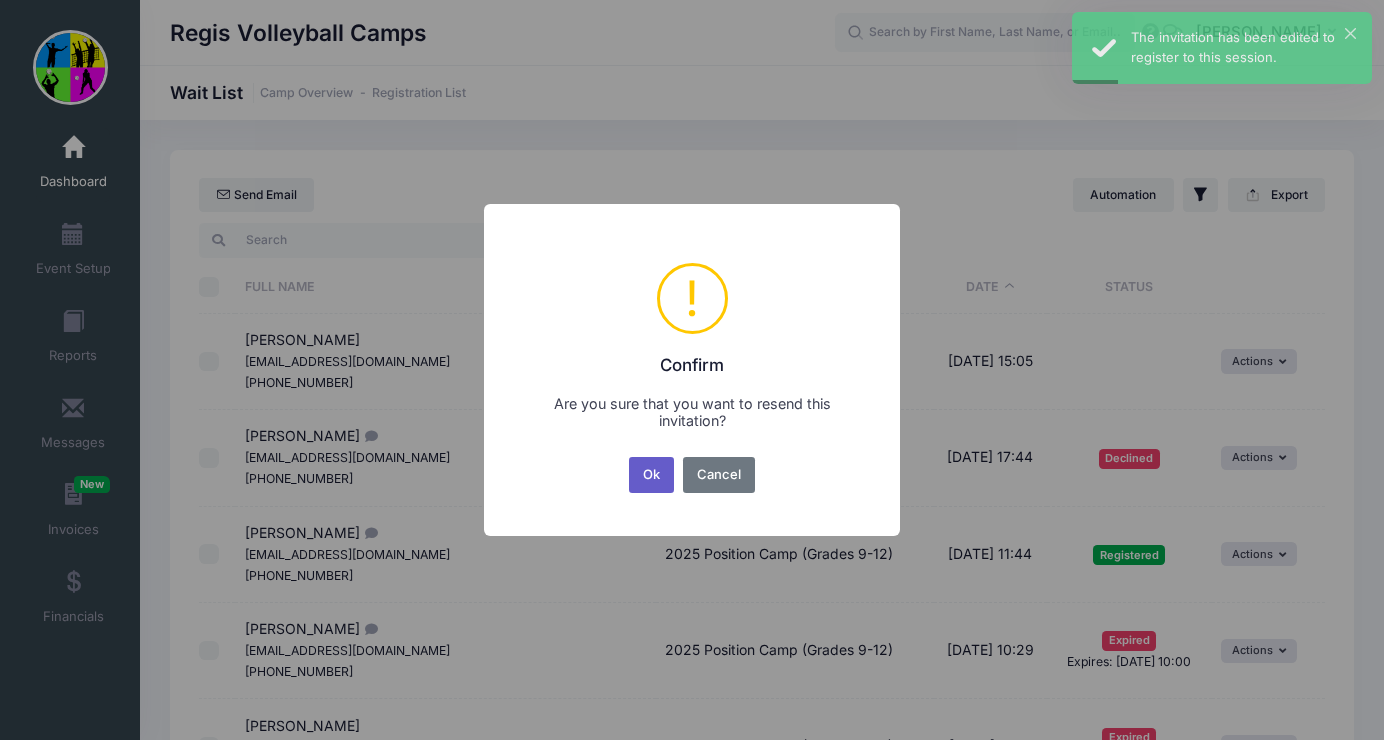 click on "Ok" at bounding box center [652, 475] 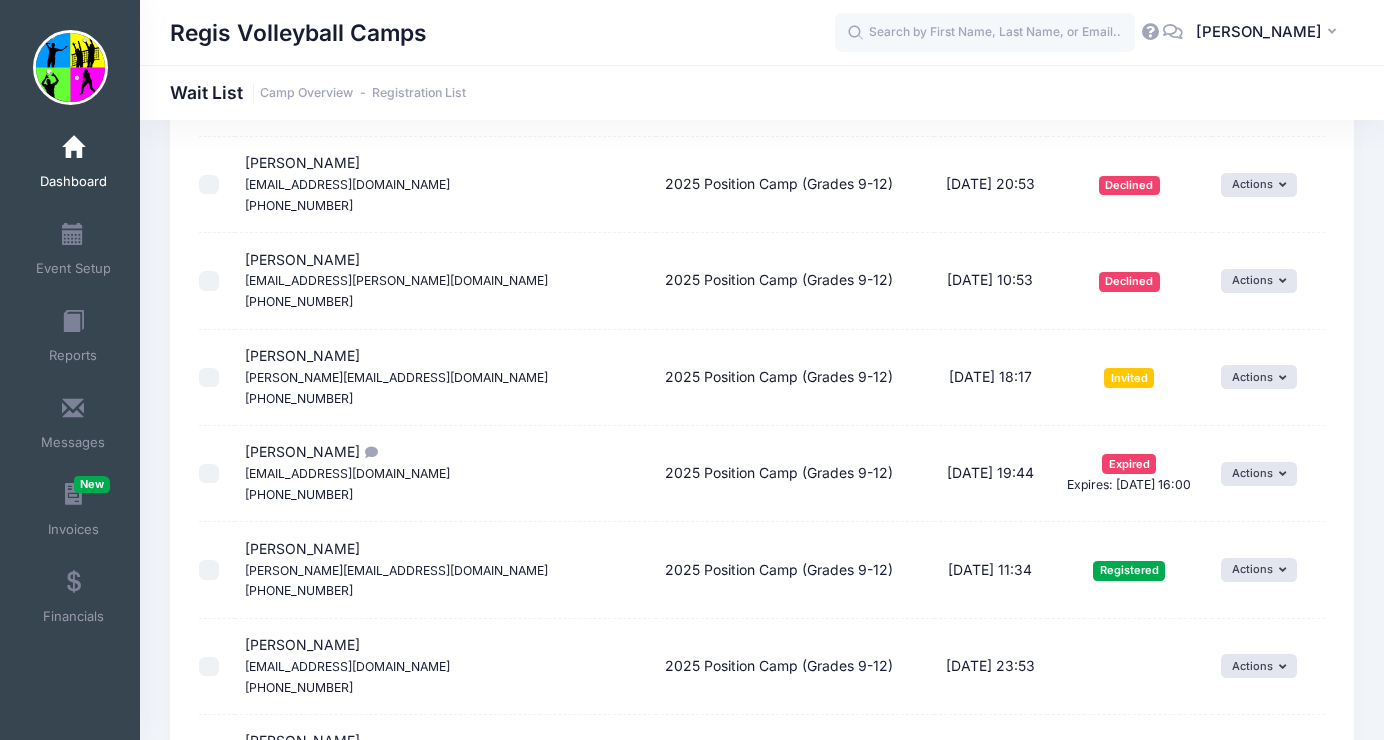 scroll, scrollTop: 2883, scrollLeft: 0, axis: vertical 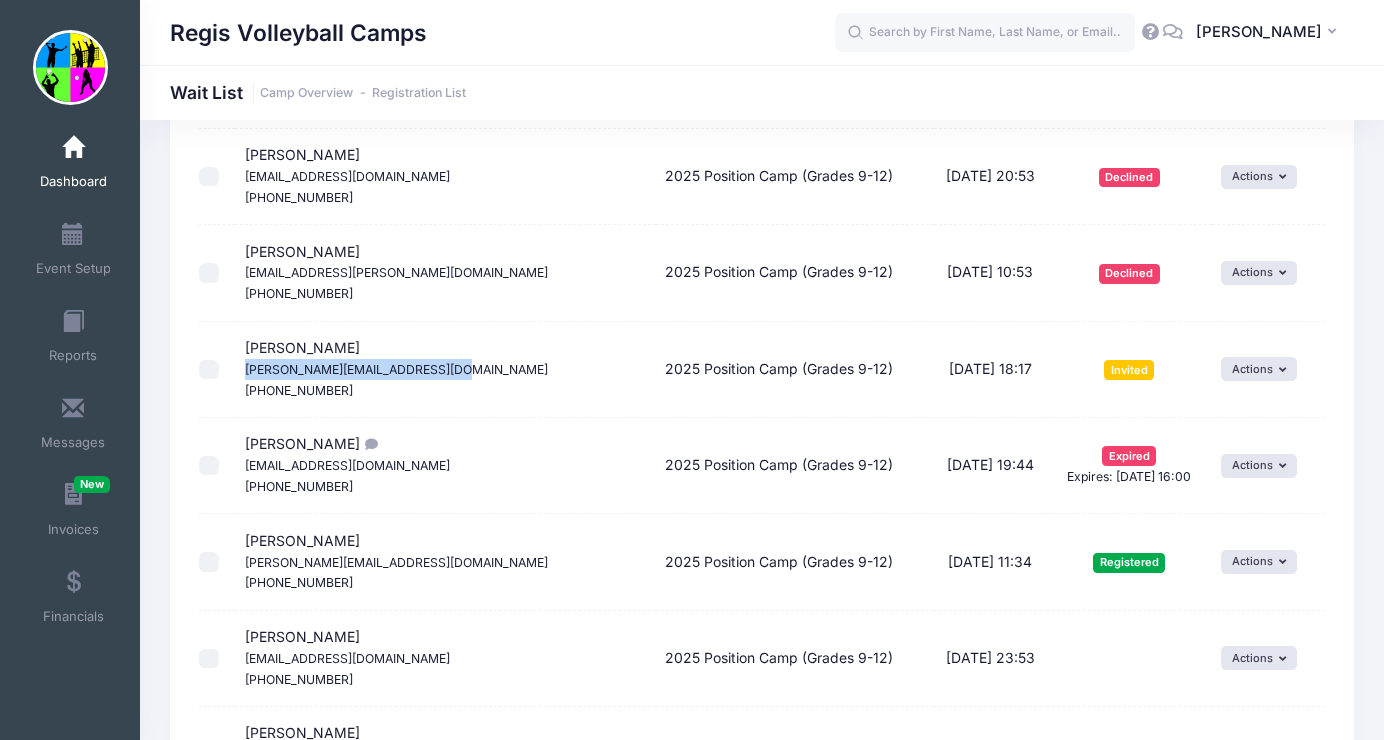 drag, startPoint x: 449, startPoint y: 367, endPoint x: 239, endPoint y: 375, distance: 210.15233 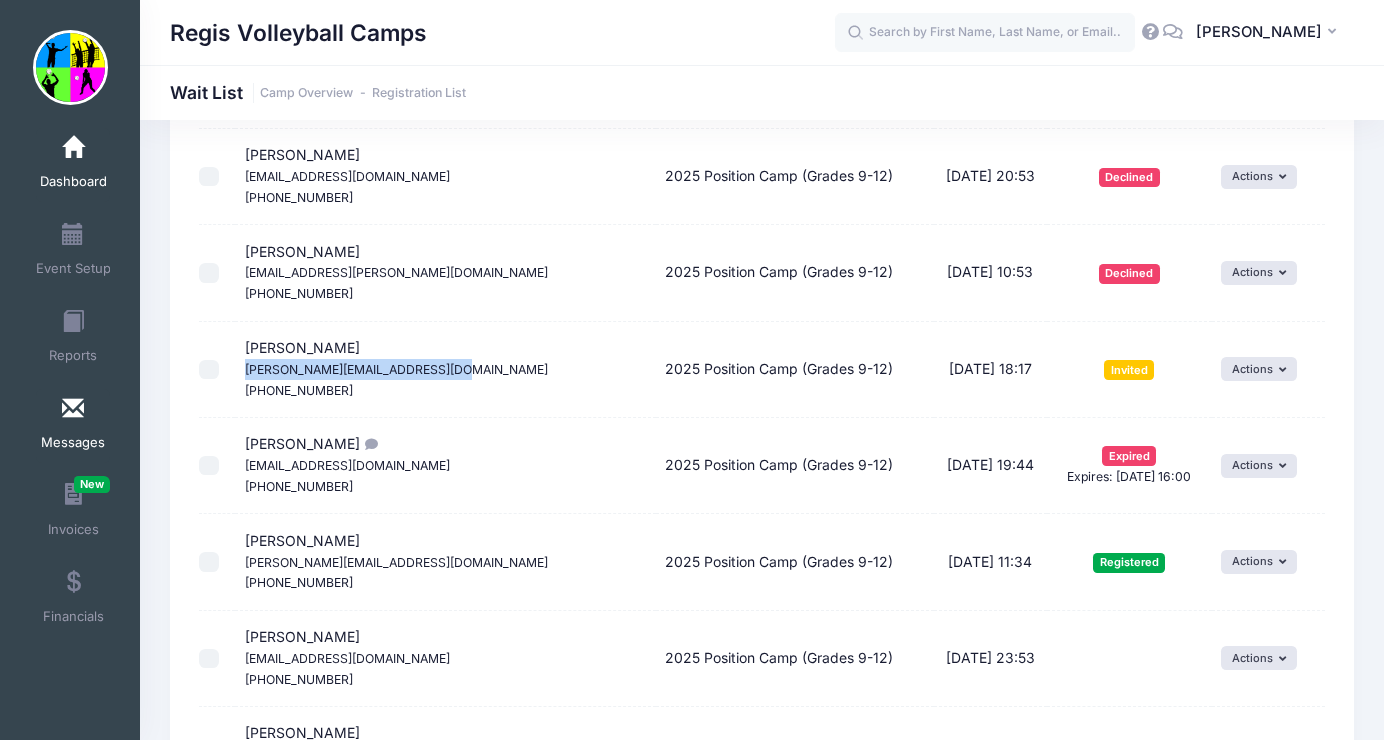 click at bounding box center (73, 409) 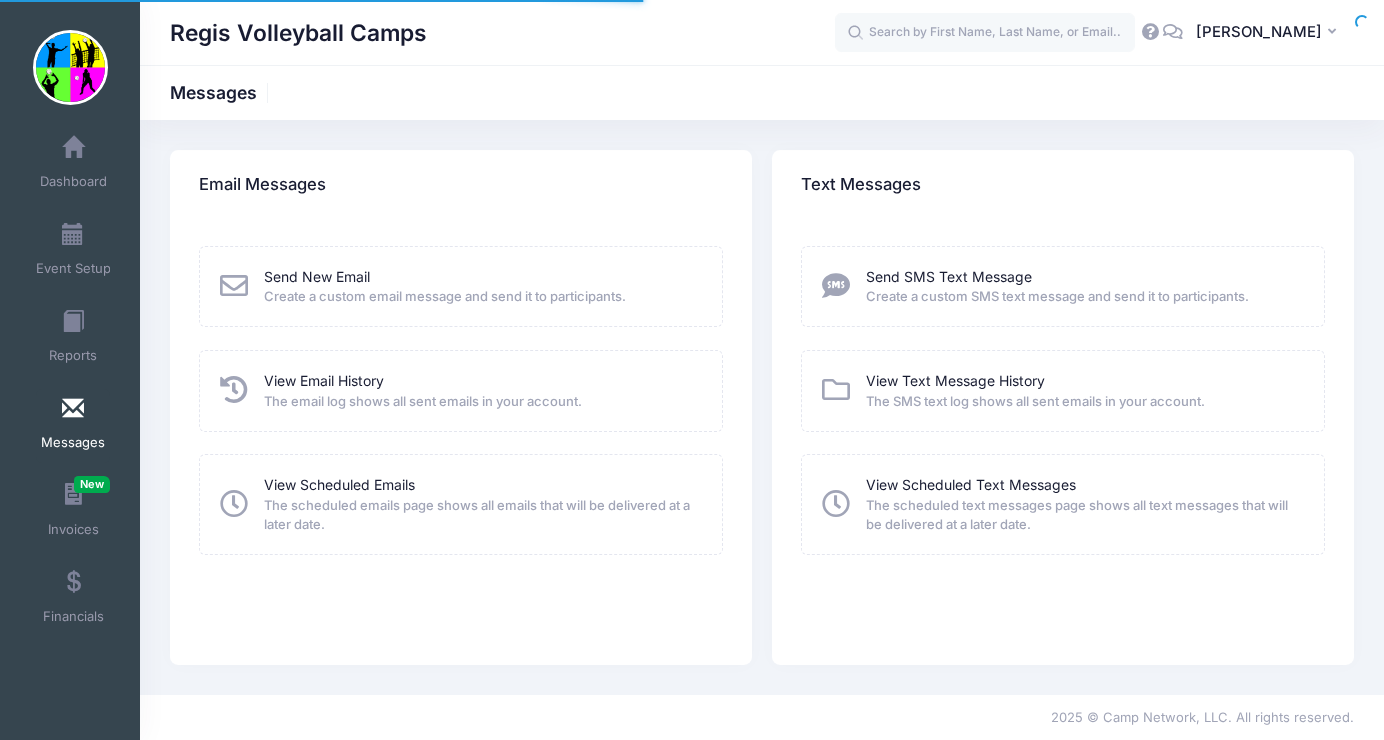 scroll, scrollTop: 0, scrollLeft: 0, axis: both 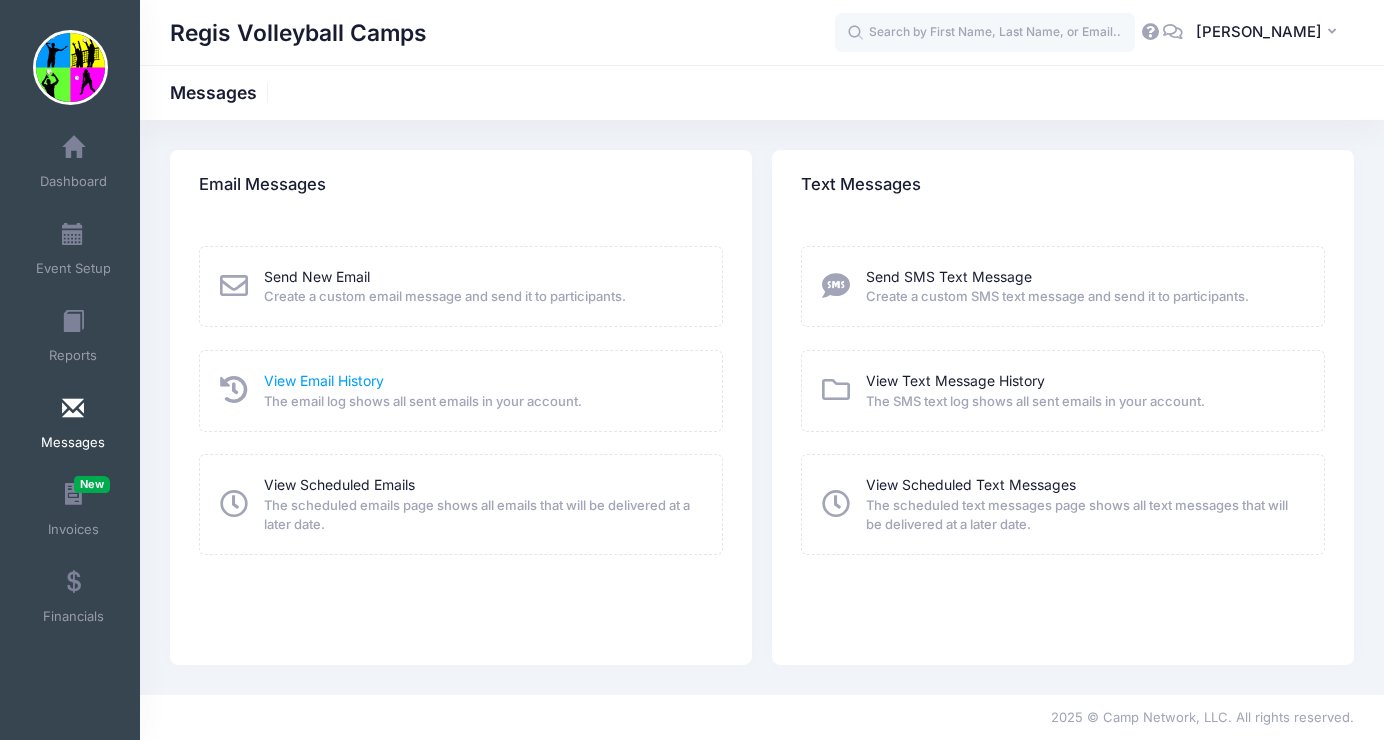 click on "View Email History" at bounding box center [324, 380] 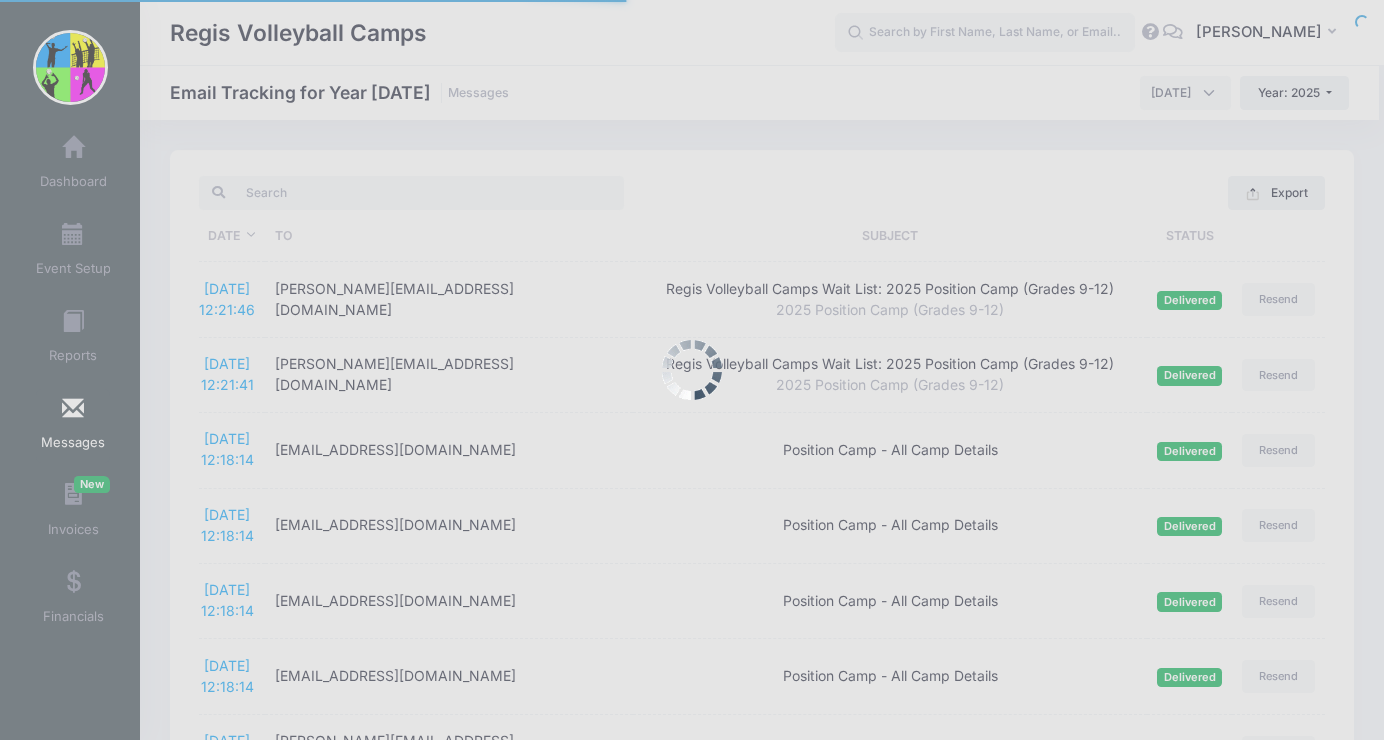 scroll, scrollTop: 0, scrollLeft: 0, axis: both 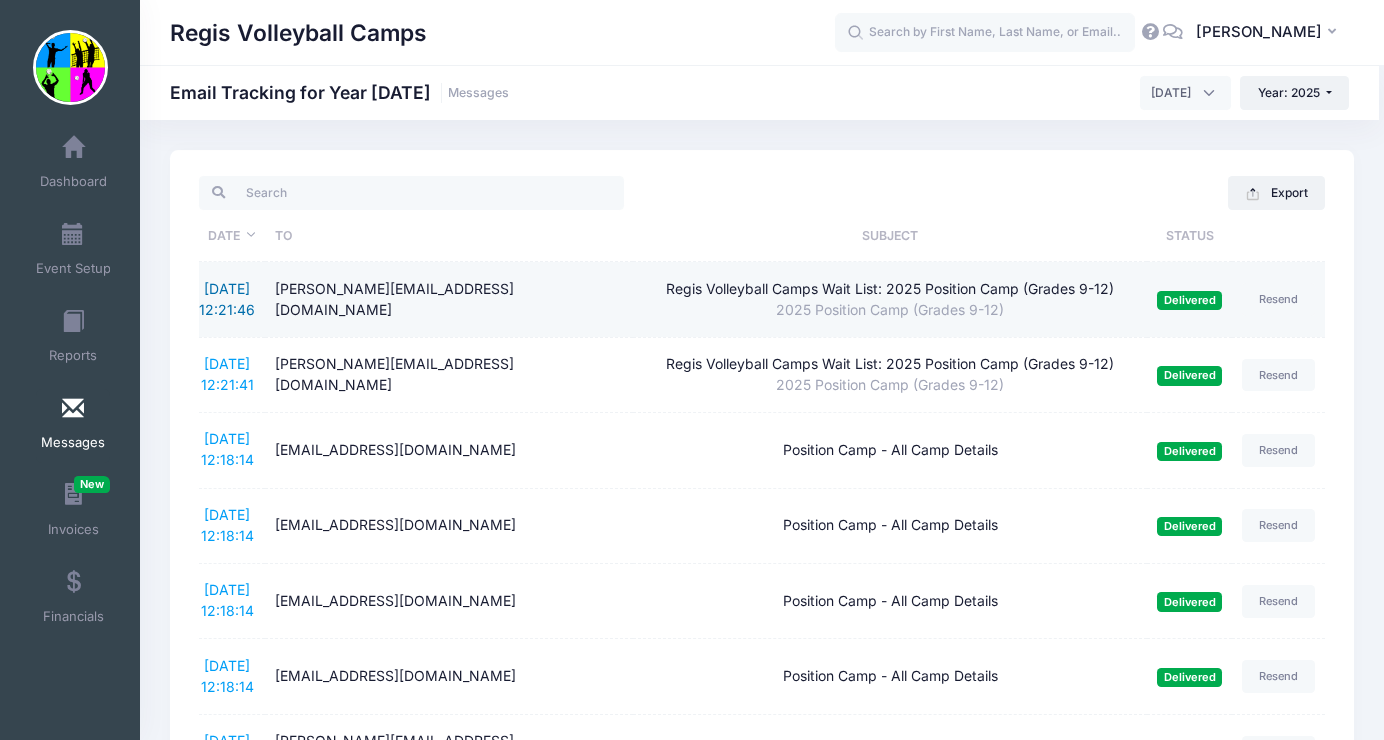 click on "[DATE] 12:21:46" at bounding box center (227, 299) 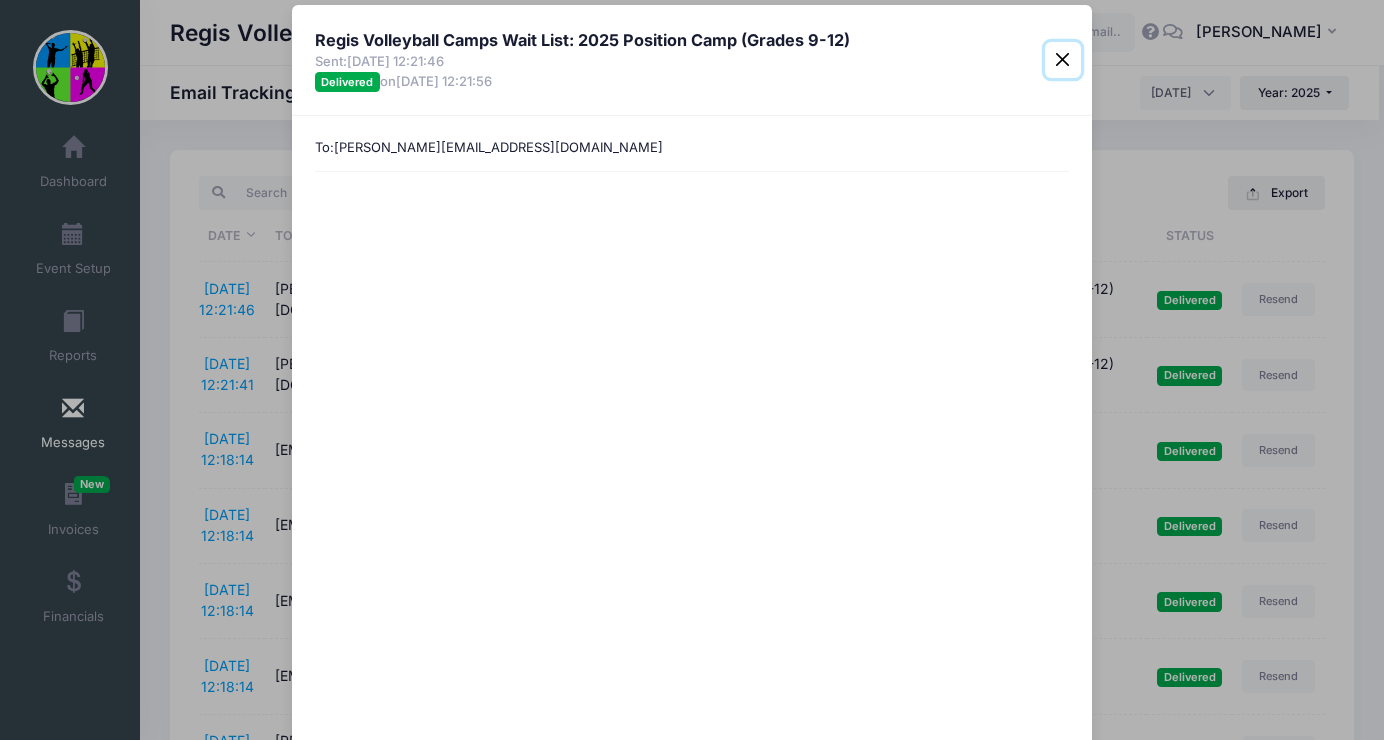 click at bounding box center (1063, 60) 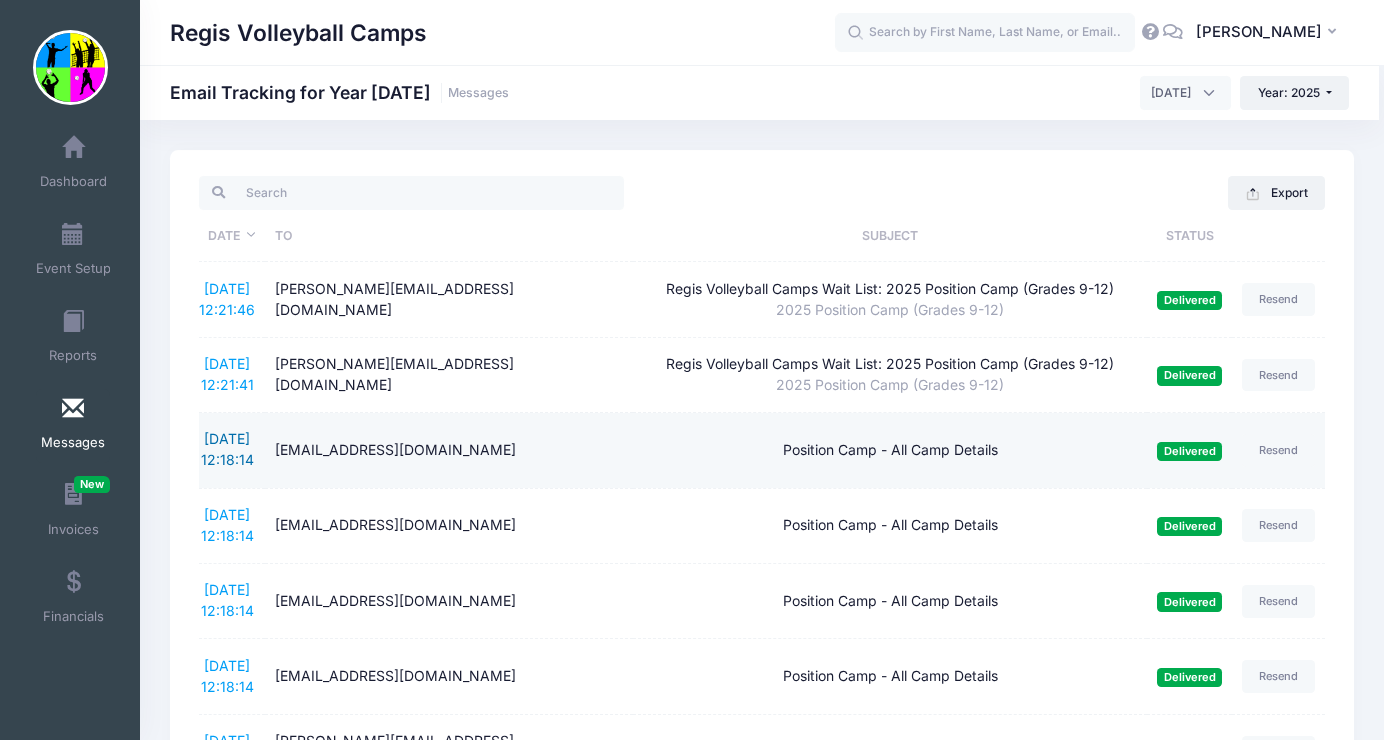click on "[DATE] 12:18:14" at bounding box center (227, 449) 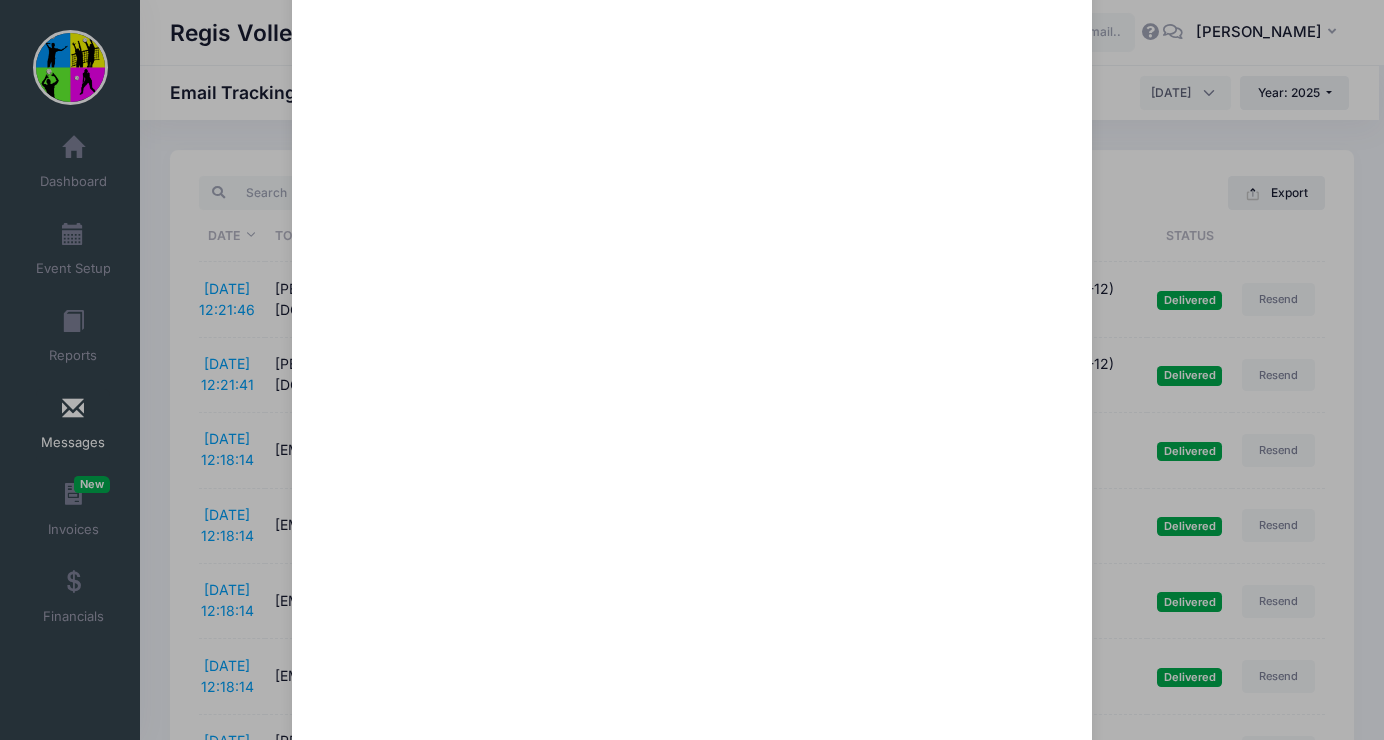 scroll, scrollTop: 296, scrollLeft: 0, axis: vertical 